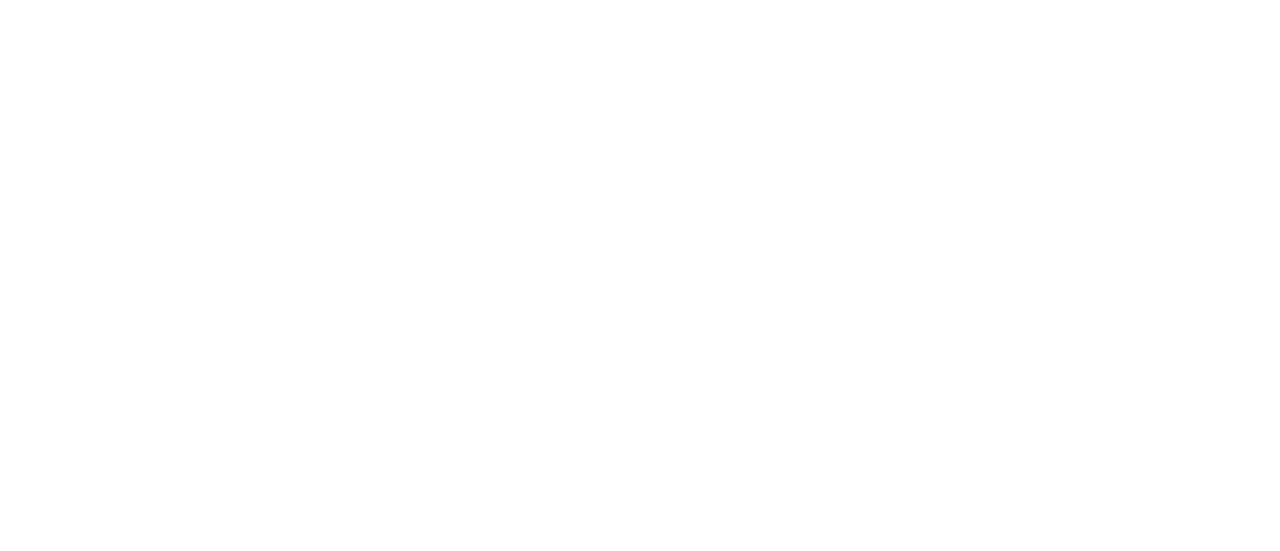 scroll, scrollTop: 0, scrollLeft: 0, axis: both 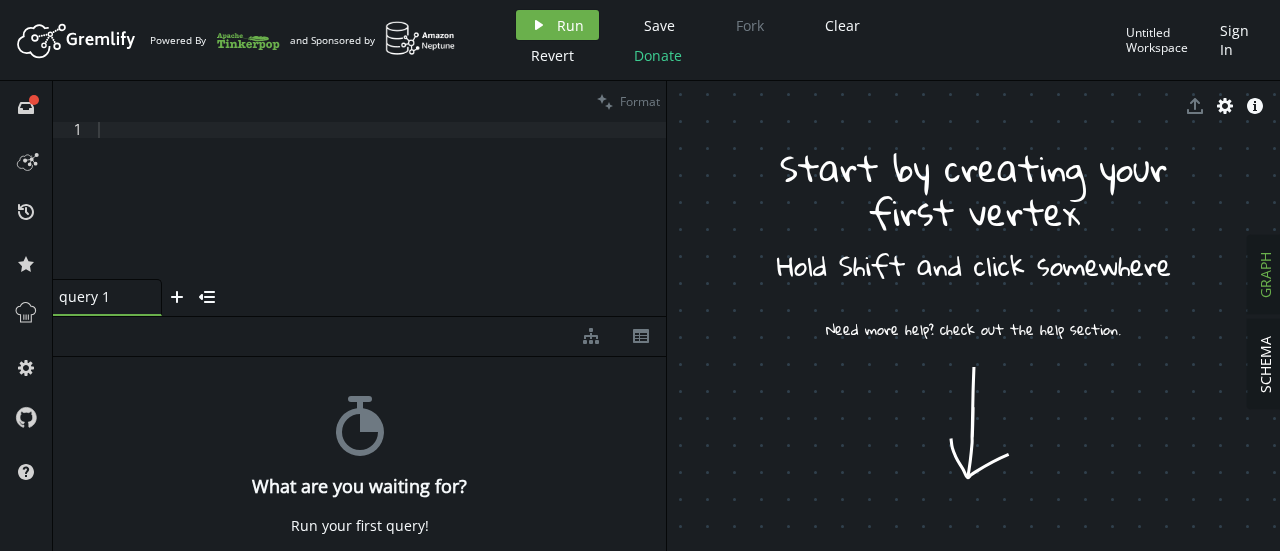 click 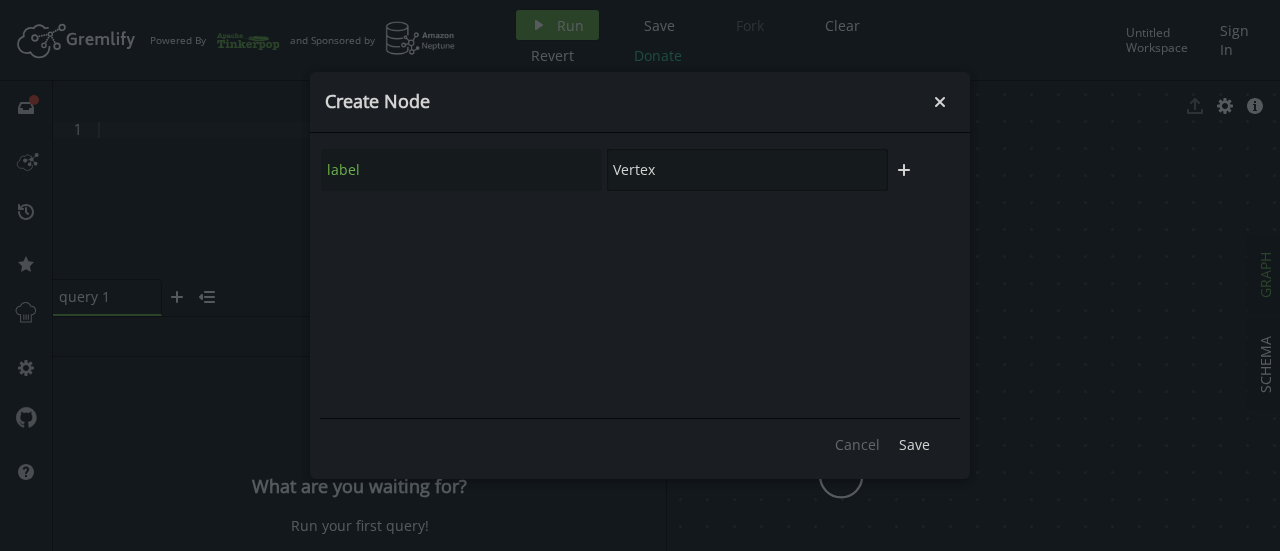 click on "Vertex" at bounding box center [747, 170] 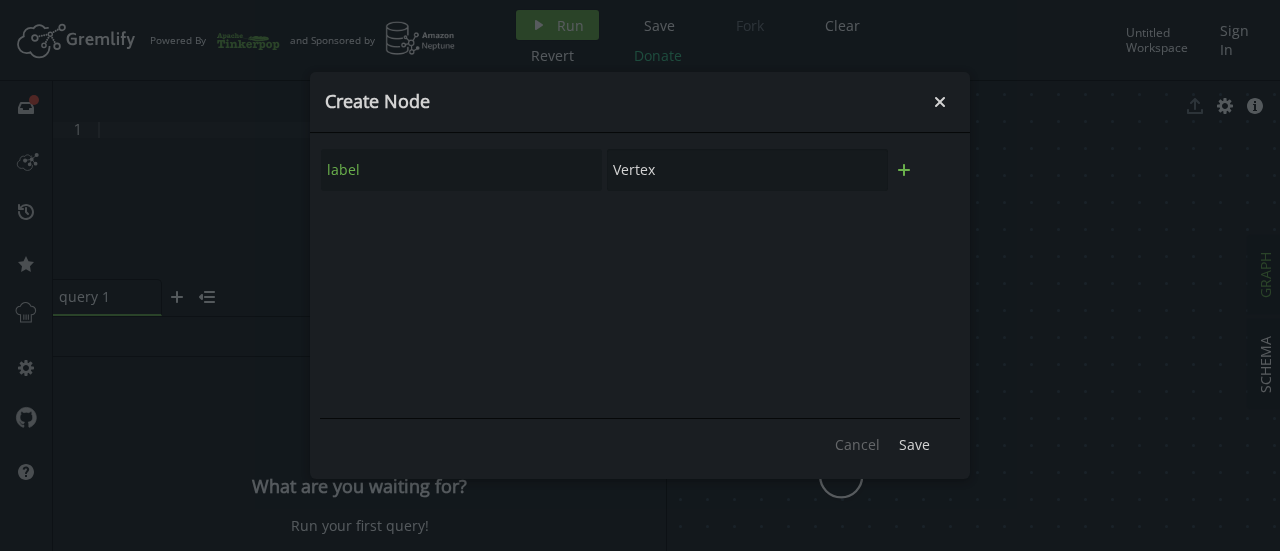 click 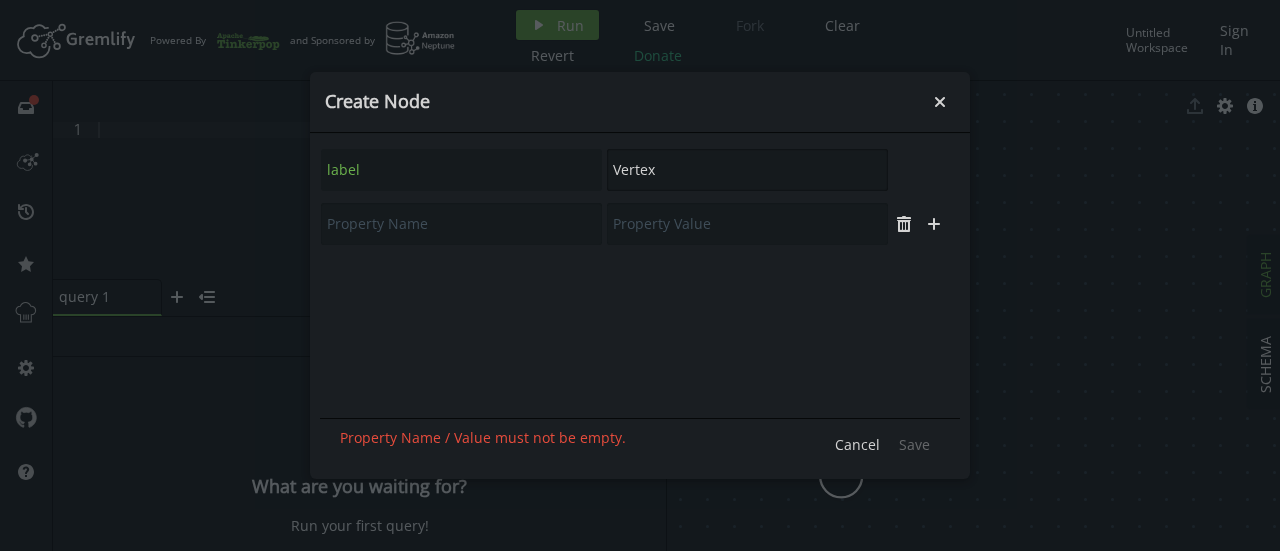 click on "Vertex" at bounding box center [747, 170] 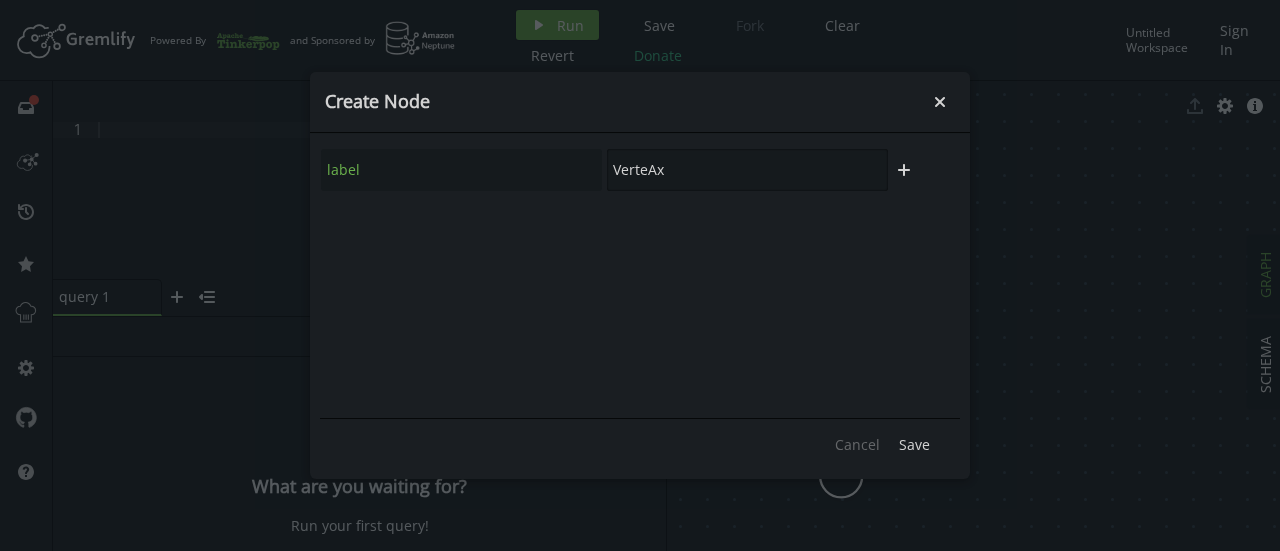 type on "Vertex" 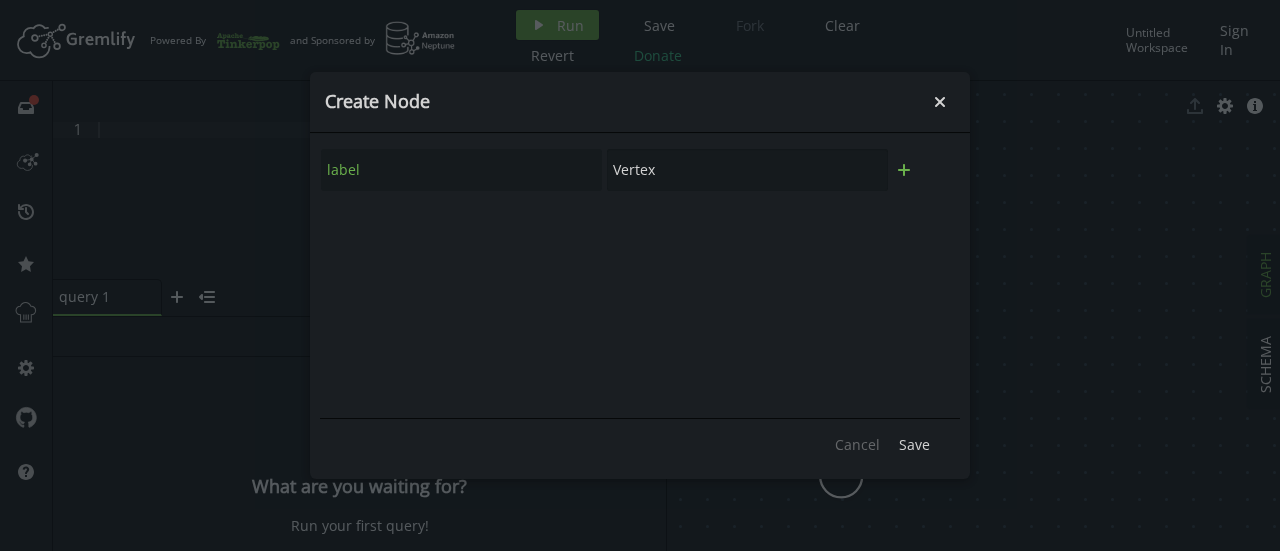 click on "plus" at bounding box center [904, 170] 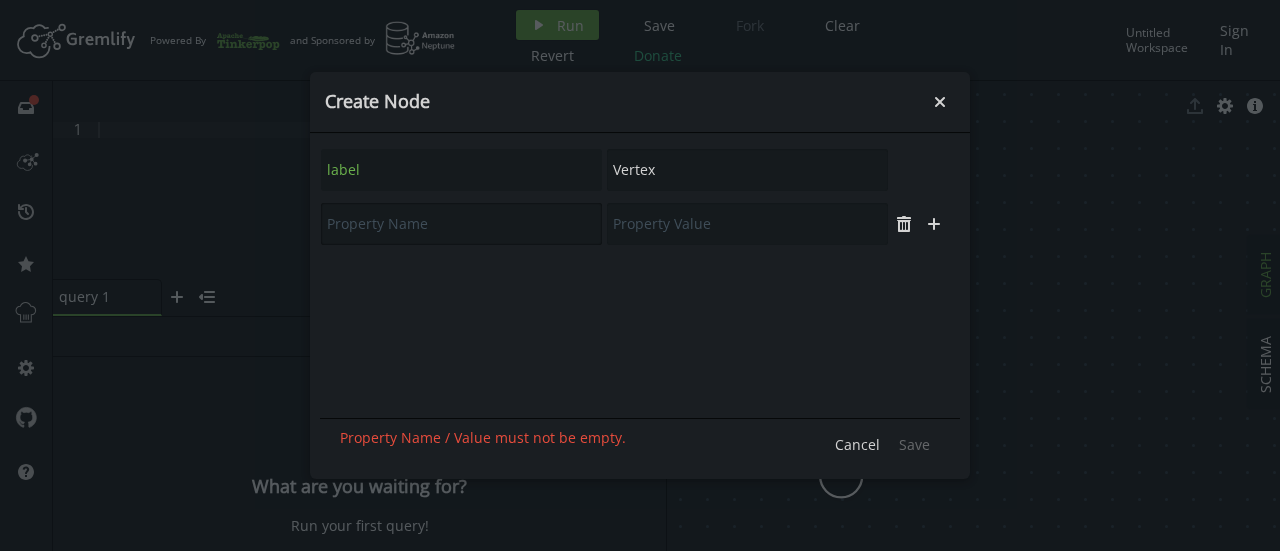 click at bounding box center [461, 224] 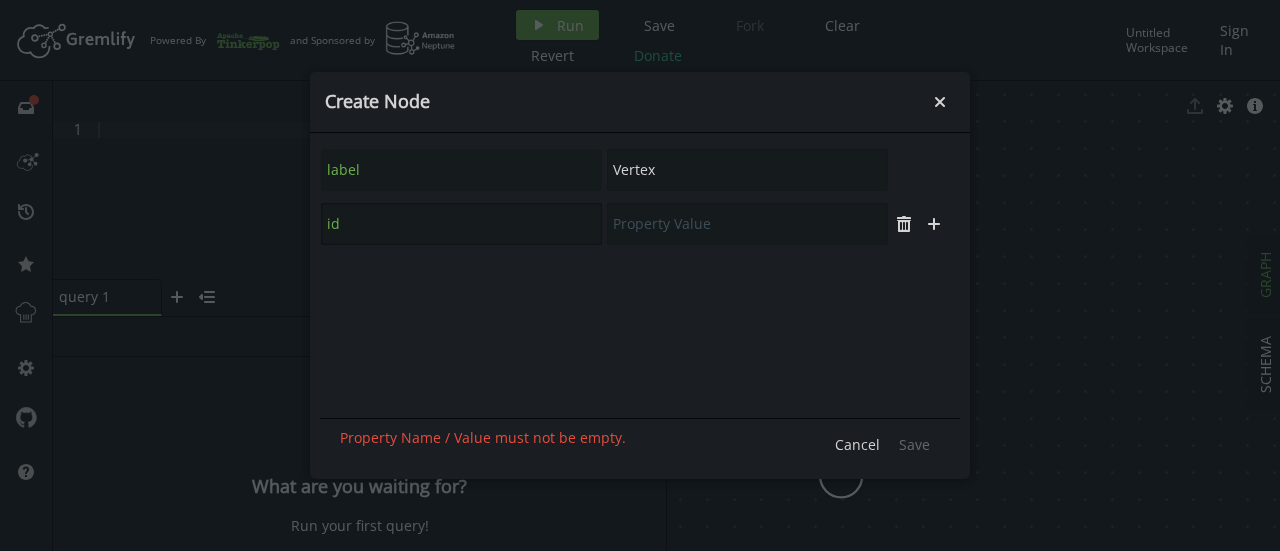 type on "id" 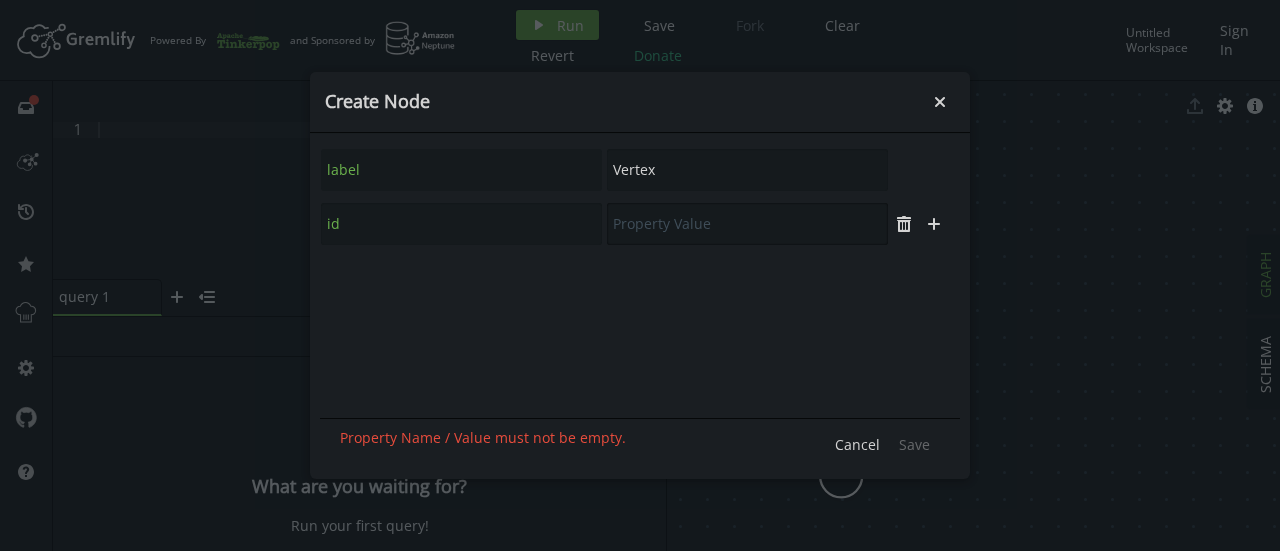 click at bounding box center [747, 224] 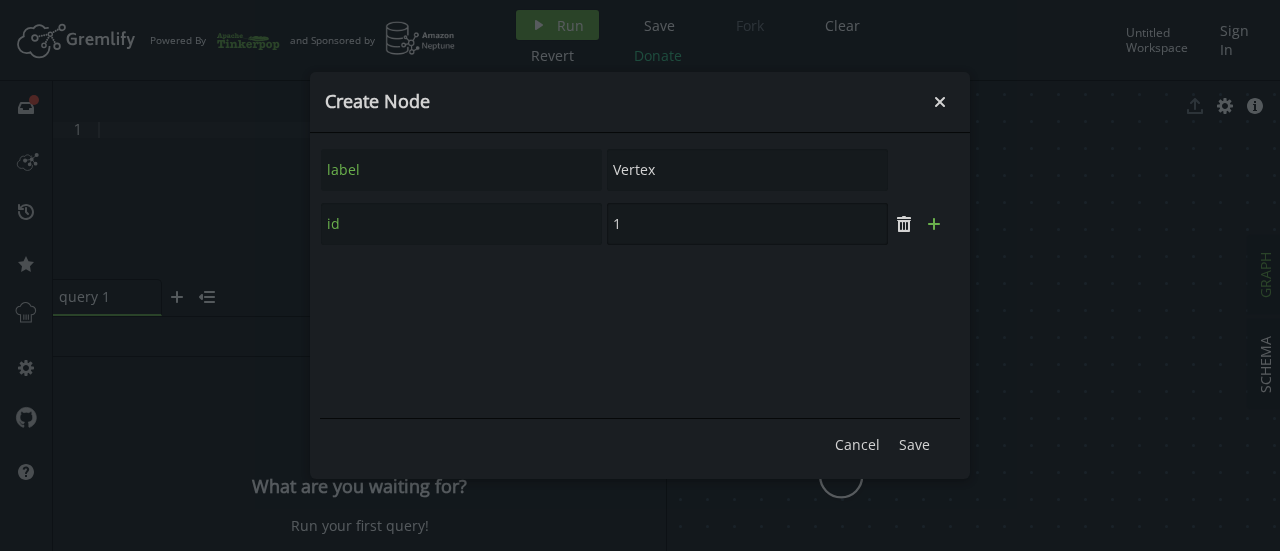 type on "1" 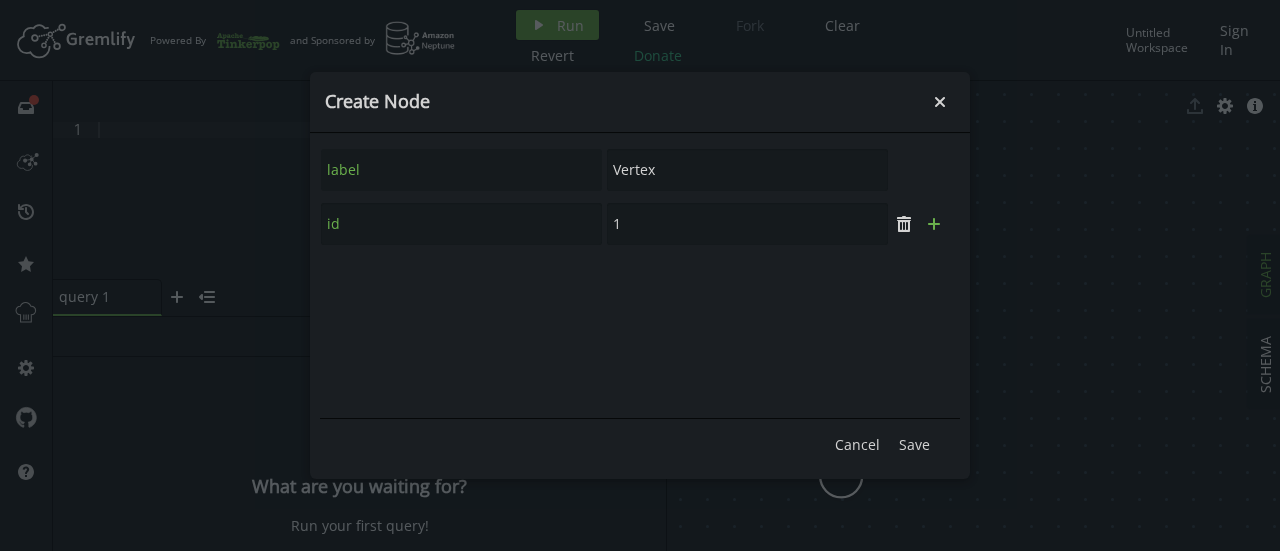 click on "plus" 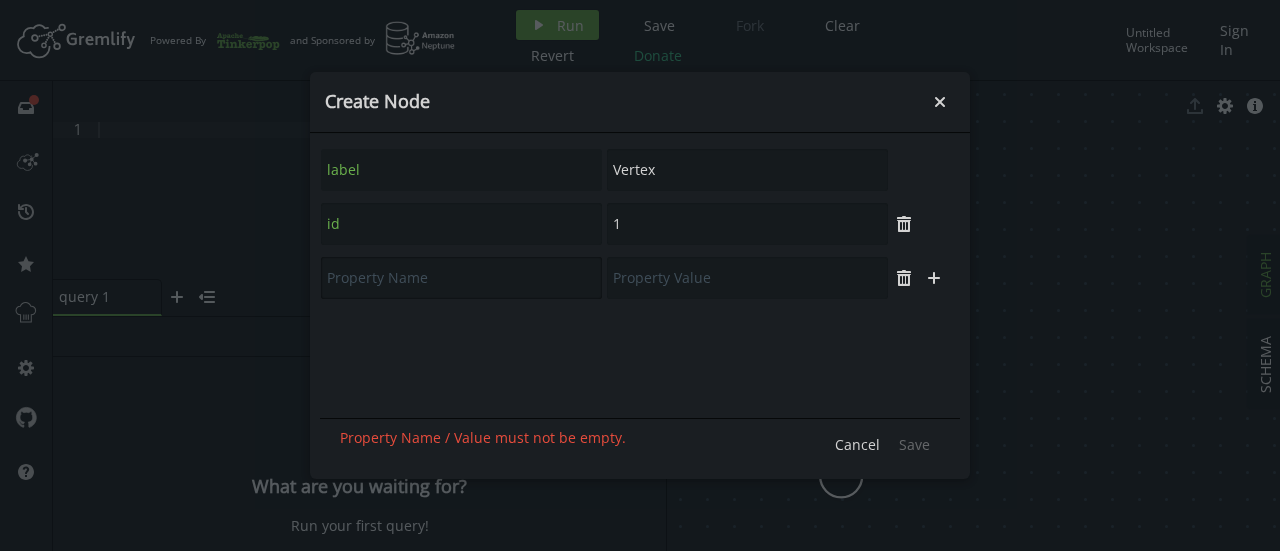 click at bounding box center (461, 278) 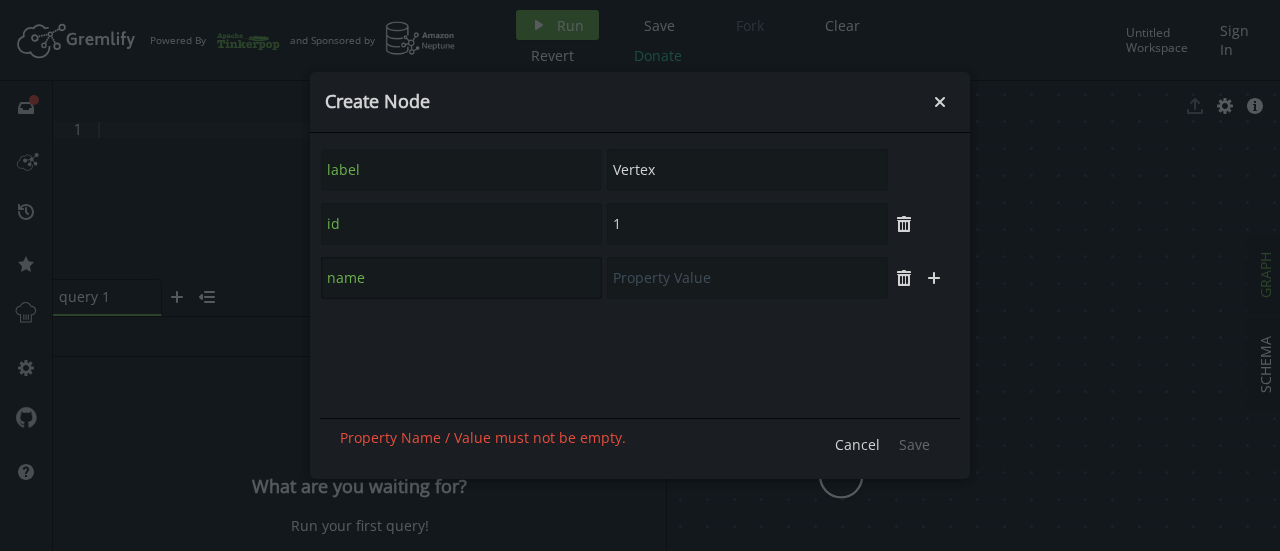 type on "name" 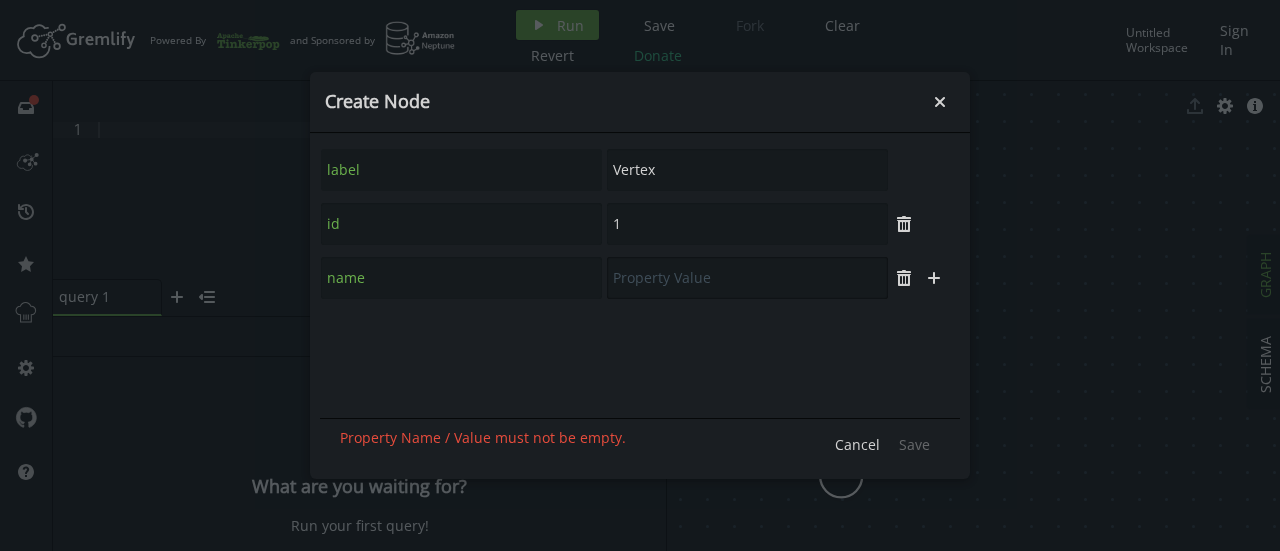 click at bounding box center [747, 278] 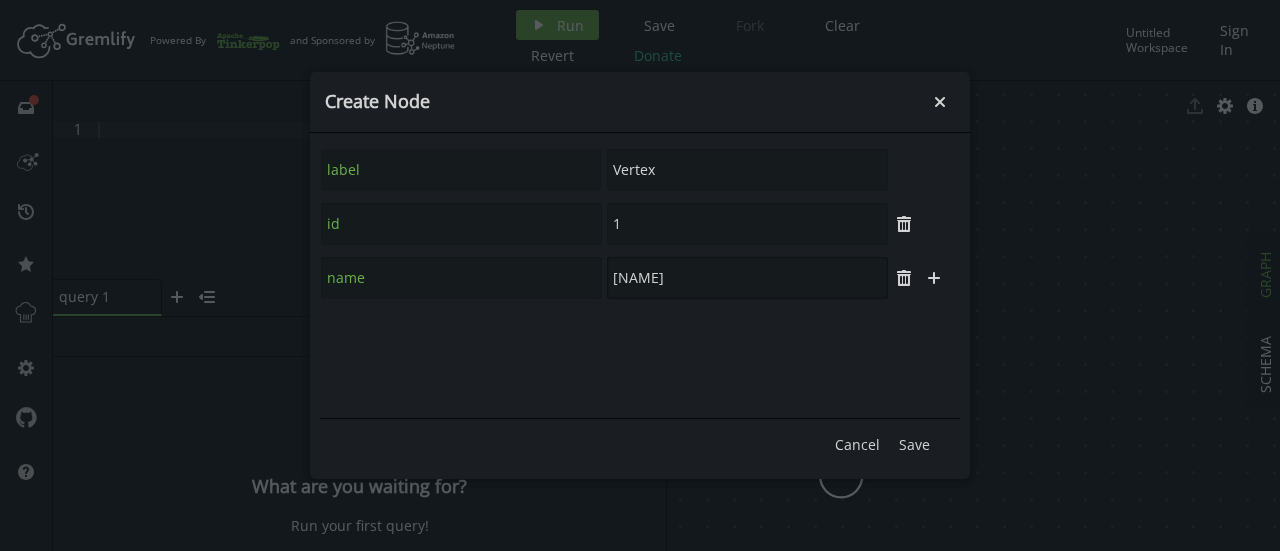 type on "[NAME]" 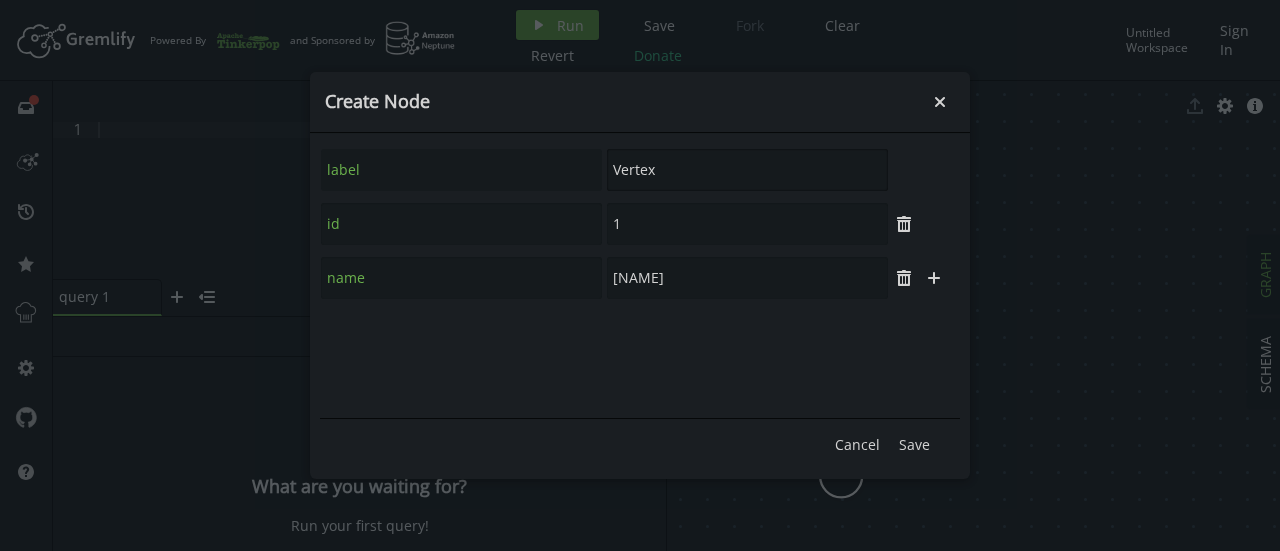 click on "Vertex" at bounding box center (747, 170) 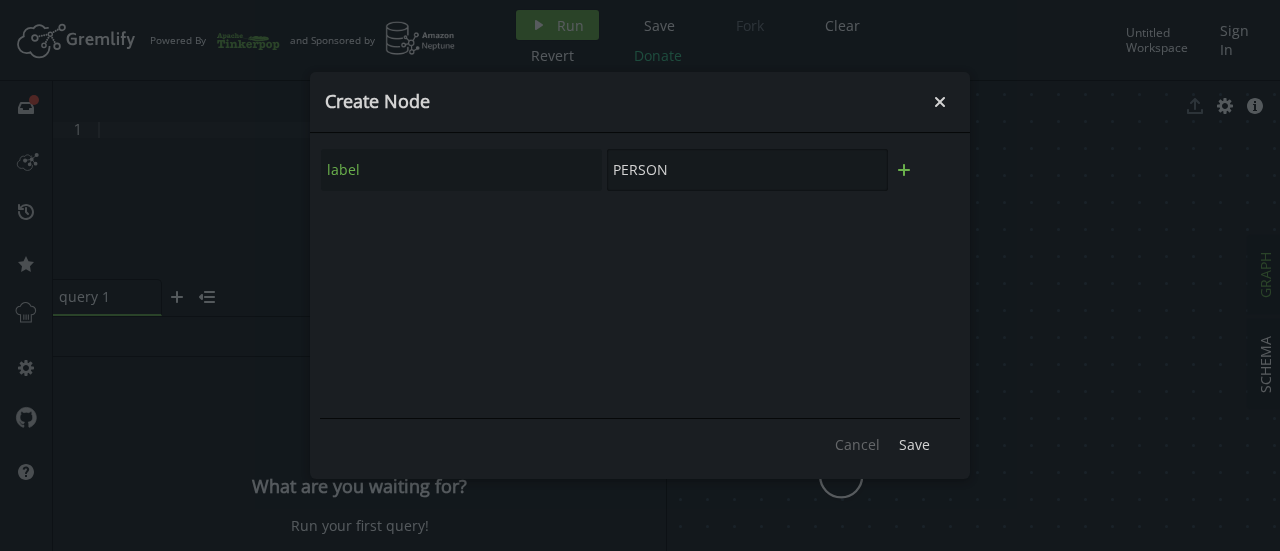 type on "PERSON" 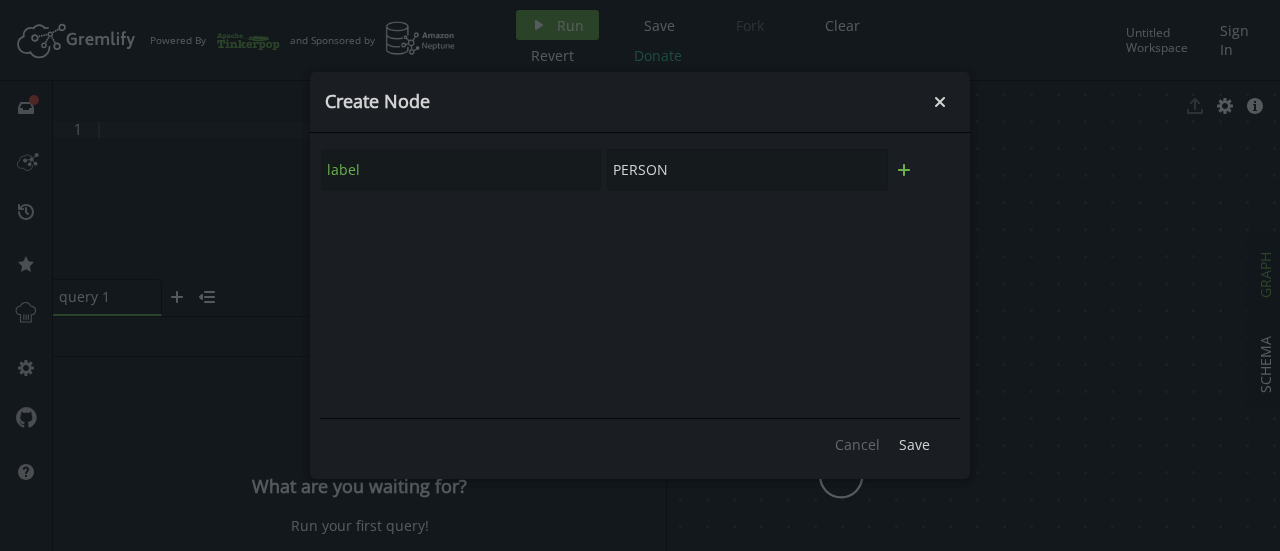 click 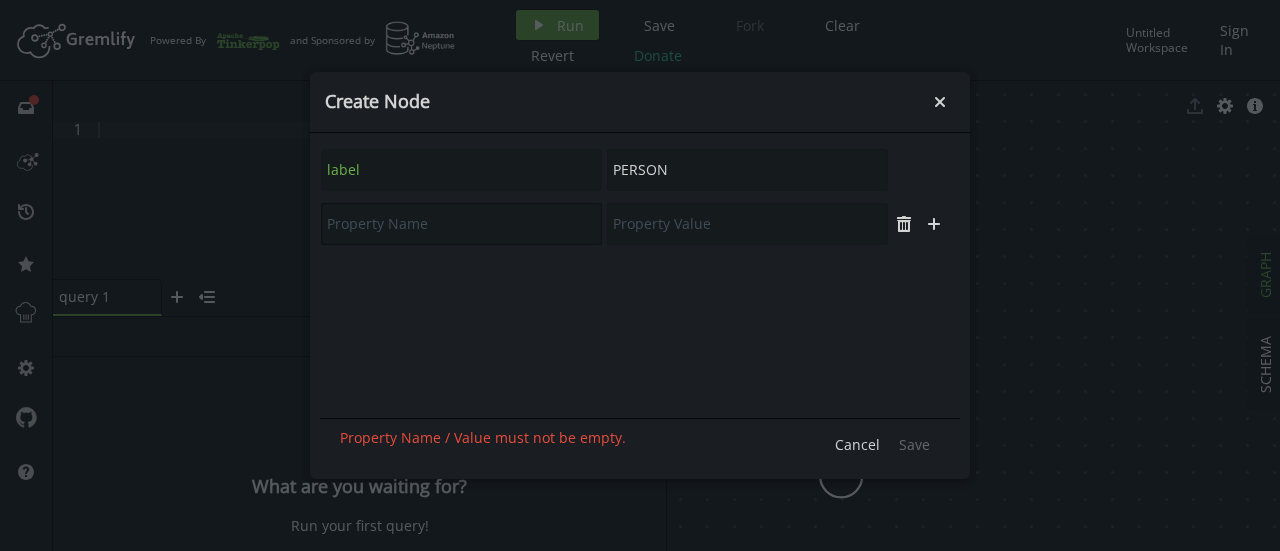 click at bounding box center [461, 224] 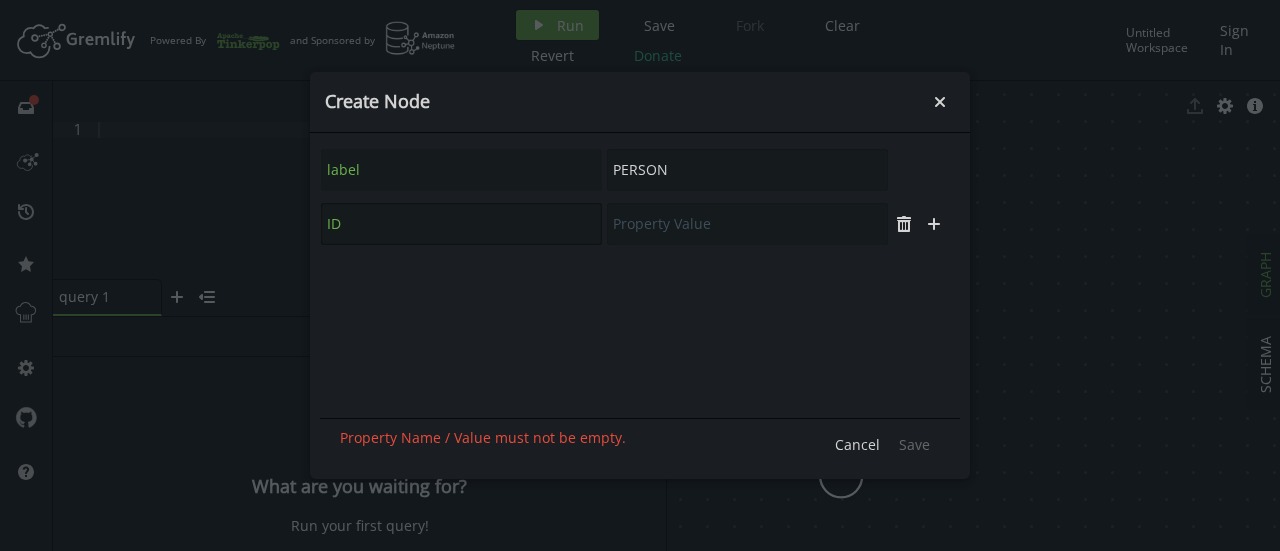 type on "ID" 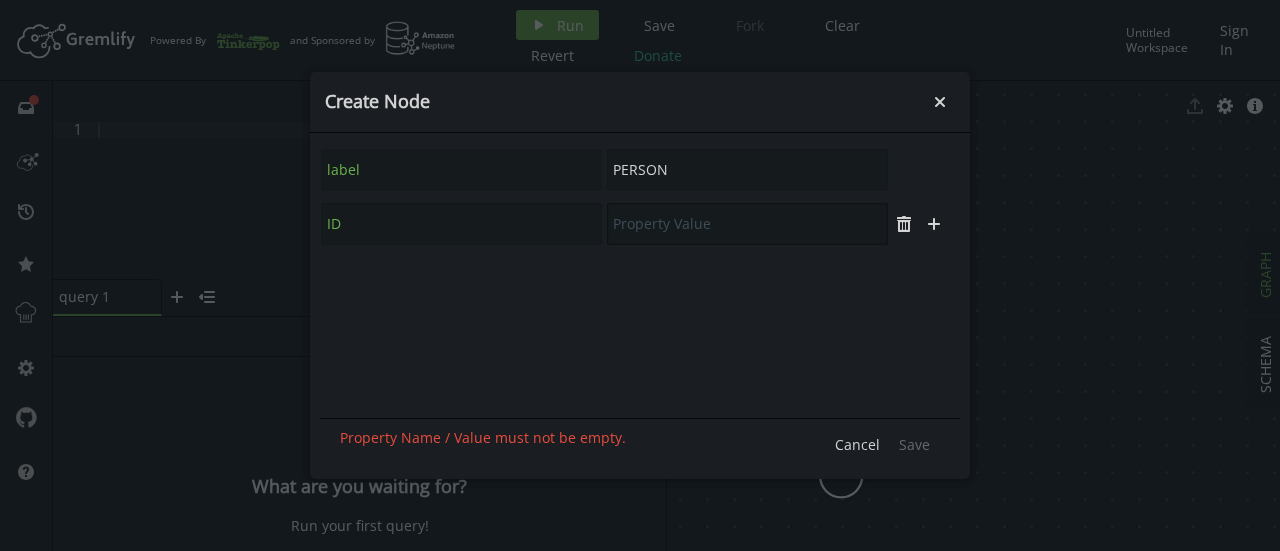 click at bounding box center [747, 224] 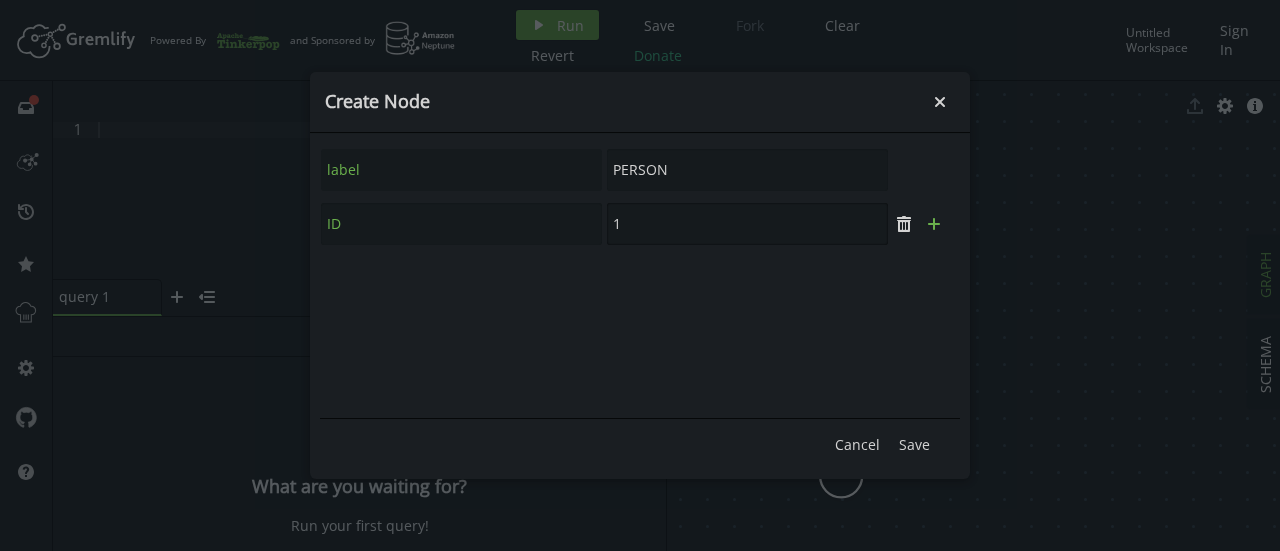 type on "1" 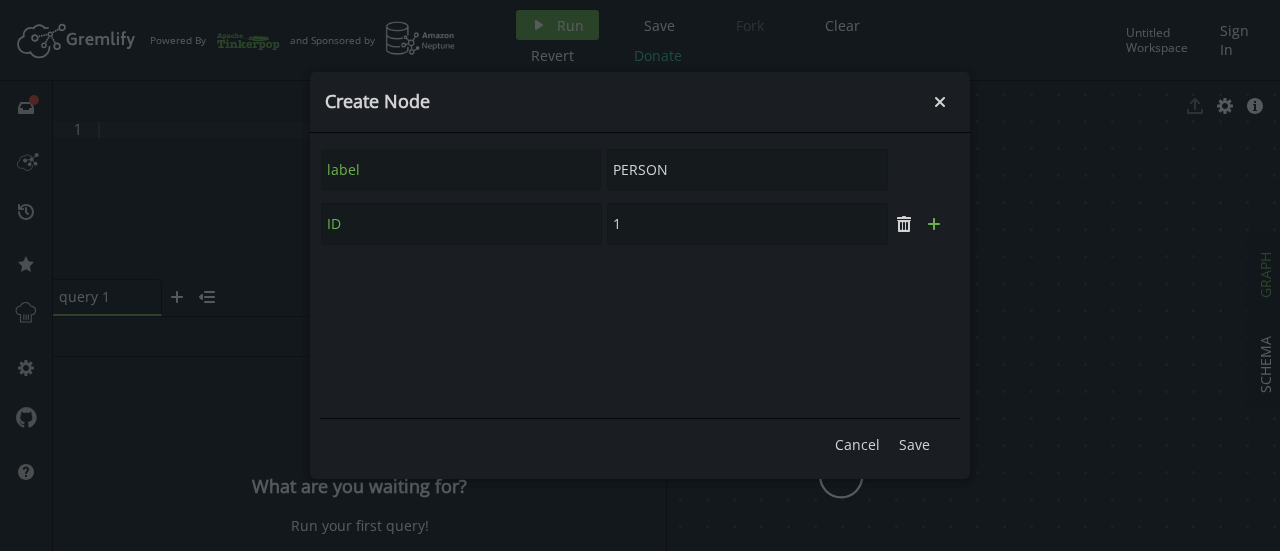 click on "plus" 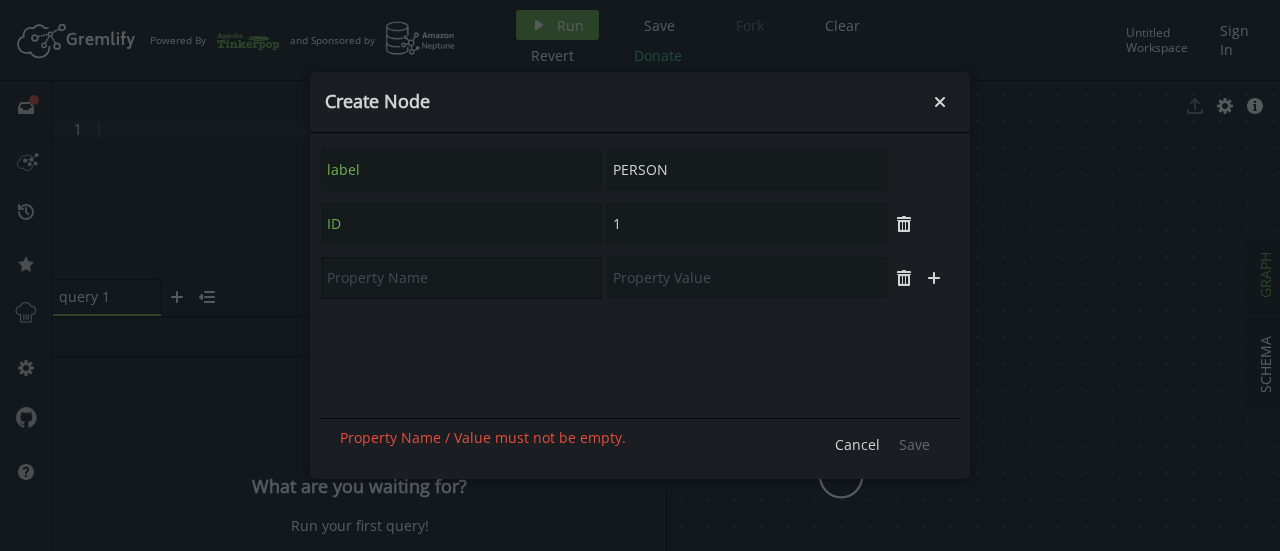 click at bounding box center (461, 278) 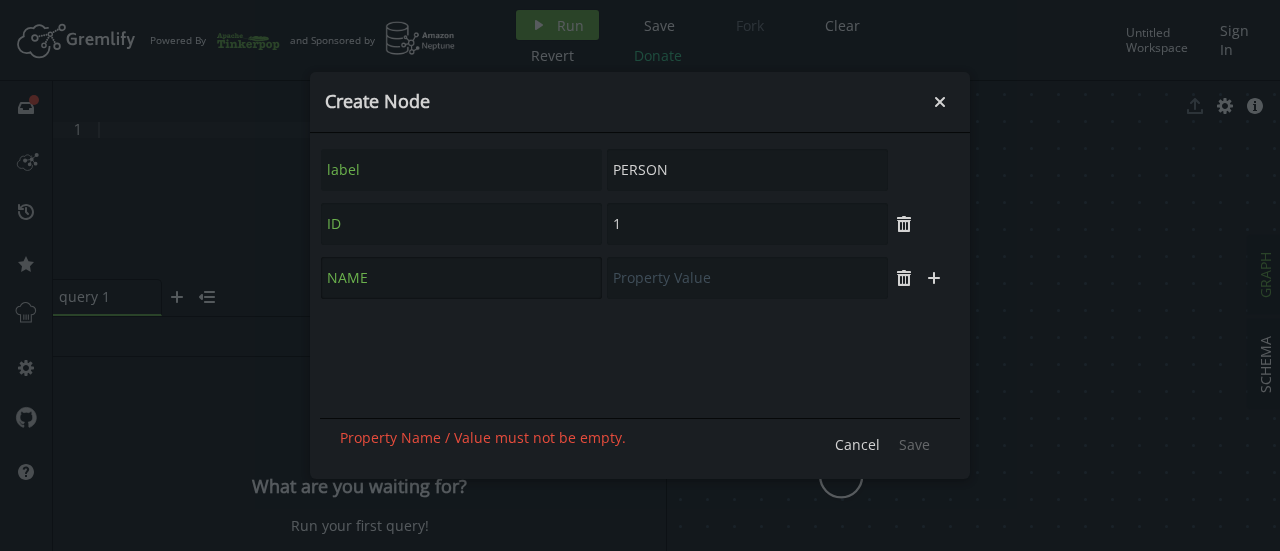 type on "NAME" 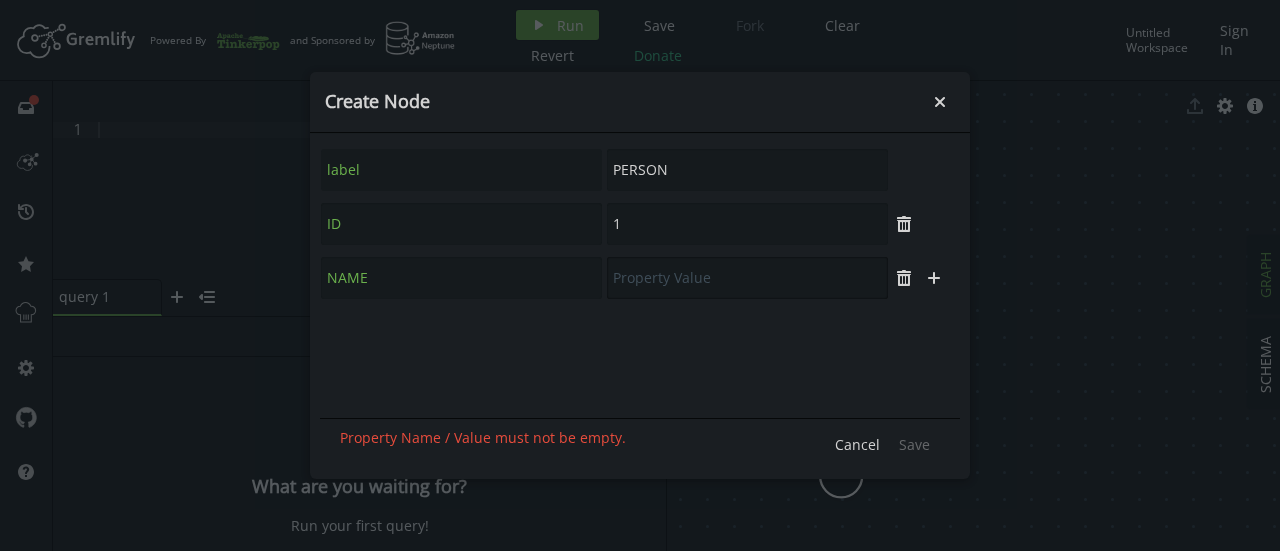 click at bounding box center (747, 278) 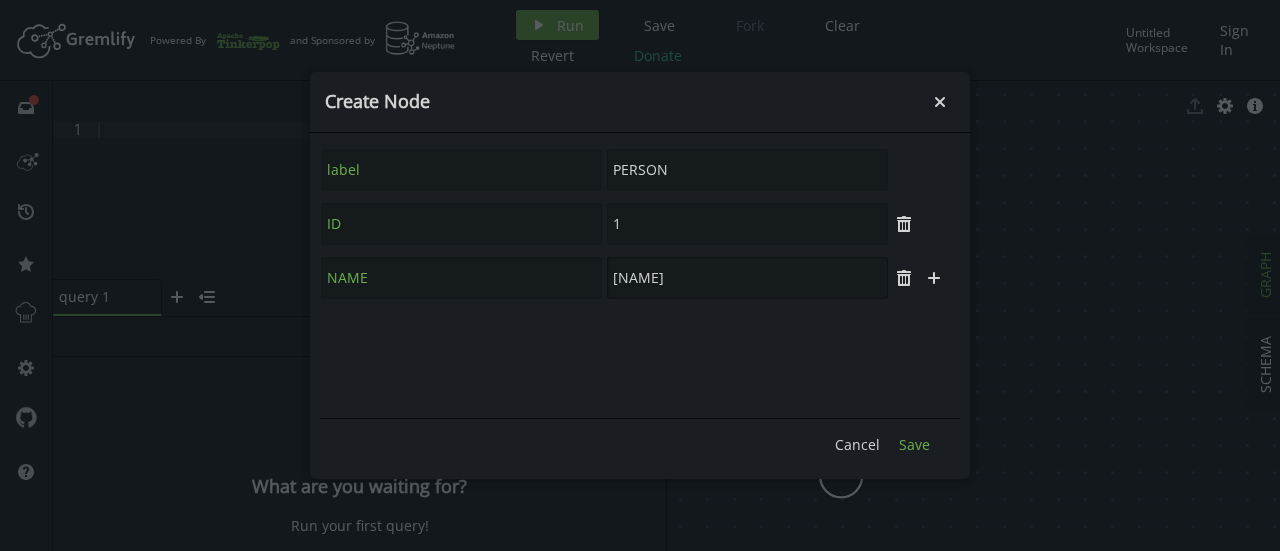 type on "[NAME]" 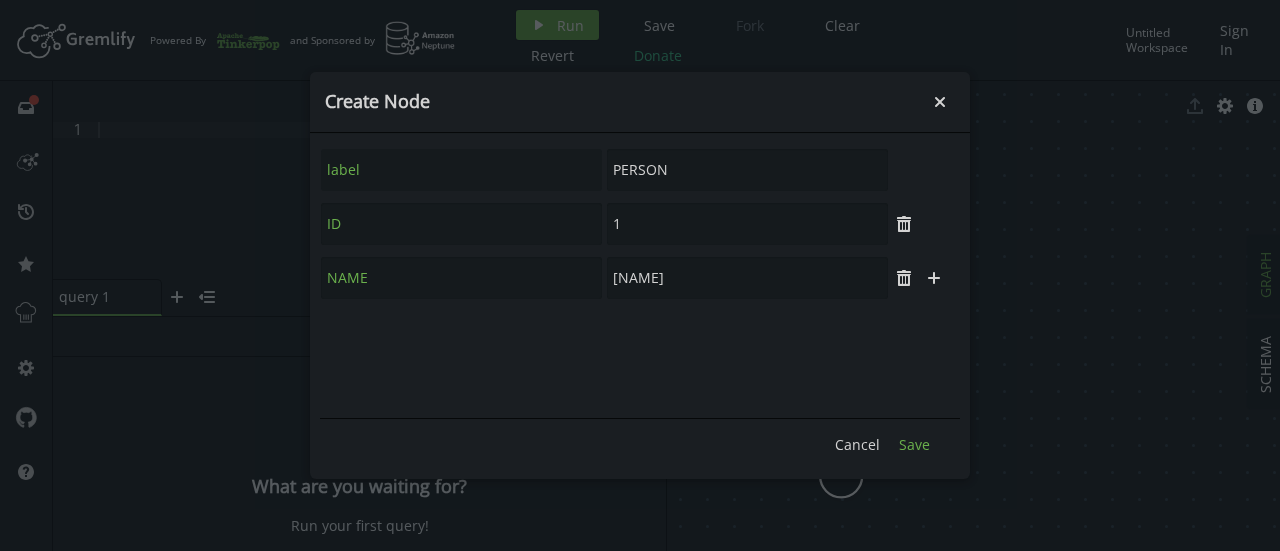 click on "Save" at bounding box center (914, 444) 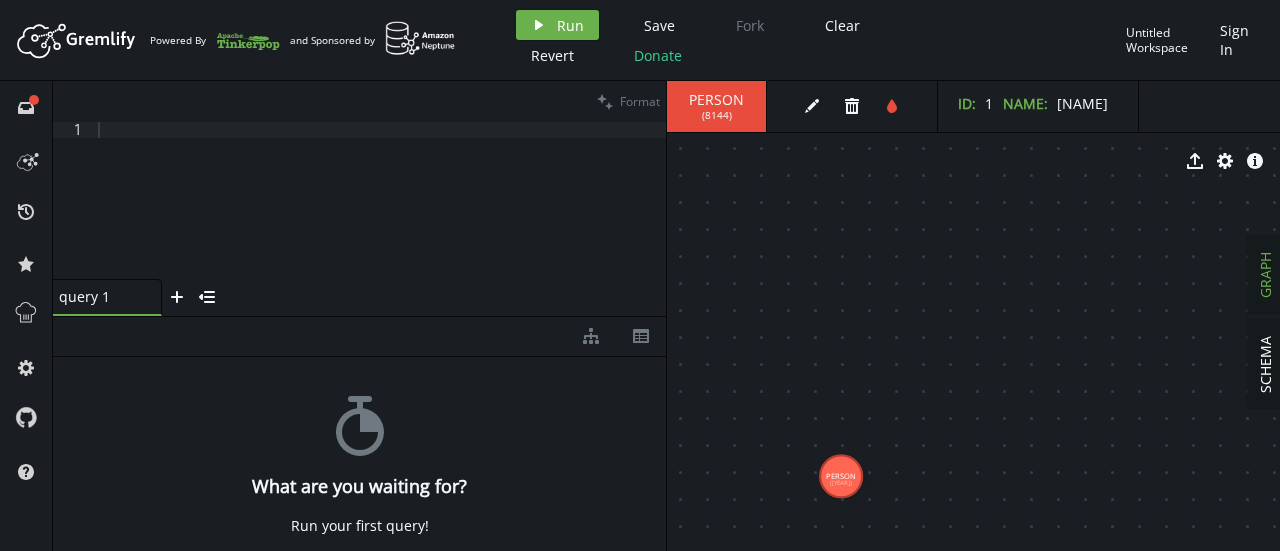 click 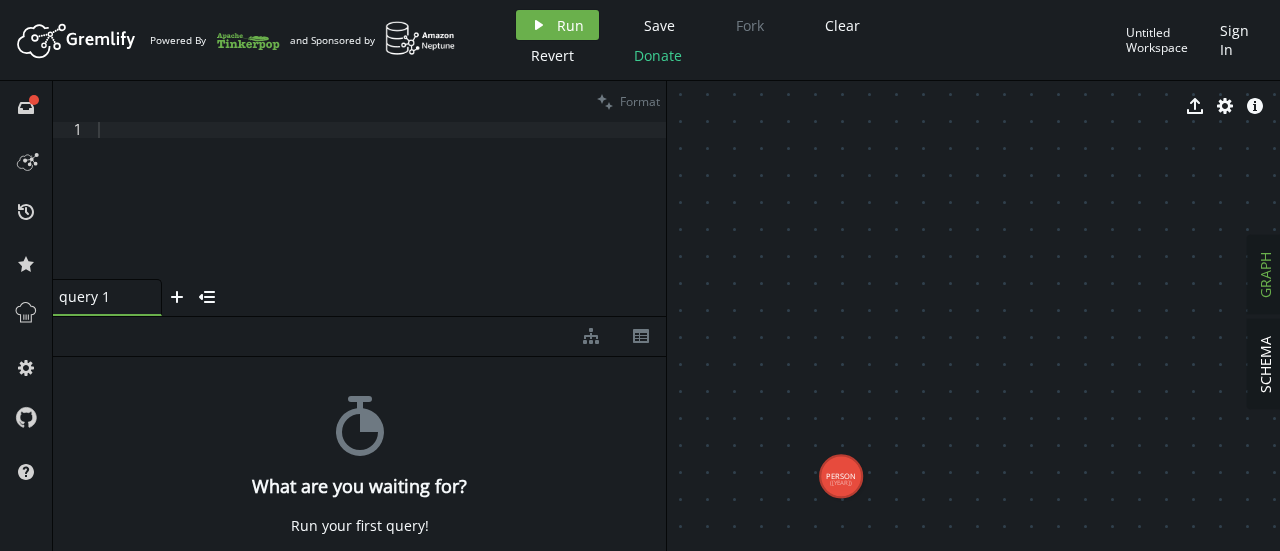 click 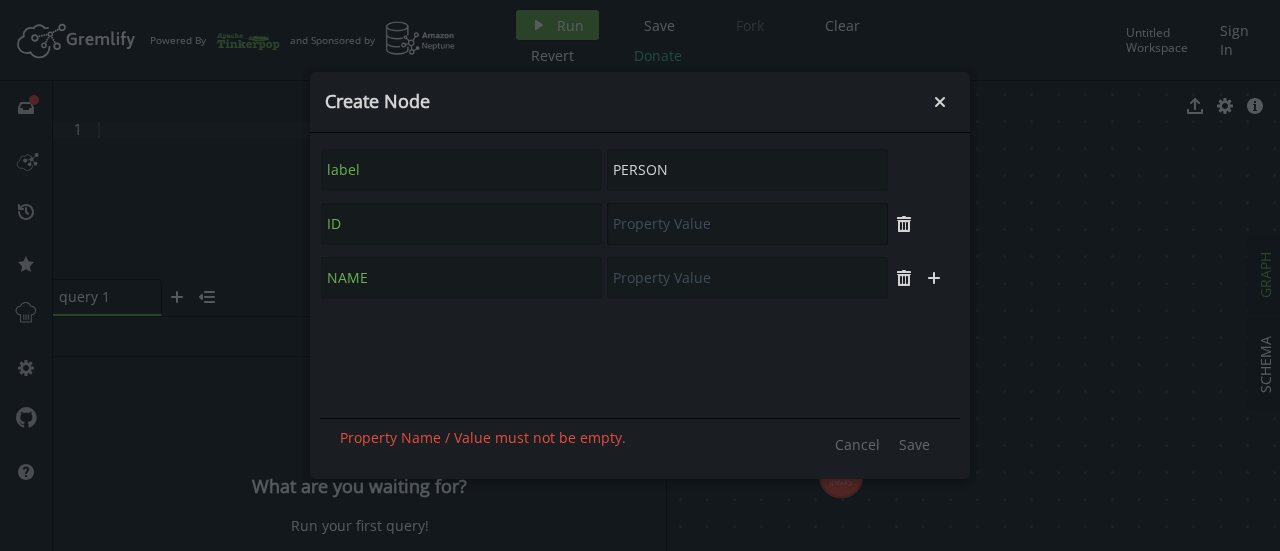 click at bounding box center (747, 224) 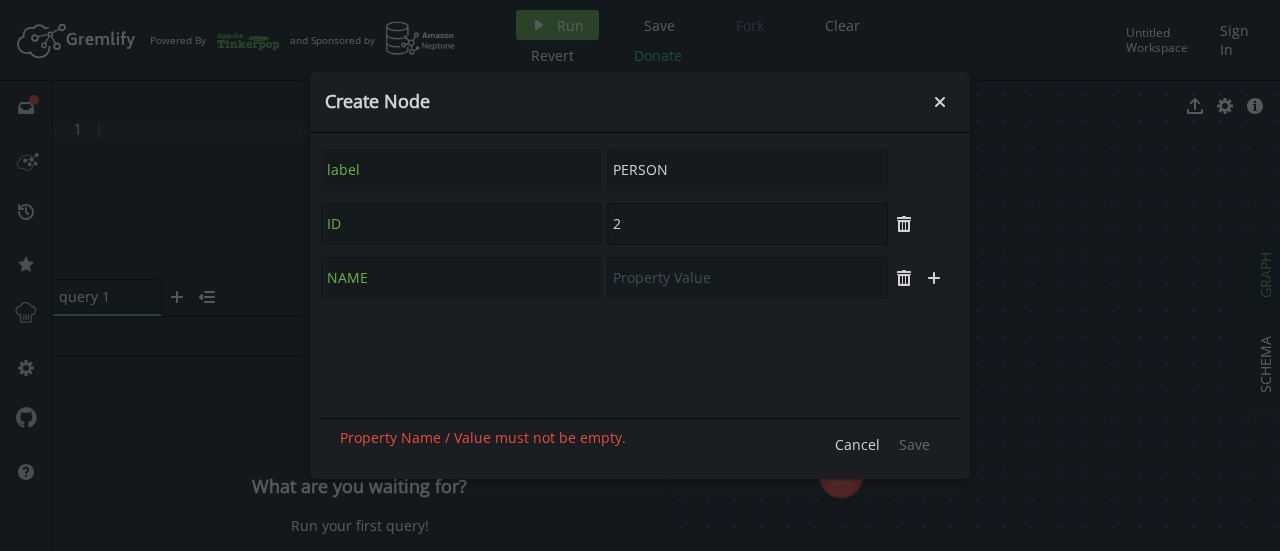 type on "2" 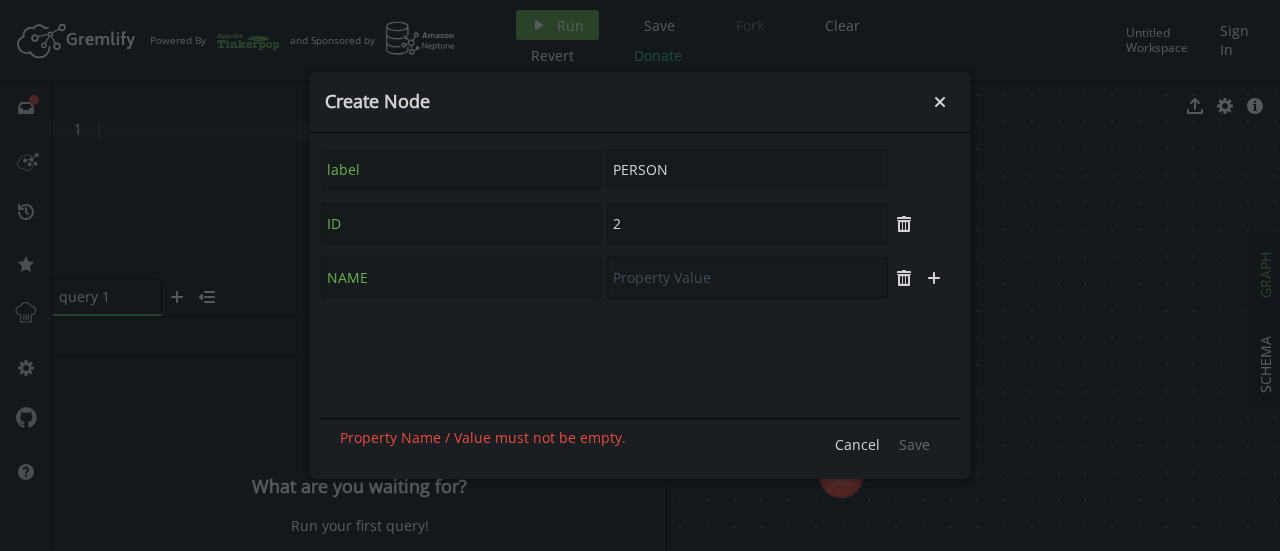 click at bounding box center (747, 278) 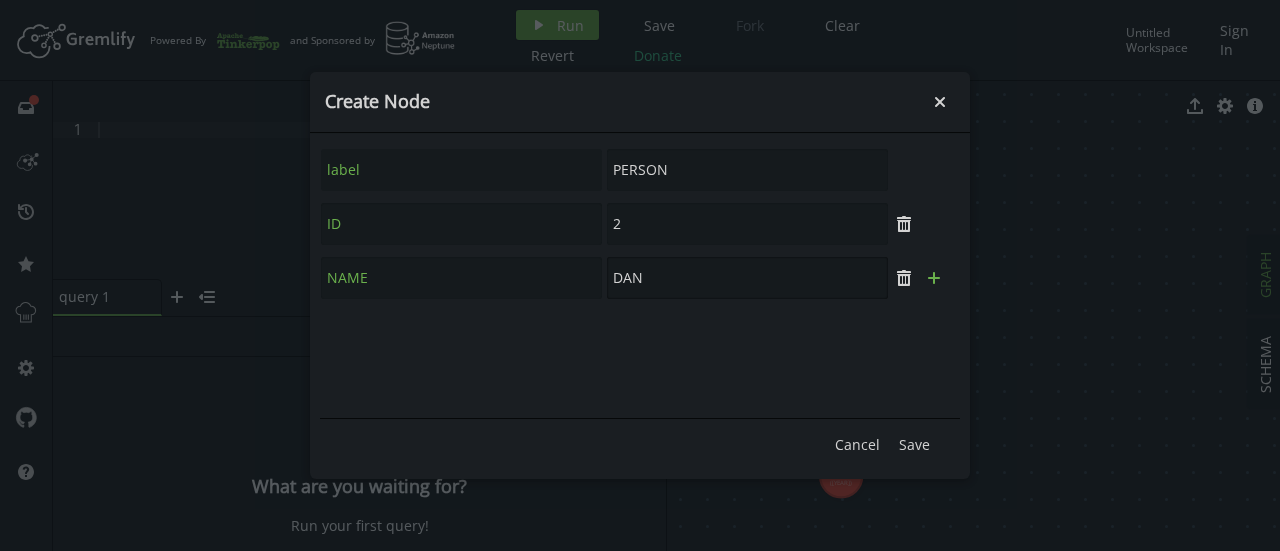 type on "DAN" 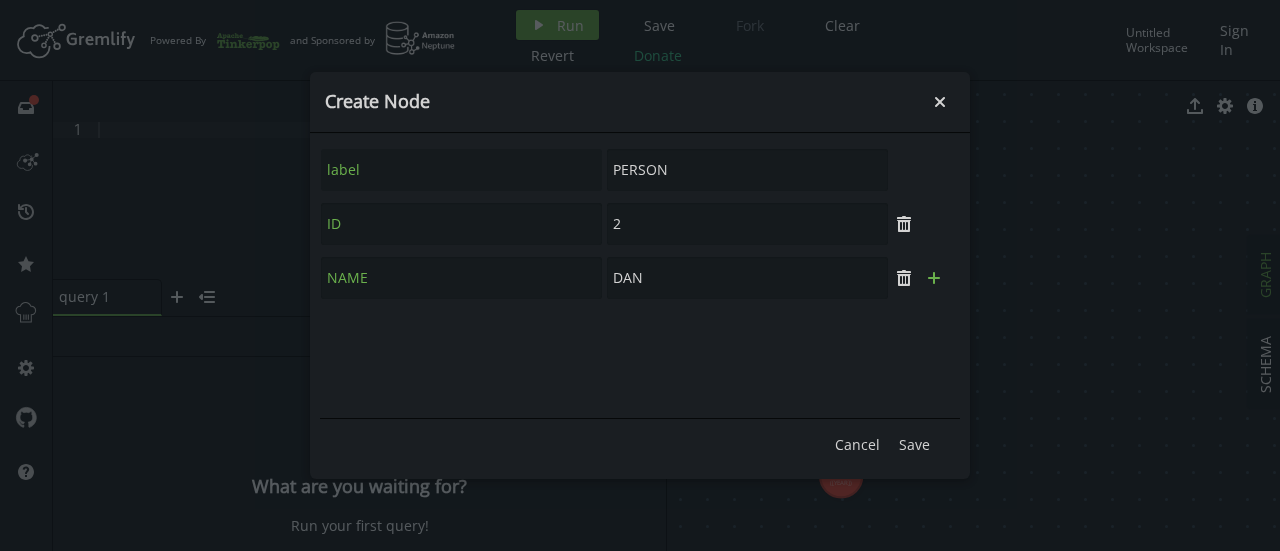 click on "plus" at bounding box center [934, 278] 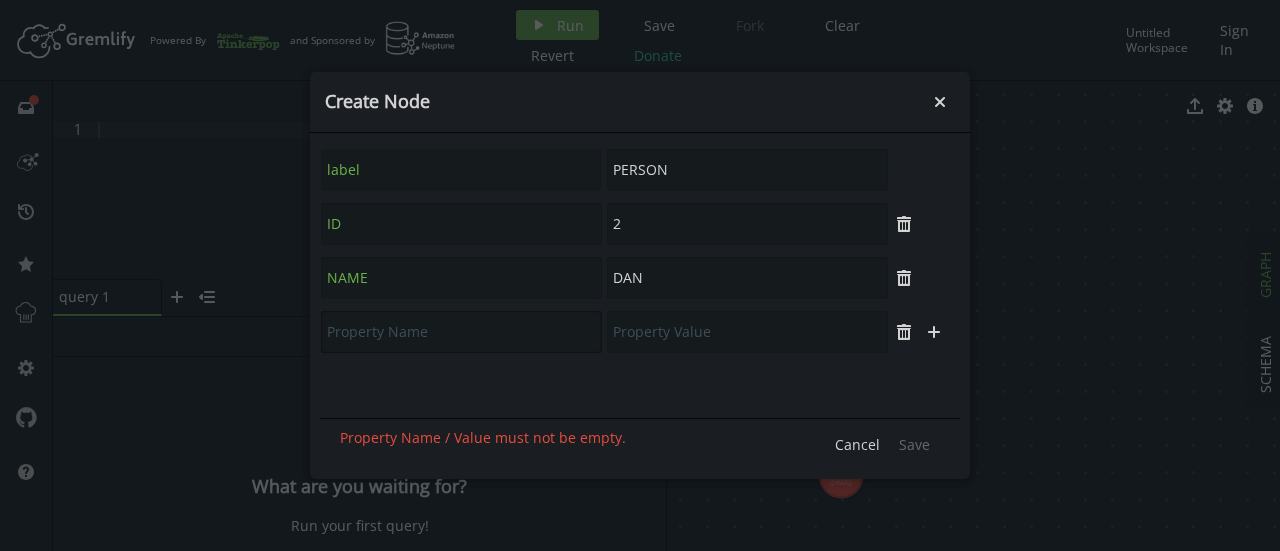 click at bounding box center (461, 332) 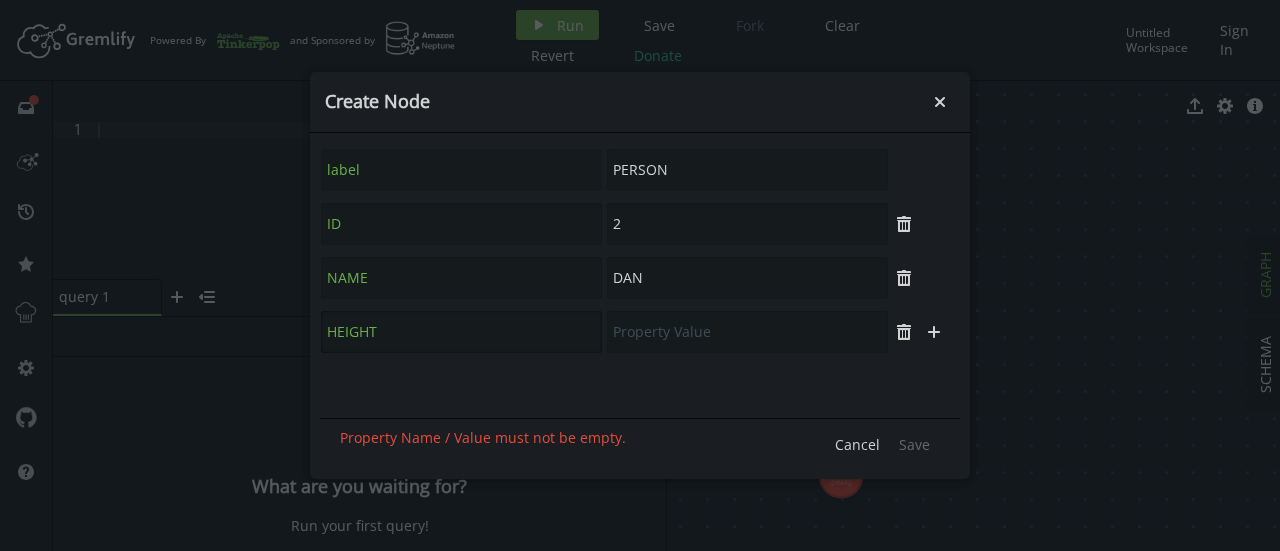 type on "HEIGHT" 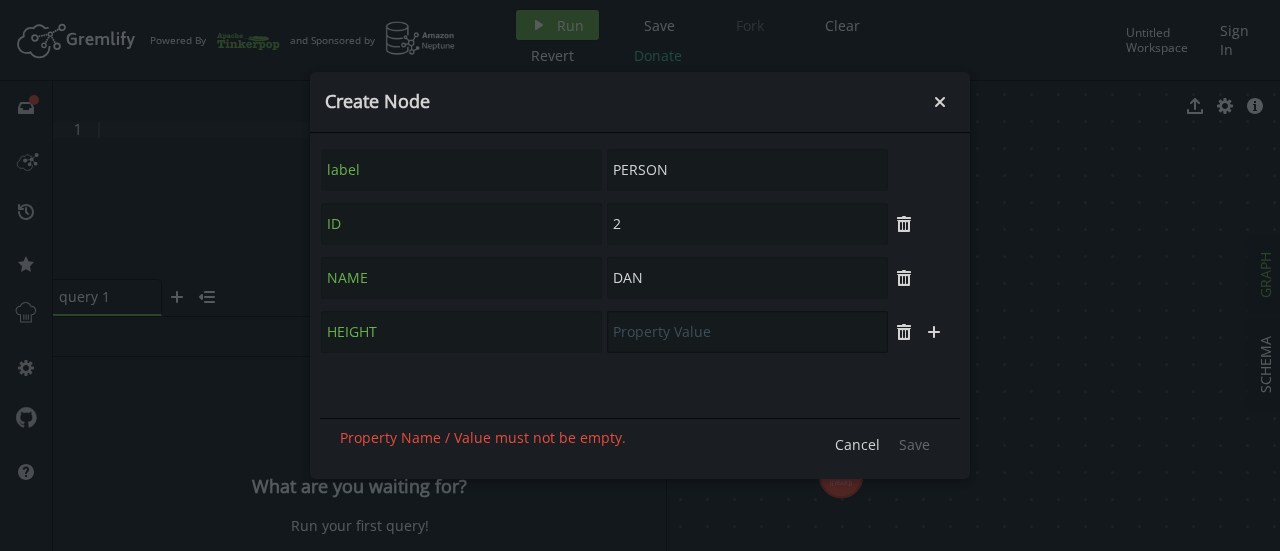 click at bounding box center [747, 332] 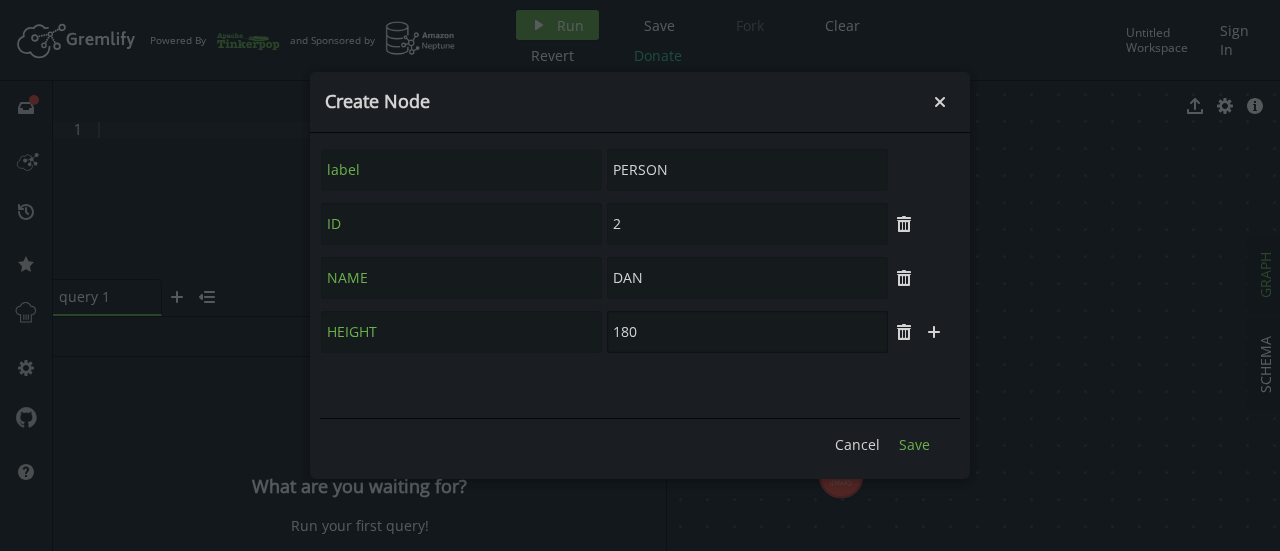 type on "180" 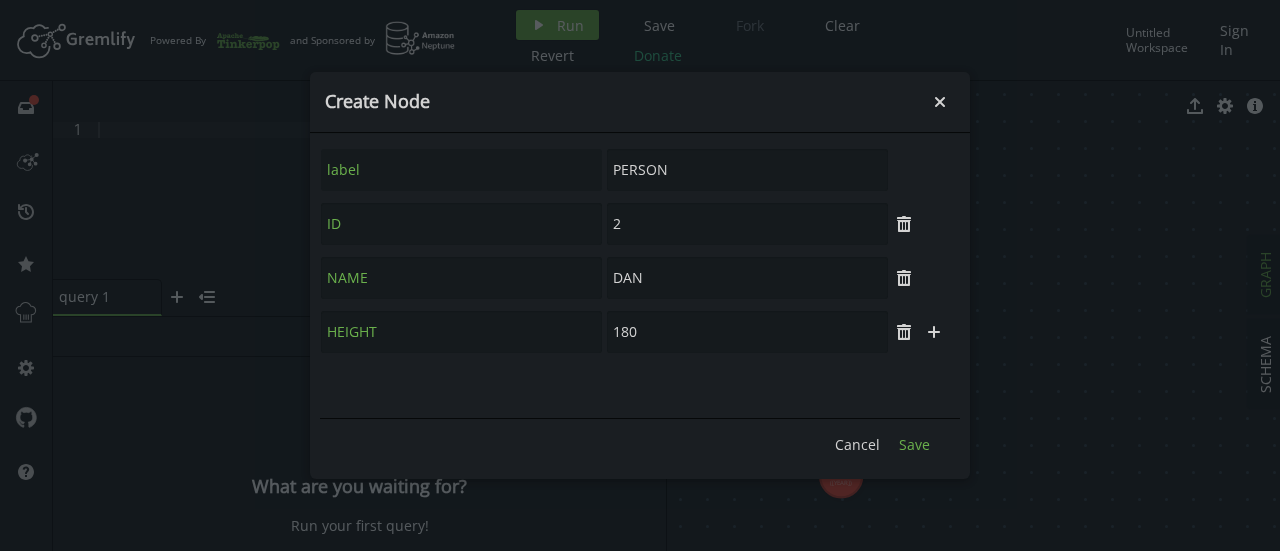 click on "Save" at bounding box center [914, 444] 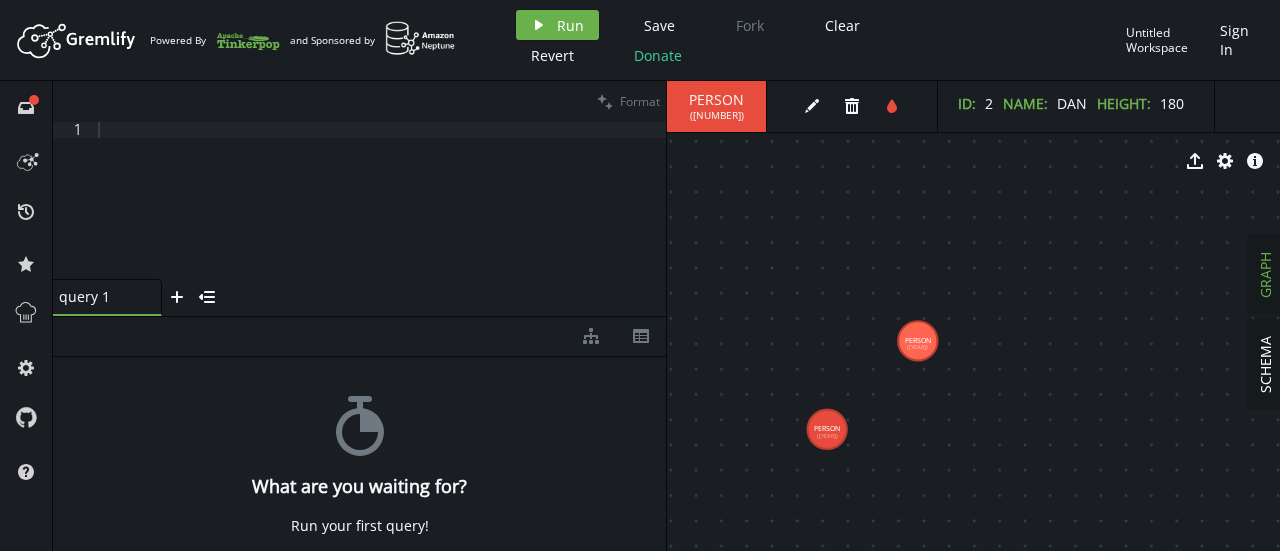 drag, startPoint x: 855, startPoint y: 455, endPoint x: 817, endPoint y: 435, distance: 42.941822 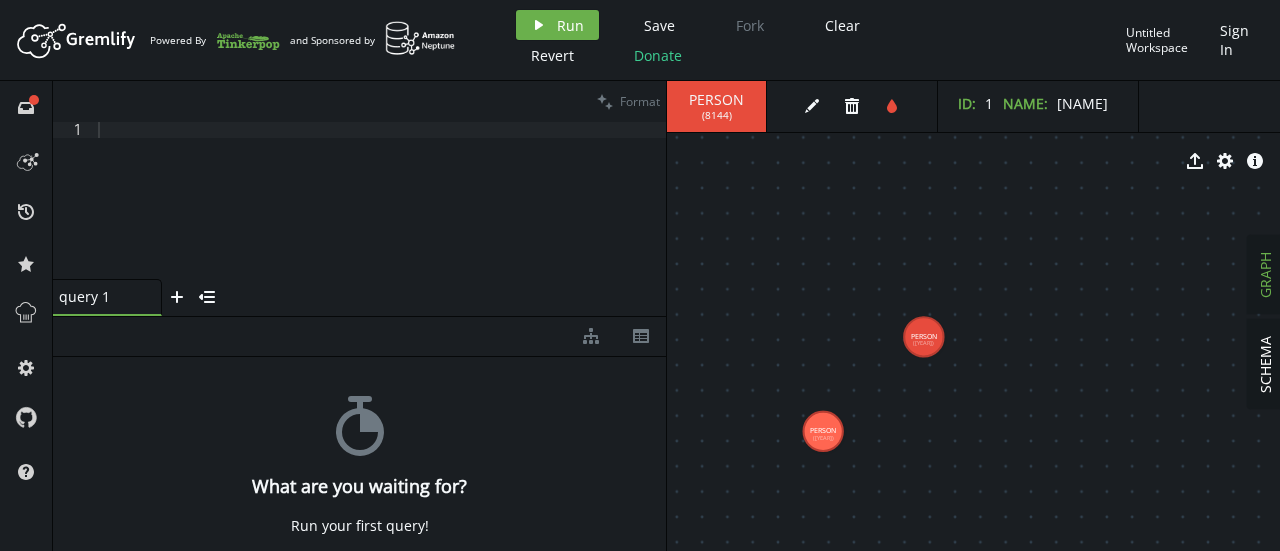 click 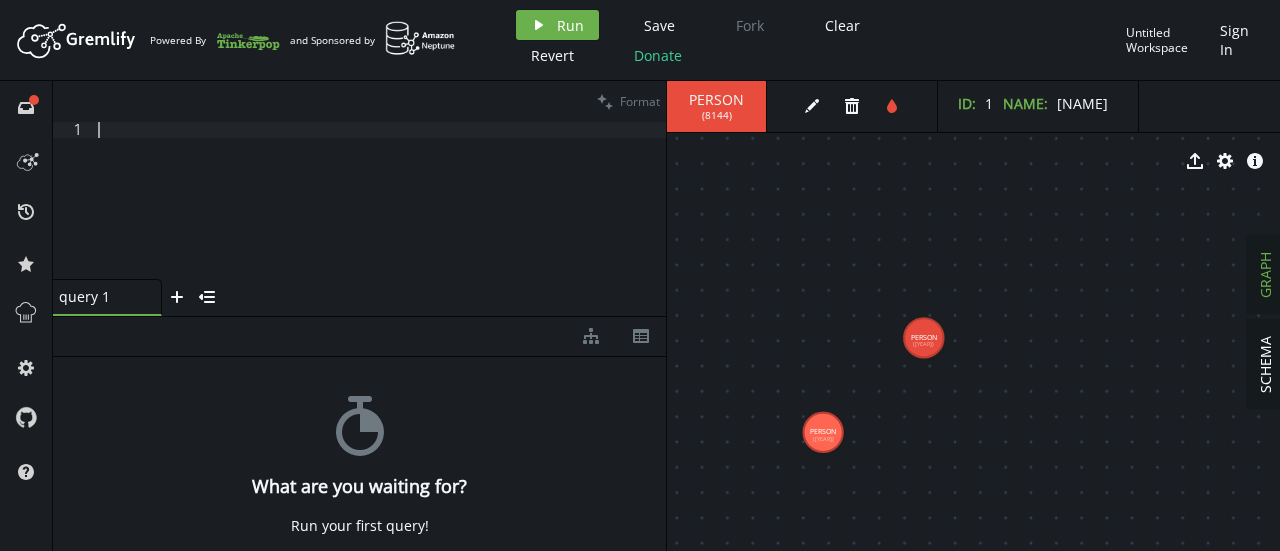 click at bounding box center [380, 216] 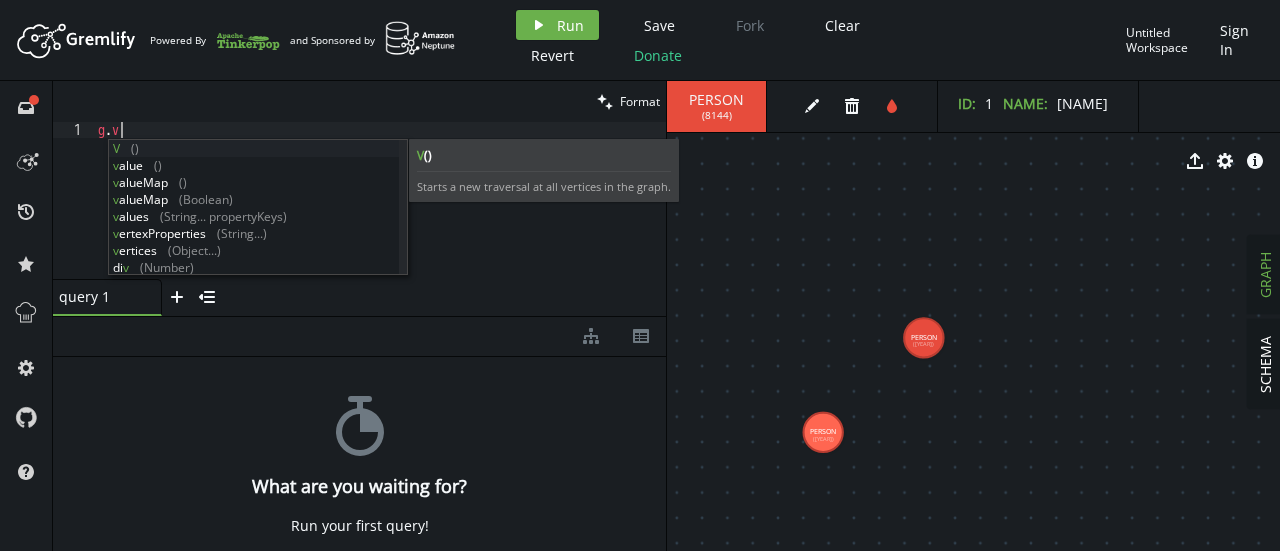 scroll, scrollTop: 0, scrollLeft: 30, axis: horizontal 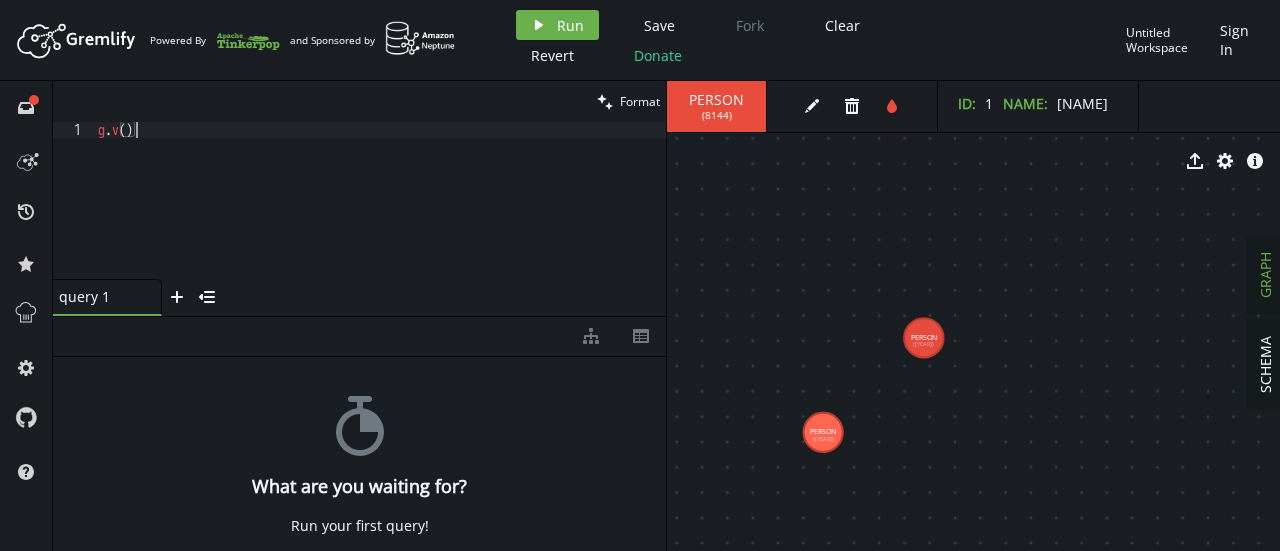 click on "g . v ( )" at bounding box center [380, 216] 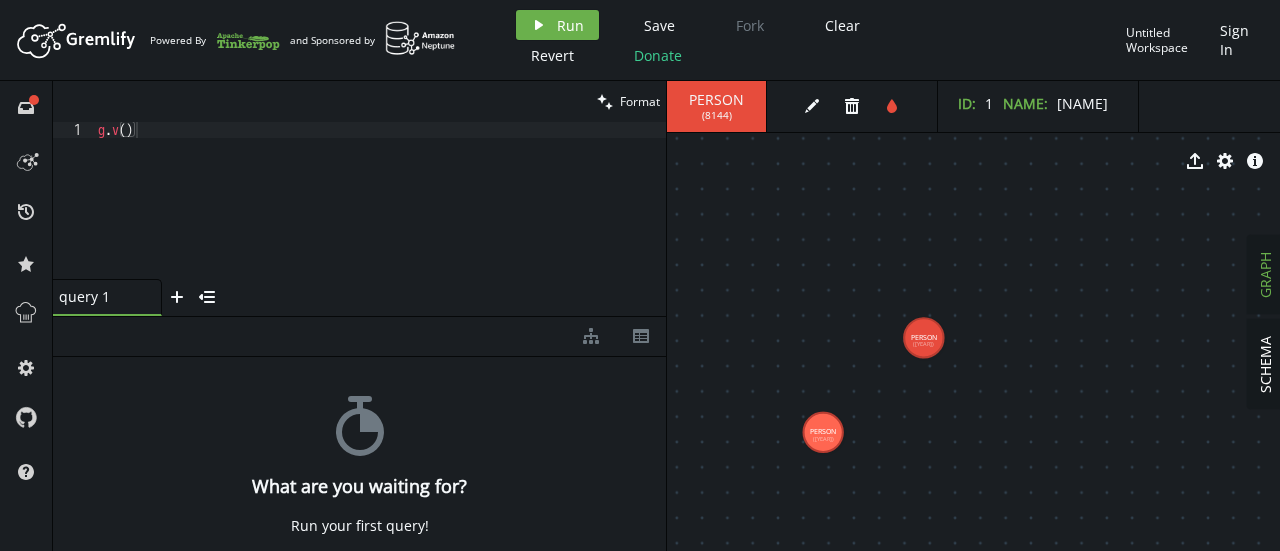 click on "stopwatch What are you waiting for? Run your first query!" at bounding box center [359, 449] 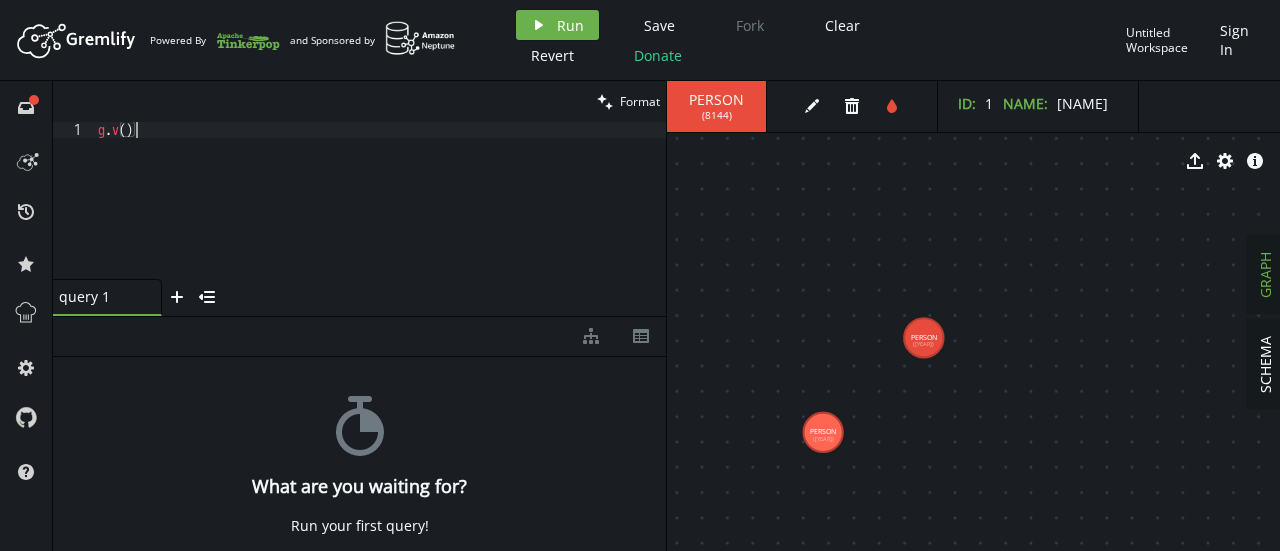 click on "g . v ( )" at bounding box center [380, 216] 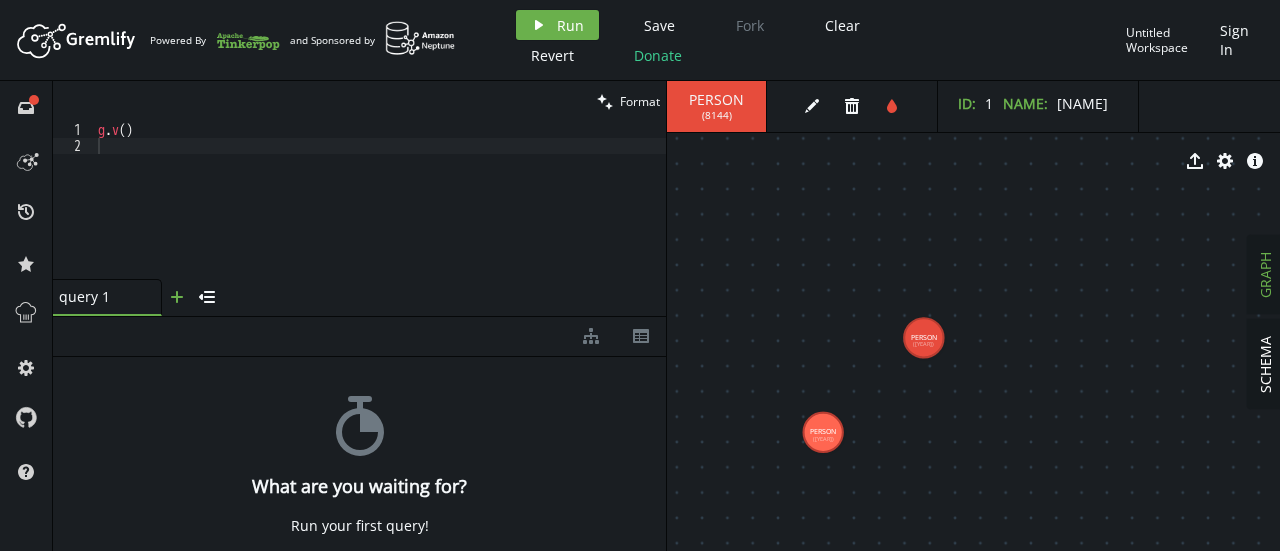 click on "plus" 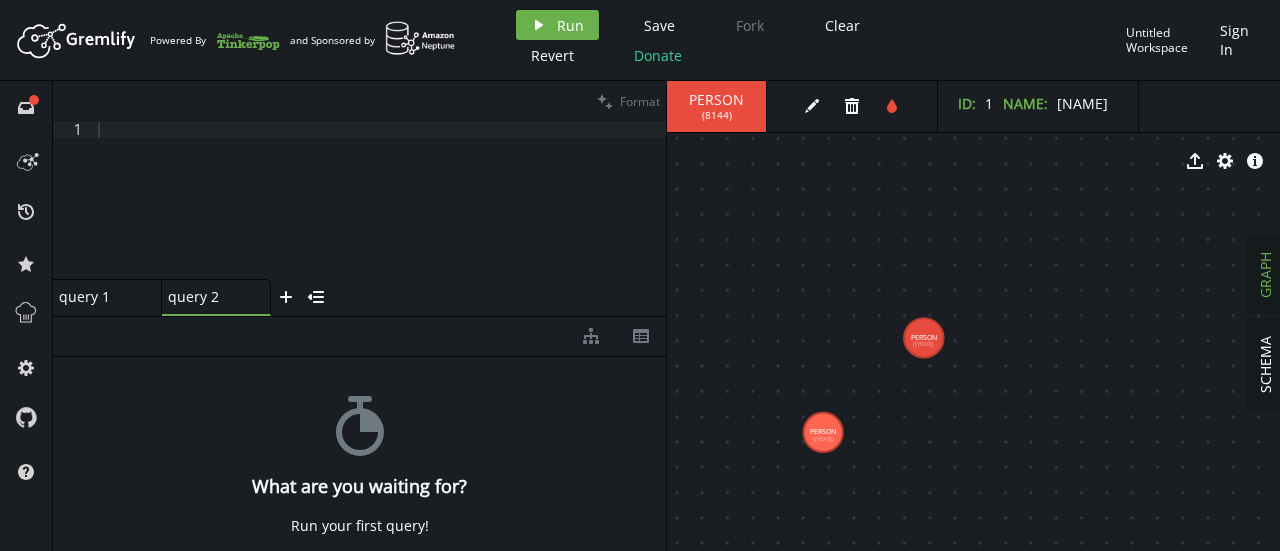 click on "diagram-tree th" at bounding box center (359, 337) 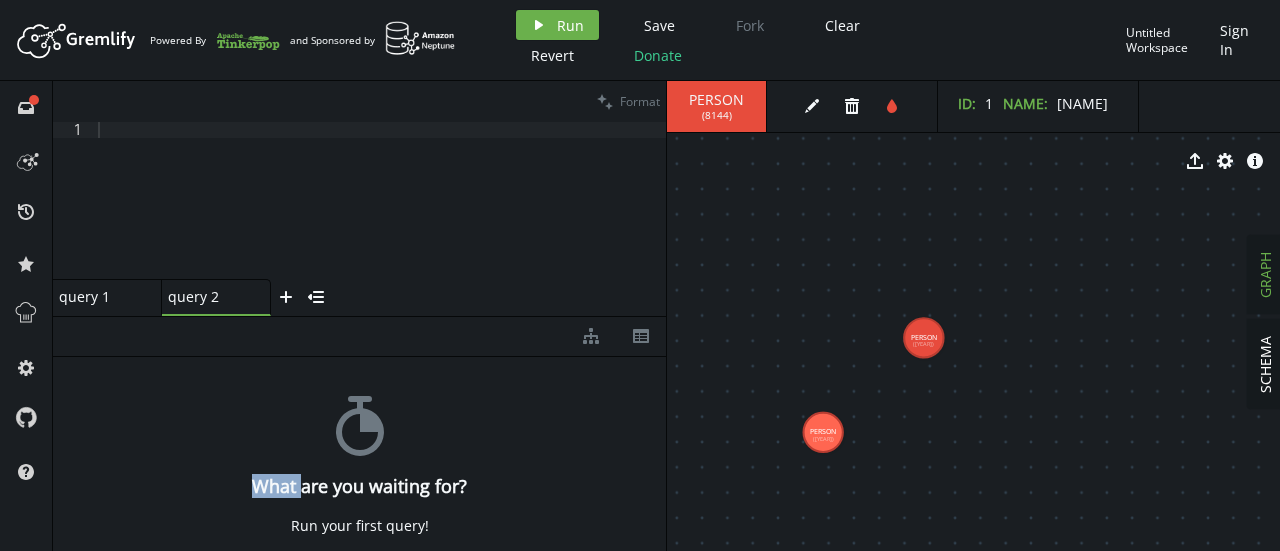 click on "diagram-tree th" at bounding box center (359, 337) 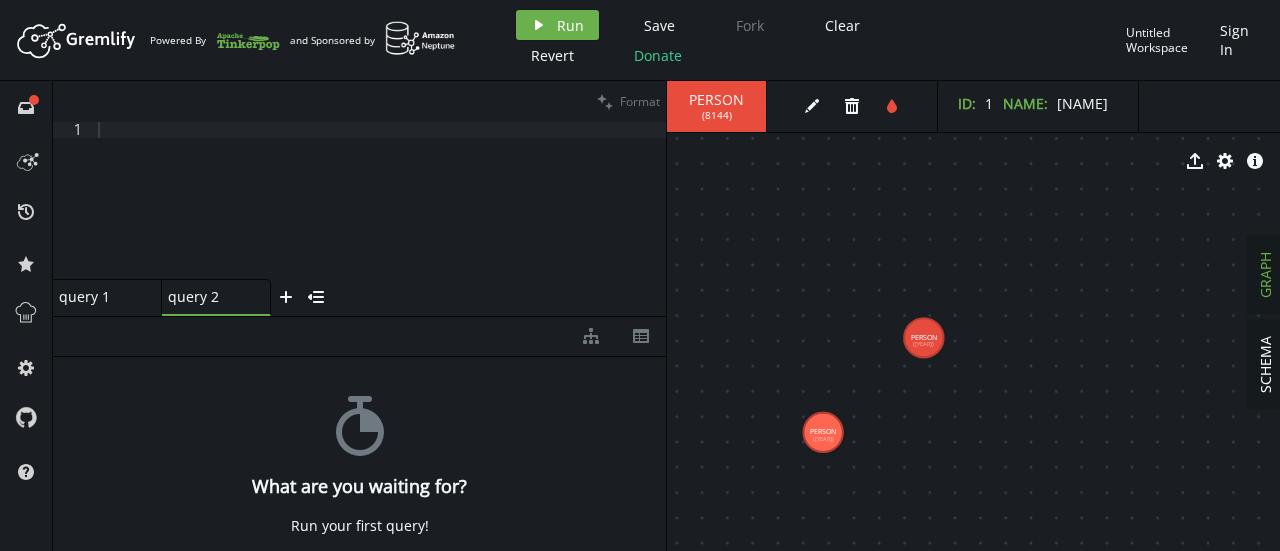 click on "What are you waiting for?" at bounding box center (359, 486) 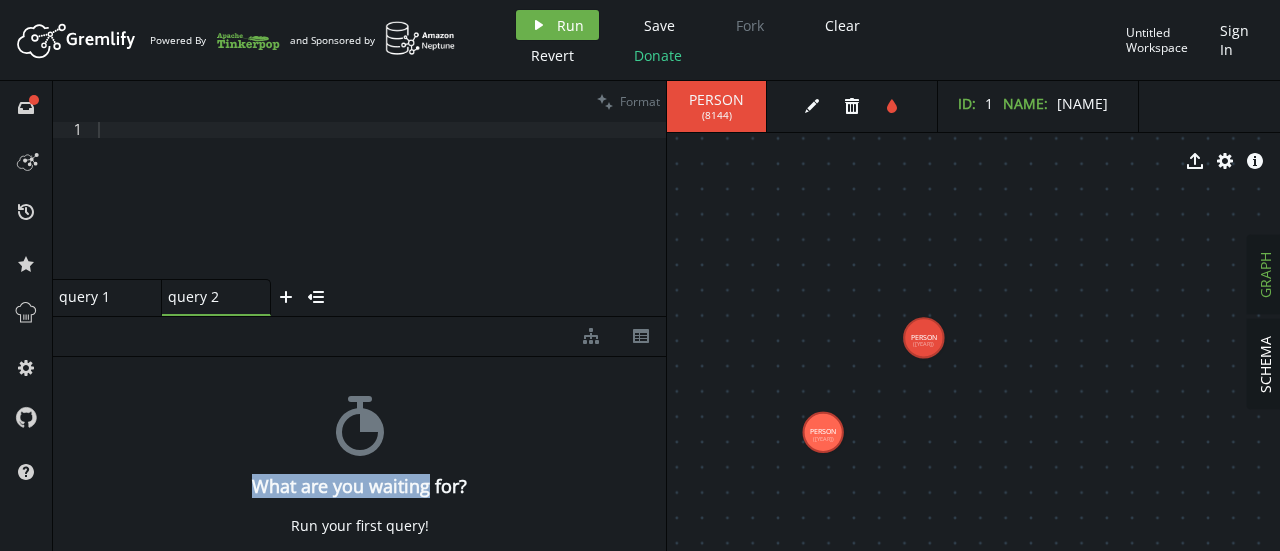 click on "diagram-tree th stopwatch What are you waiting for? Run your first query!" at bounding box center (359, 434) 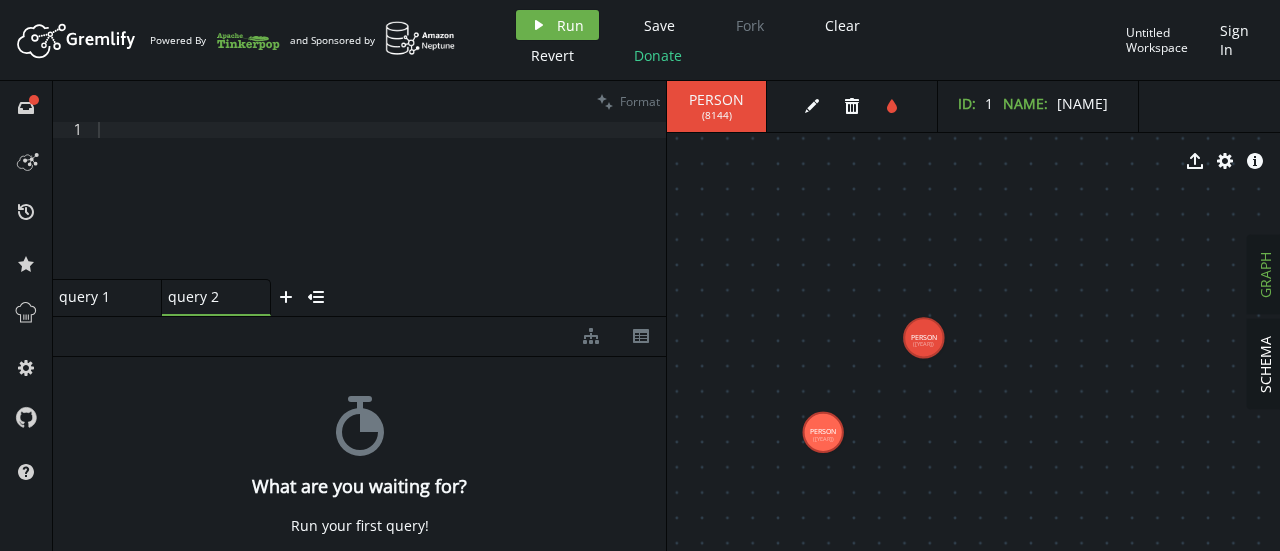 click at bounding box center [380, 216] 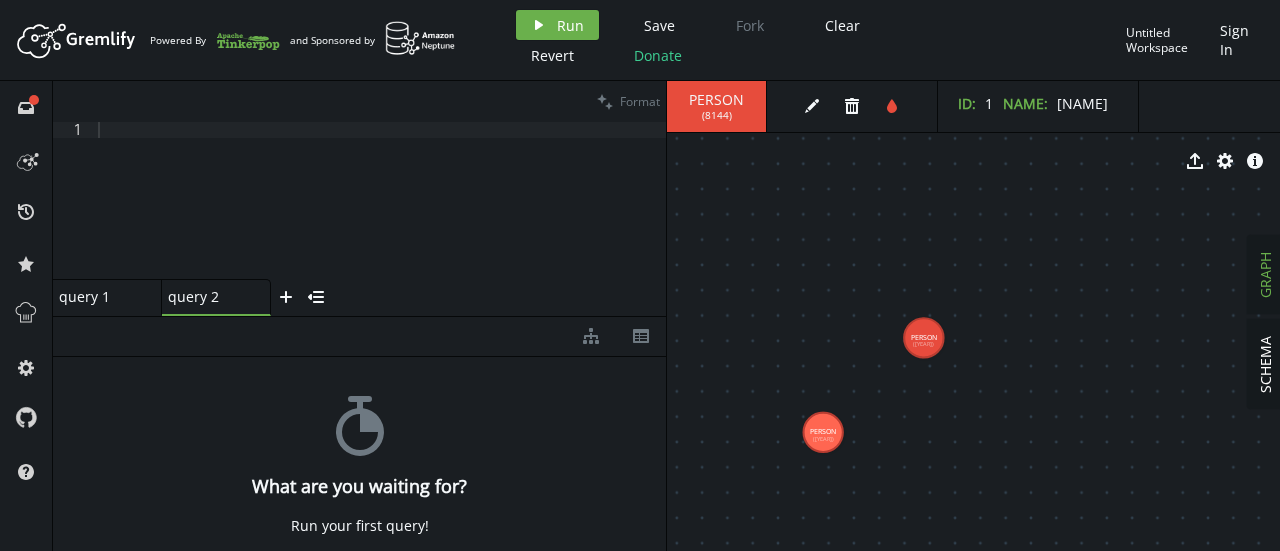 click on "query 1 small-cross" at bounding box center [107, 297] 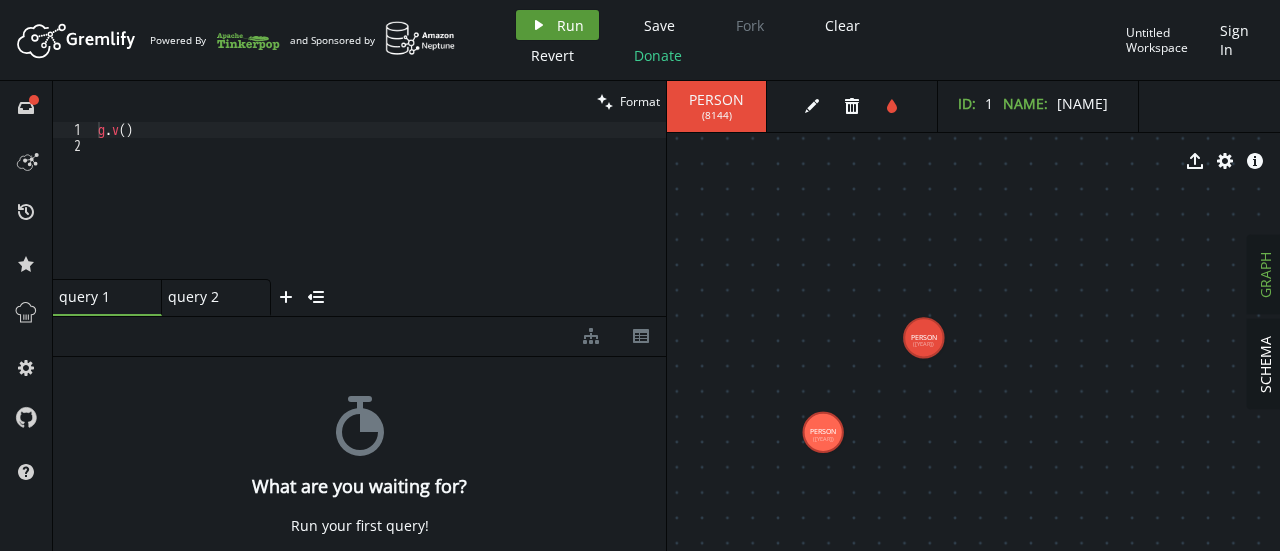 click on "play Run" at bounding box center [557, 25] 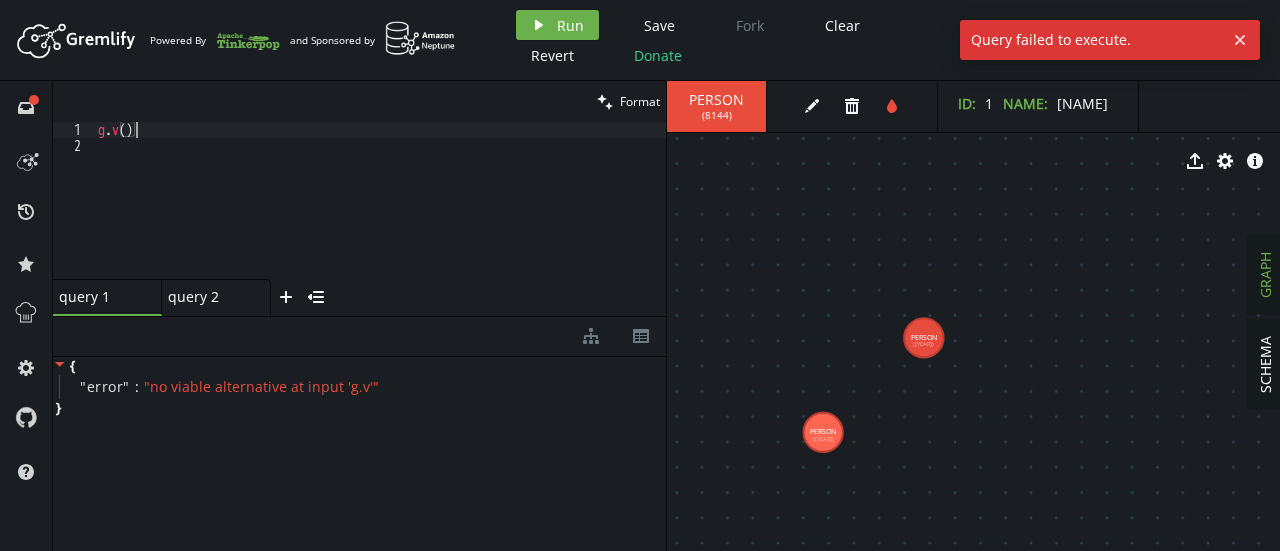 click on "g . v ( )" at bounding box center [380, 216] 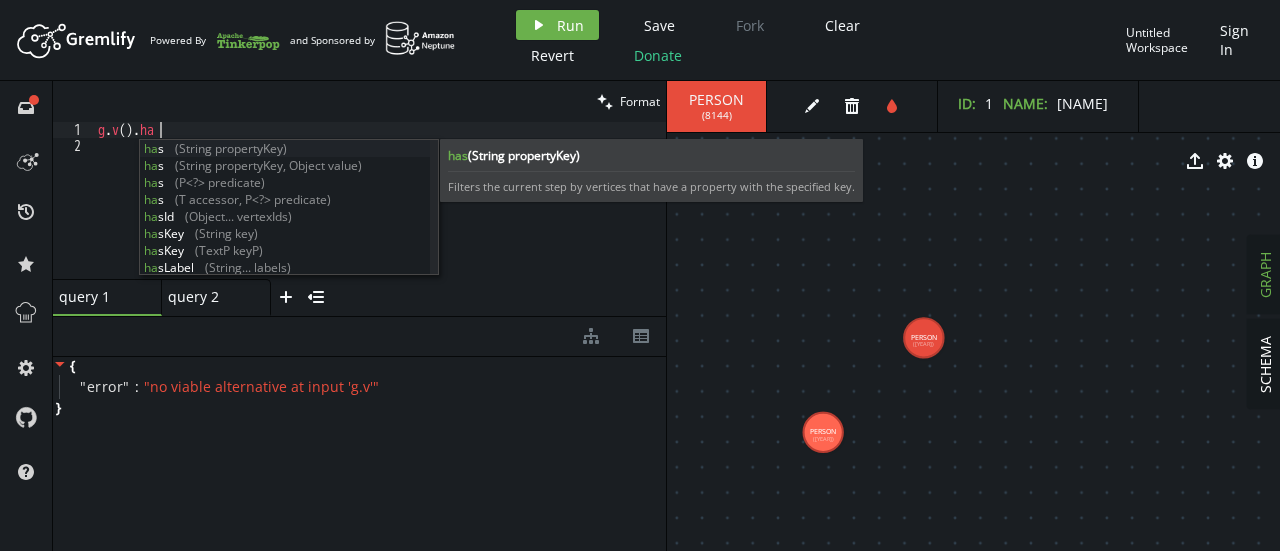 scroll, scrollTop: 0, scrollLeft: 68, axis: horizontal 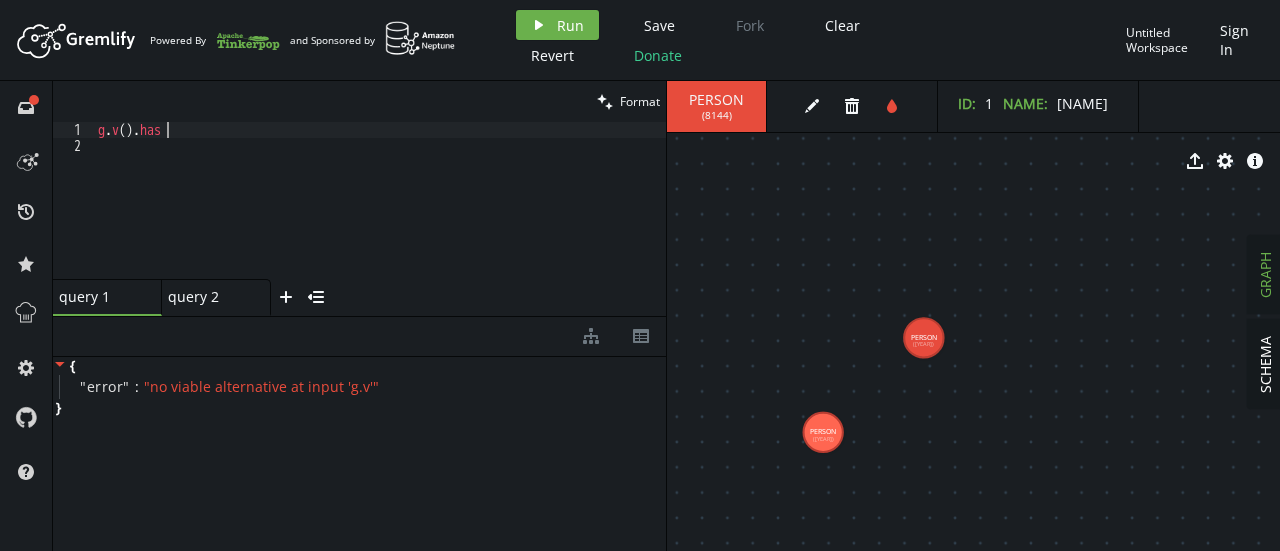 click on "g . v ( ) . has" at bounding box center (380, 216) 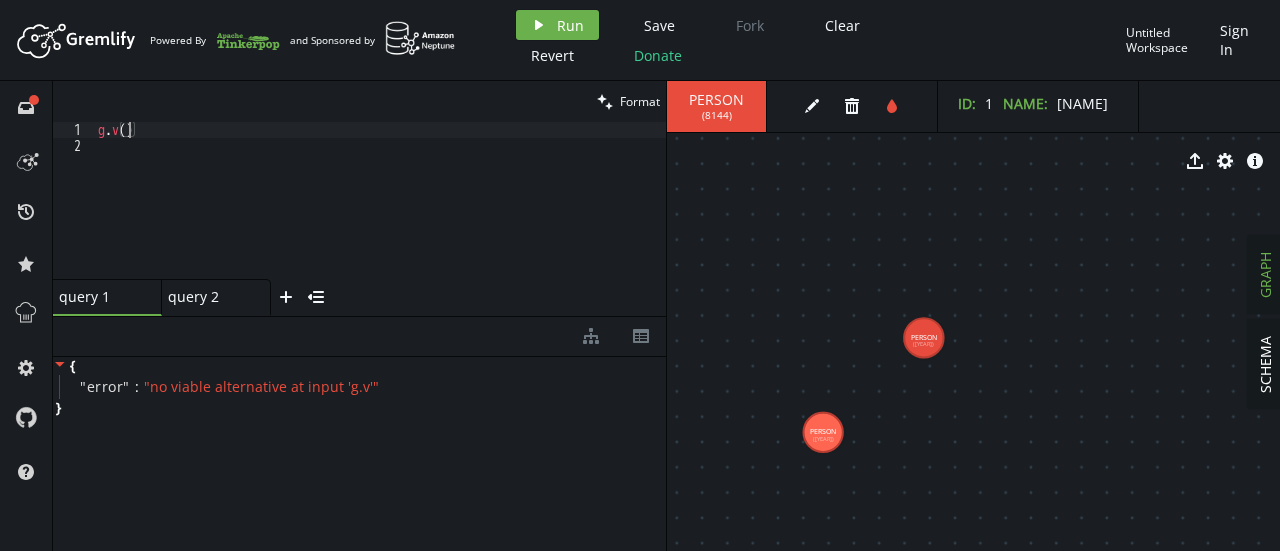 scroll, scrollTop: 0, scrollLeft: 38, axis: horizontal 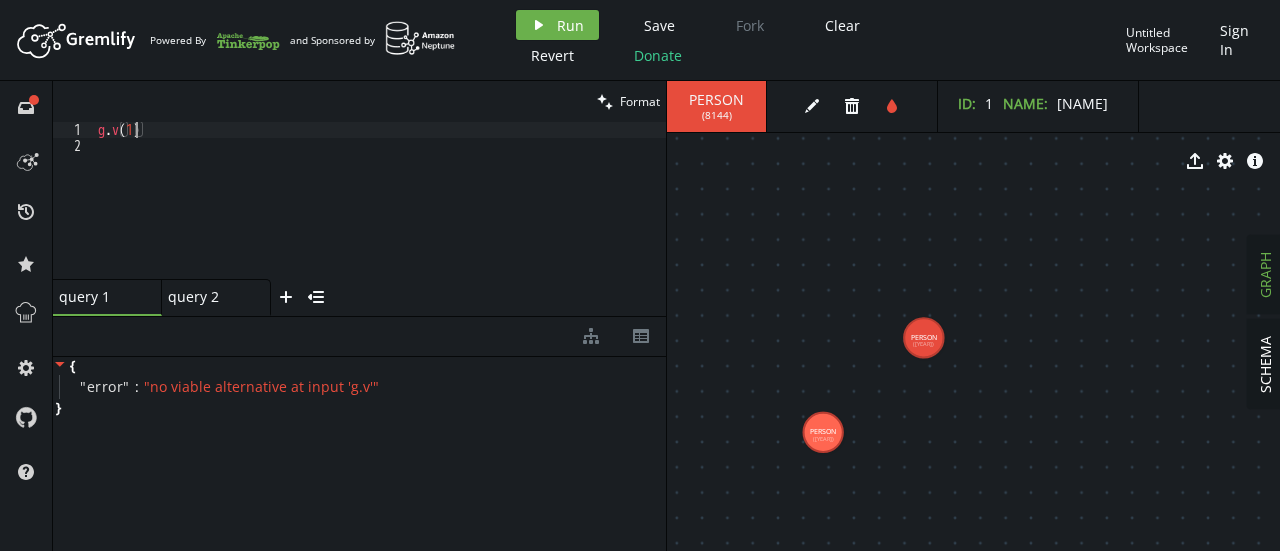 type on "g.v([NUMBER])" 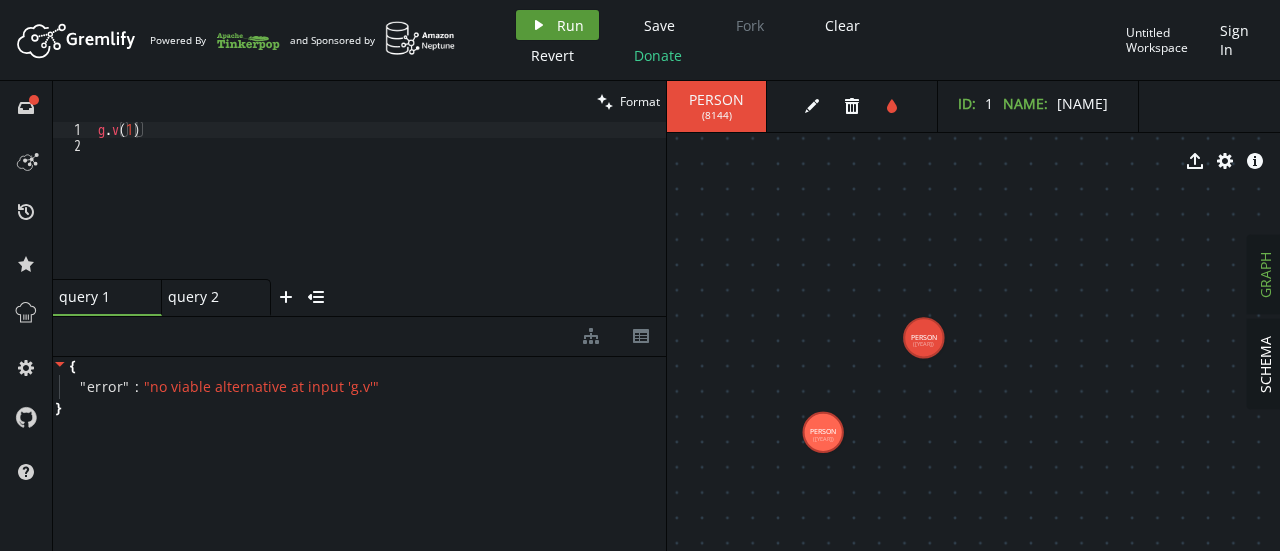 drag, startPoint x: 542, startPoint y: 2, endPoint x: 547, endPoint y: 21, distance: 19.646883 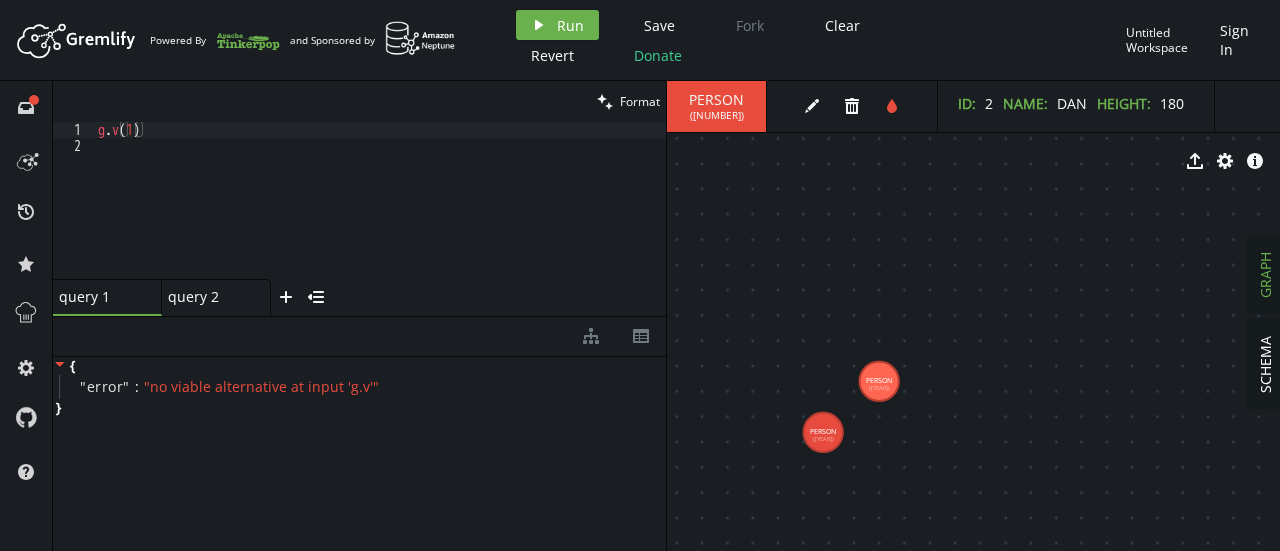 drag, startPoint x: 916, startPoint y: 355, endPoint x: 879, endPoint y: 378, distance: 43.56604 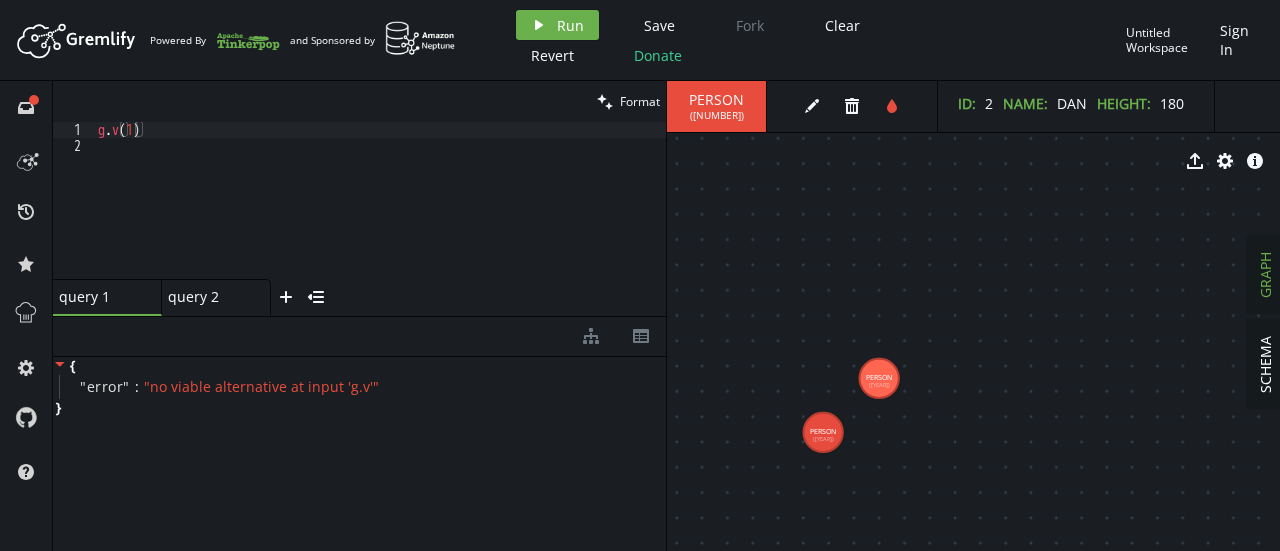 drag, startPoint x: 879, startPoint y: 378, endPoint x: 938, endPoint y: 325, distance: 79.30952 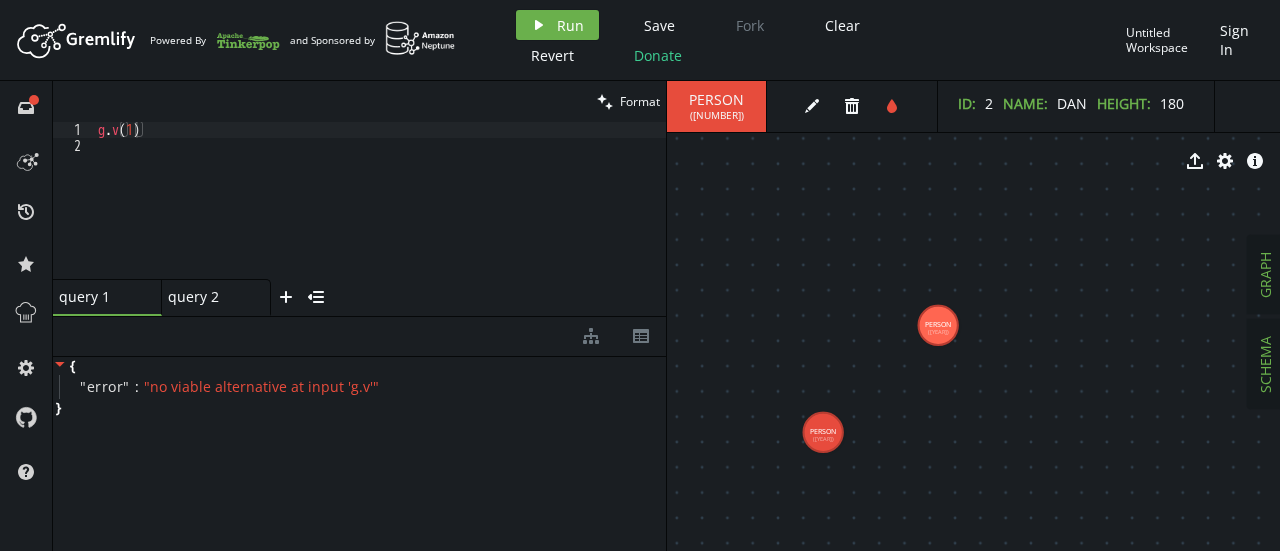 click on "SCHEMA" at bounding box center (1265, 364) 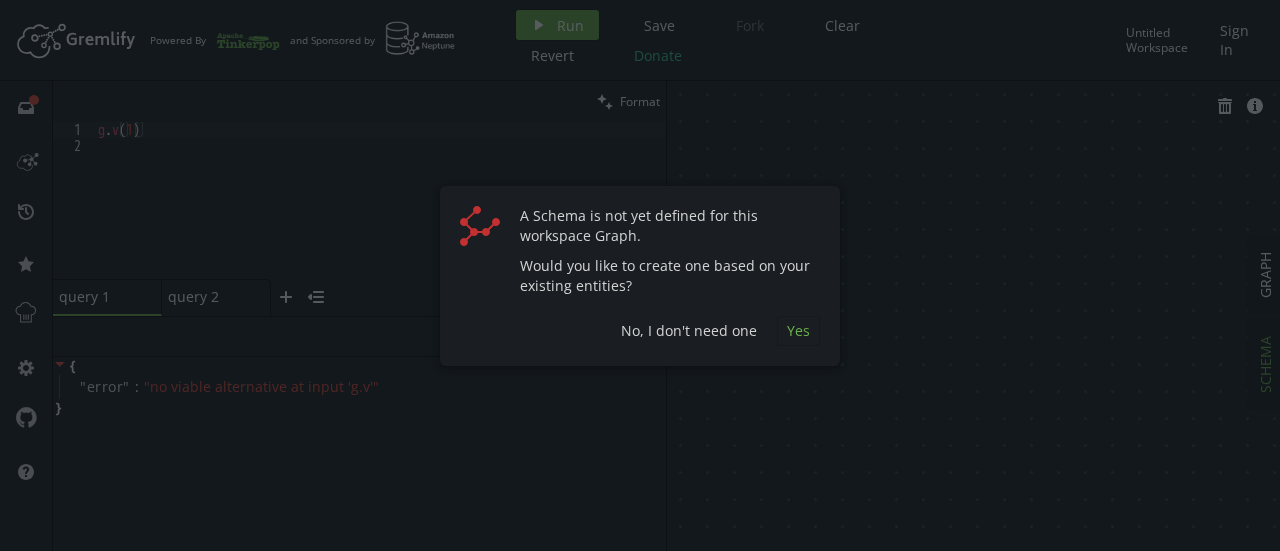 click on "Yes" at bounding box center [798, 330] 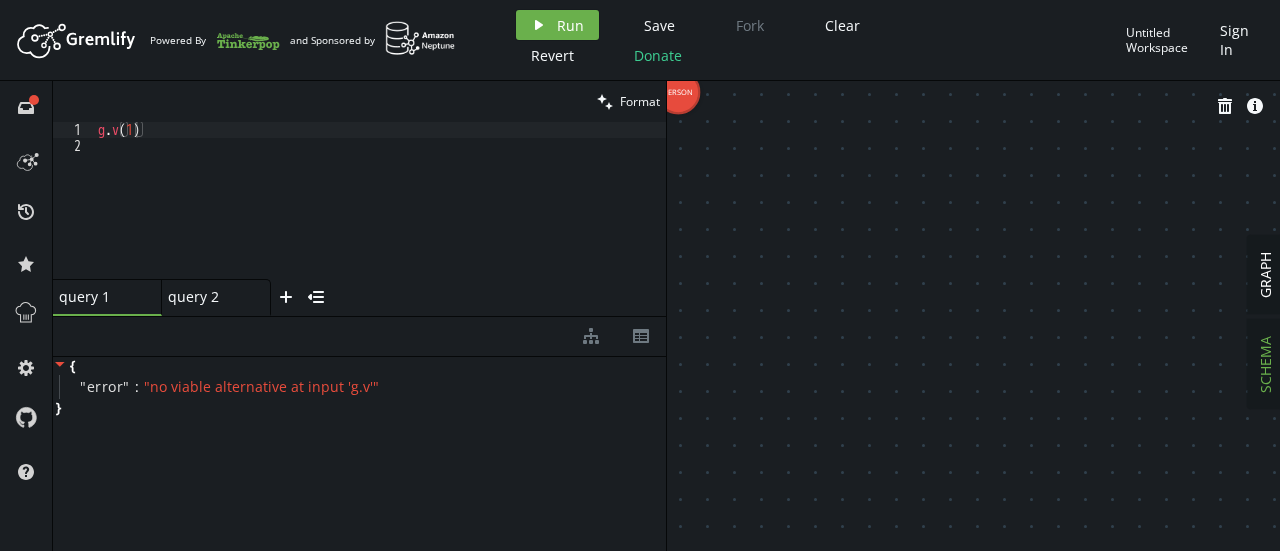 click 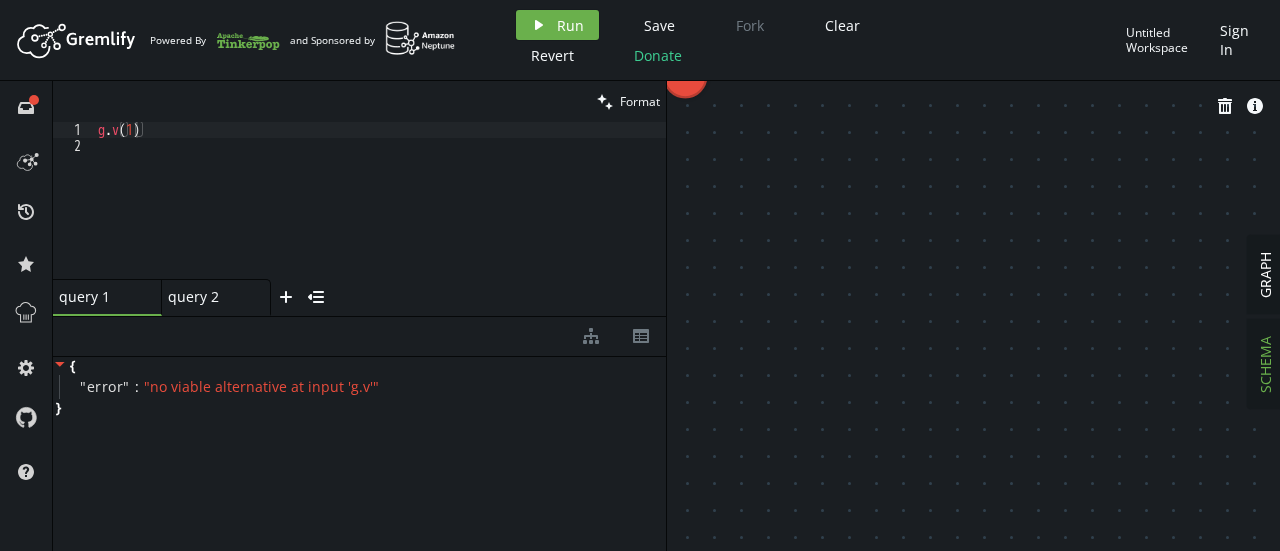 drag, startPoint x: 828, startPoint y: 366, endPoint x: 835, endPoint y: 350, distance: 17.464249 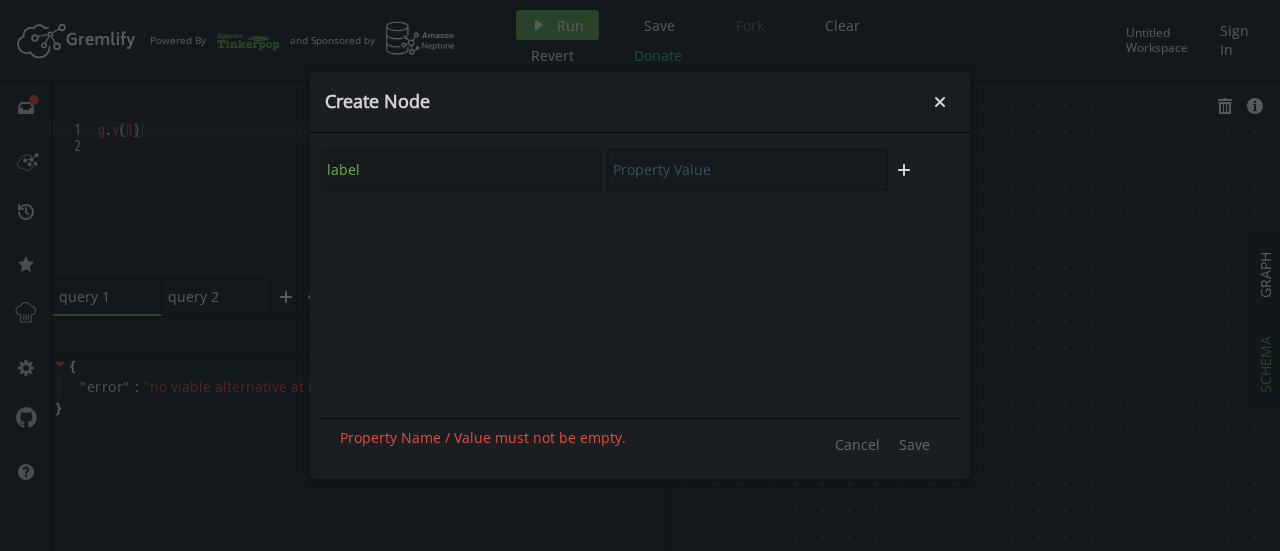 click at bounding box center (747, 170) 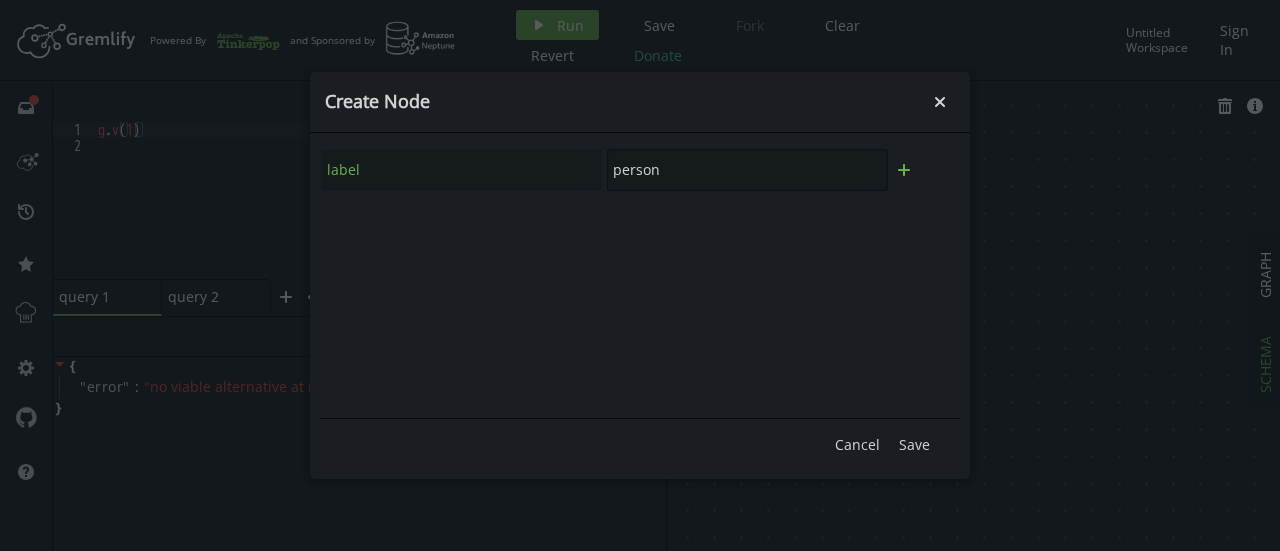 type on "person" 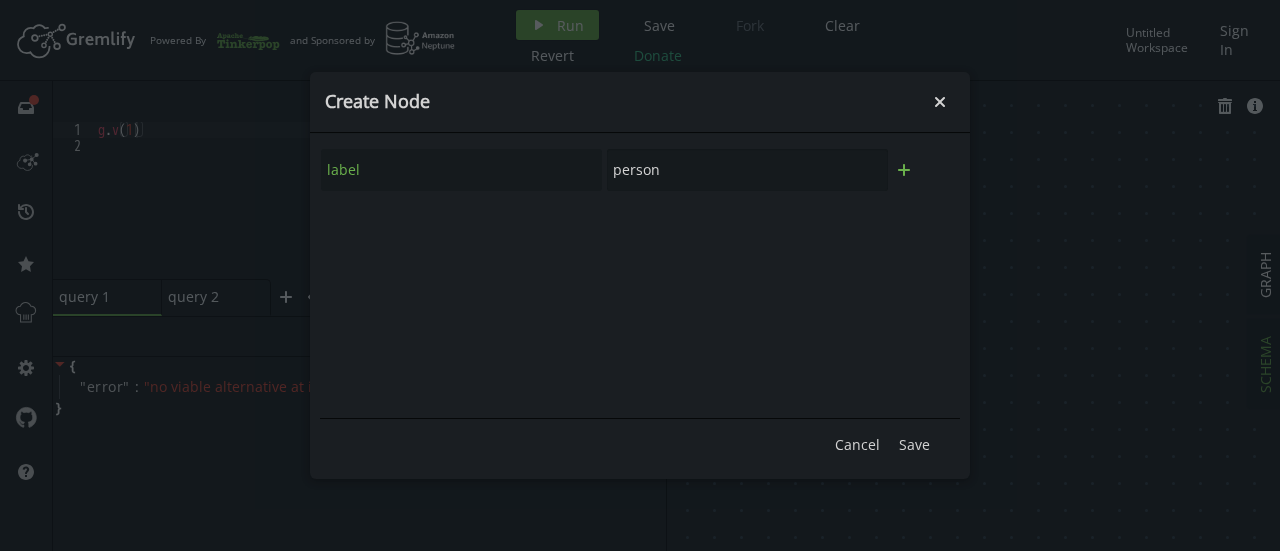 click 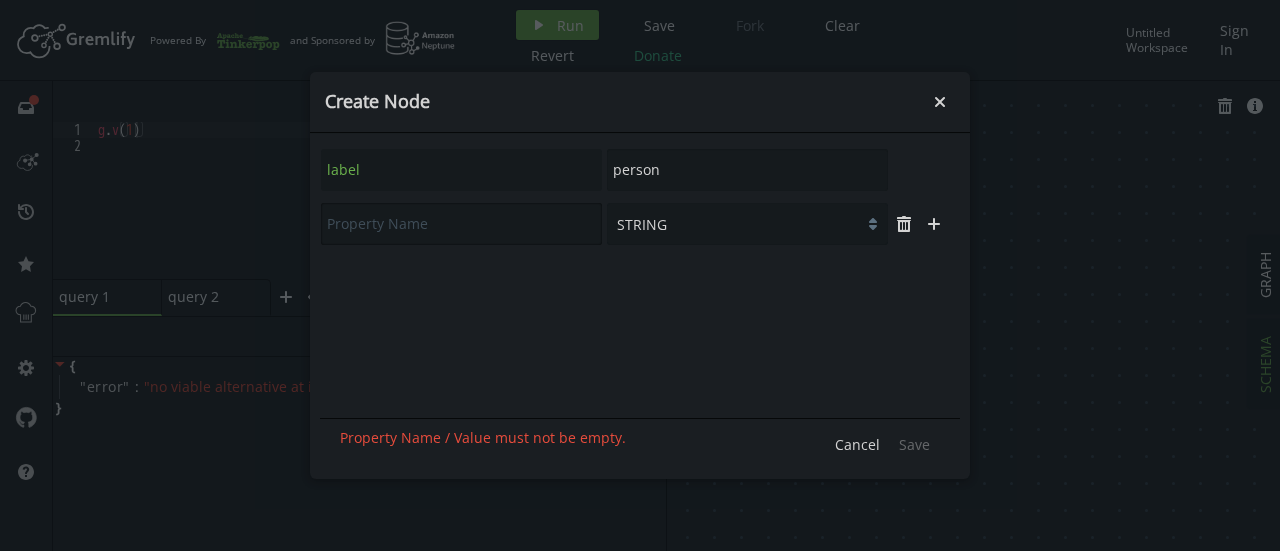 click at bounding box center [461, 224] 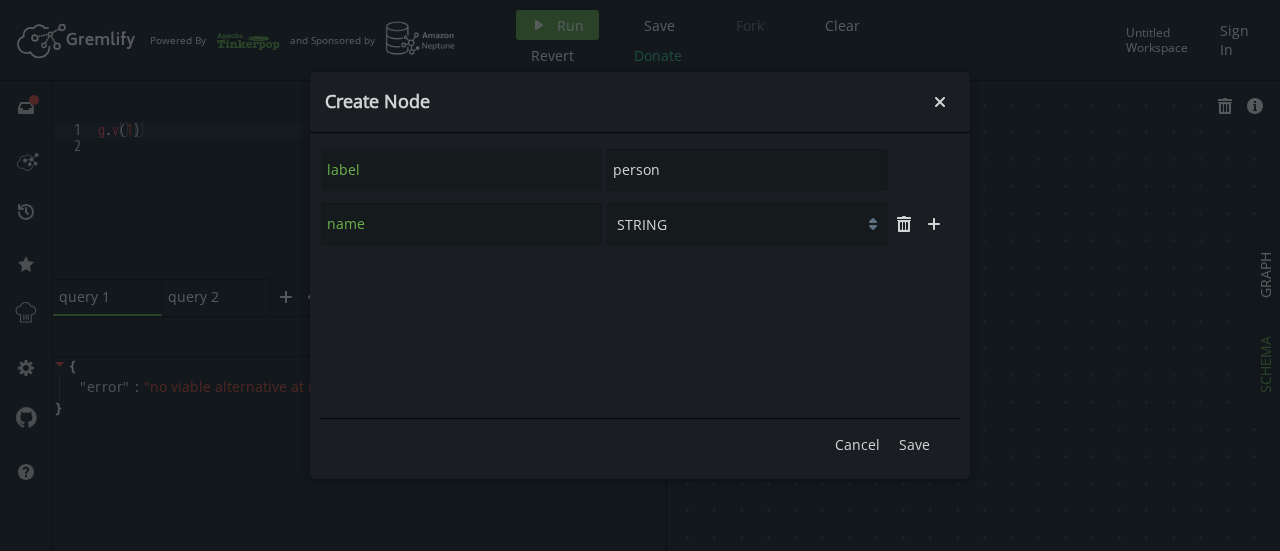 click on "STRING BOOLEAN NUMBER" at bounding box center [747, 224] 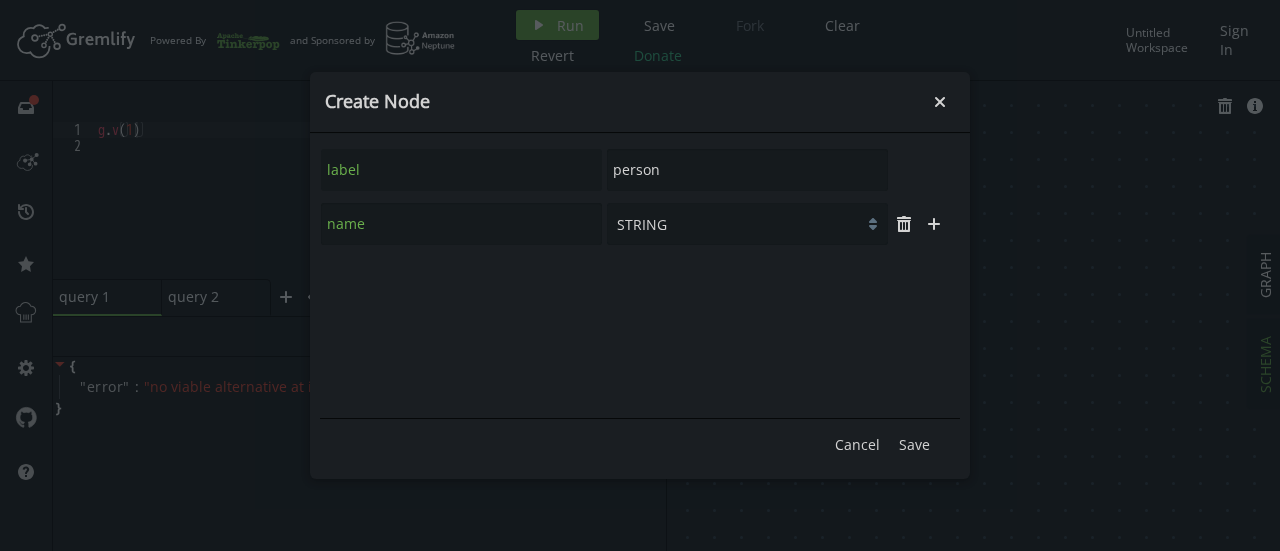 click on "STRING BOOLEAN NUMBER" at bounding box center [747, 224] 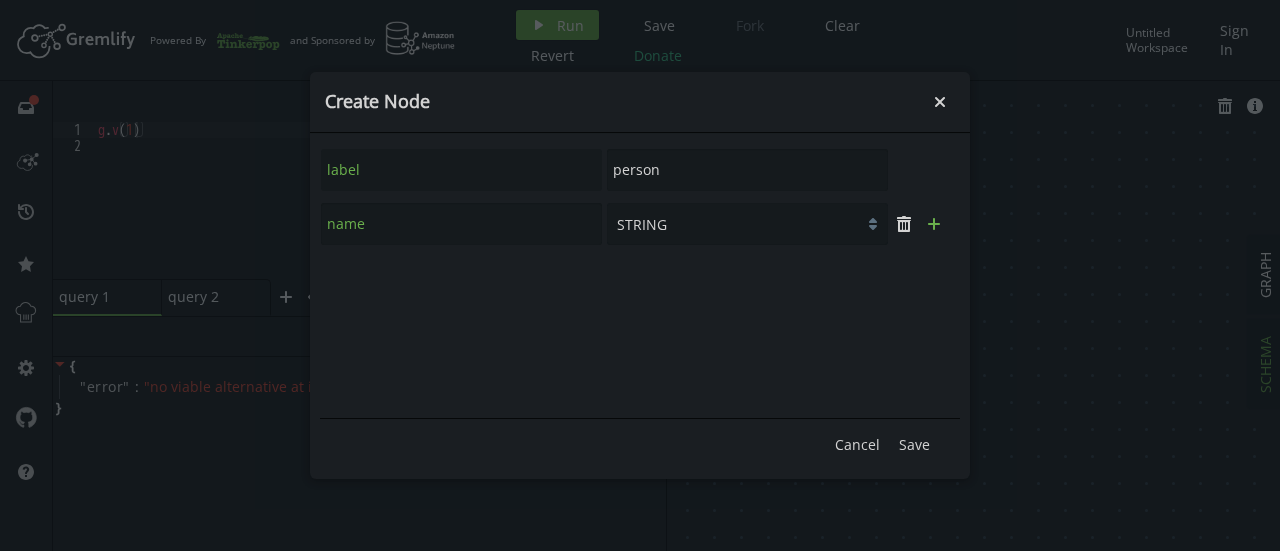 click on "plus" 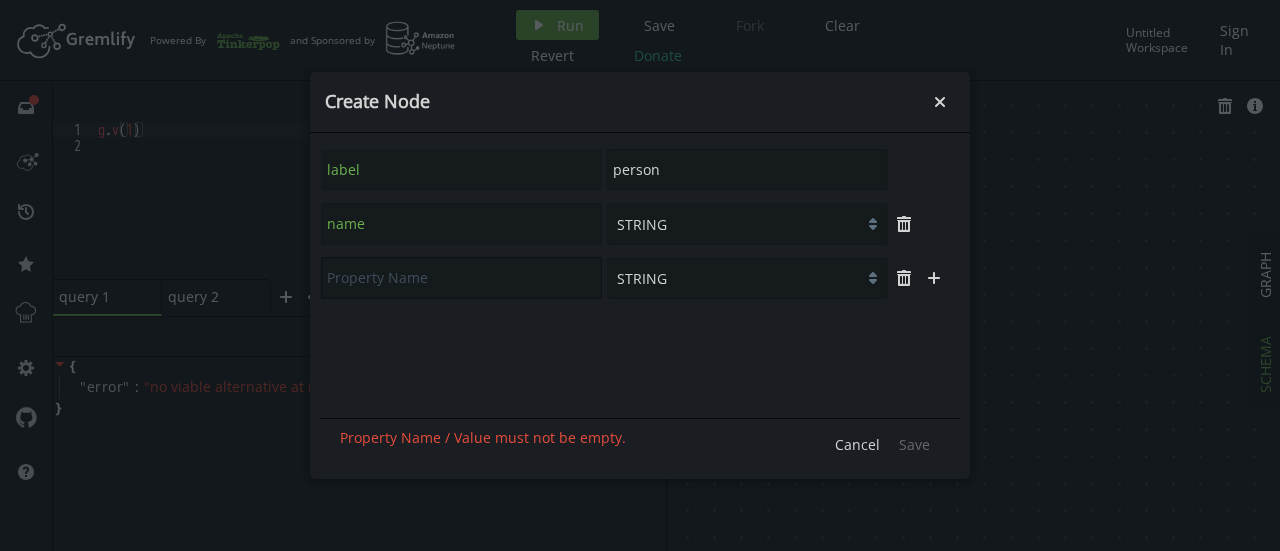 click at bounding box center (461, 278) 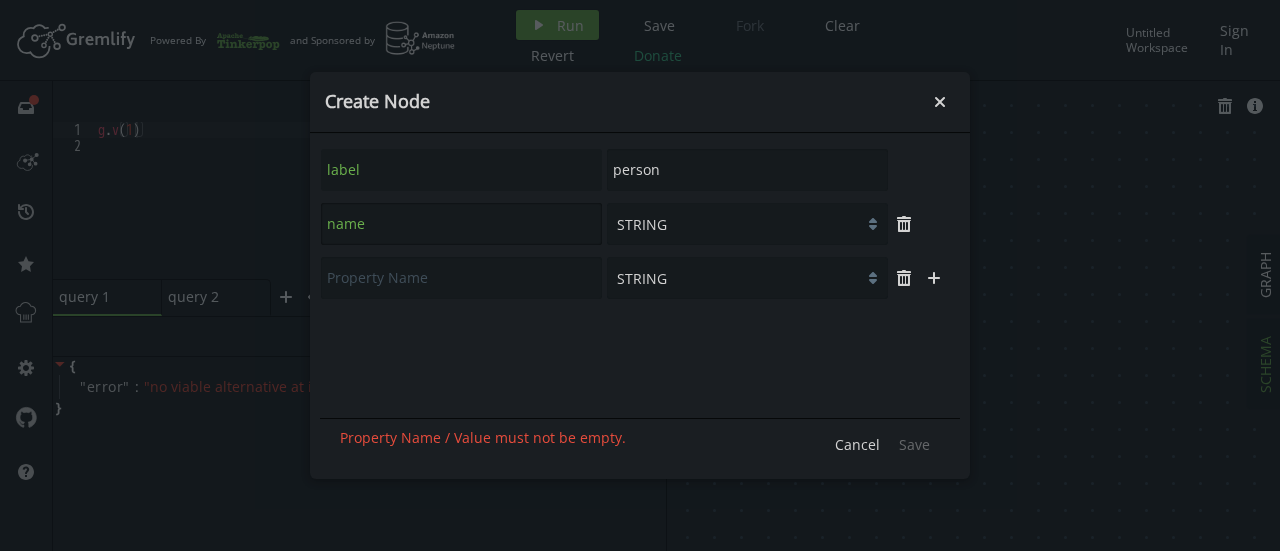 click on "name" at bounding box center [461, 224] 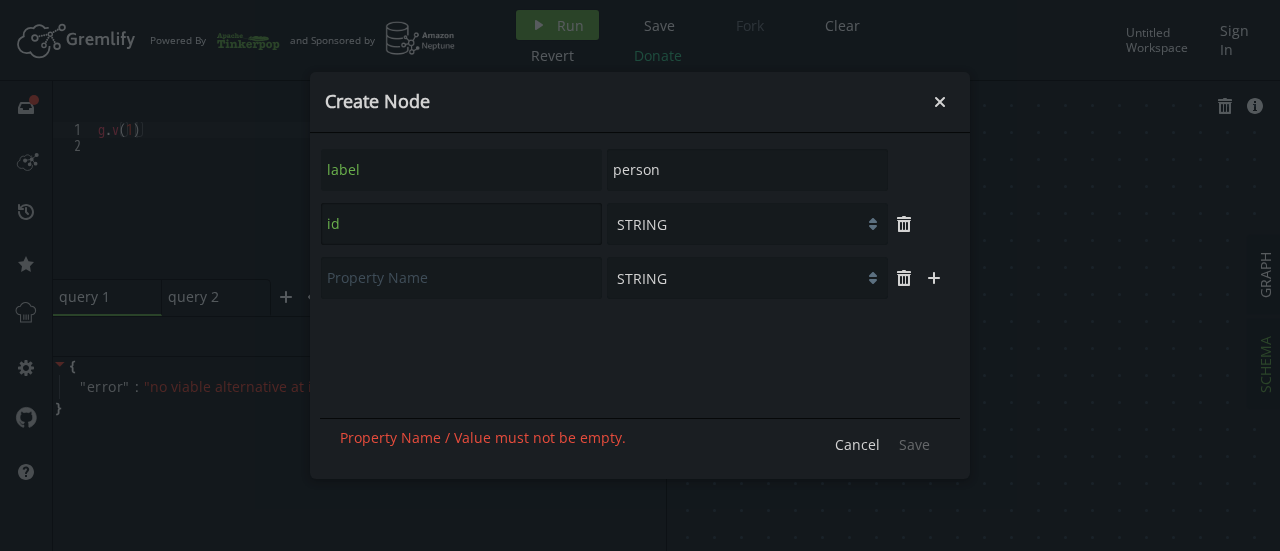 type on "id" 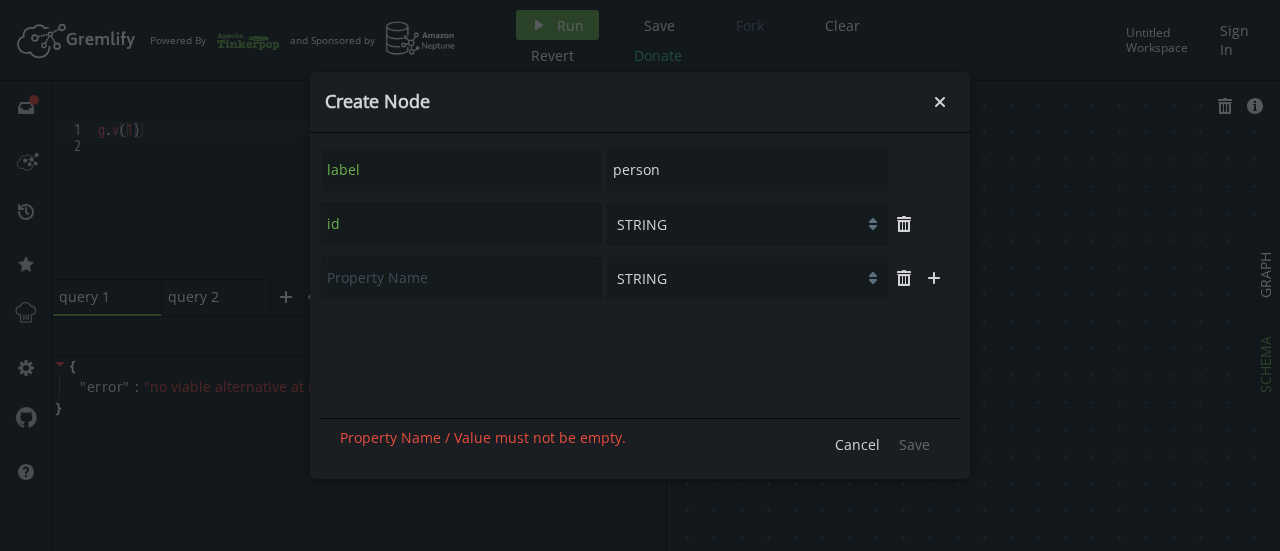 click on "STRING BOOLEAN NUMBER" at bounding box center [747, 224] 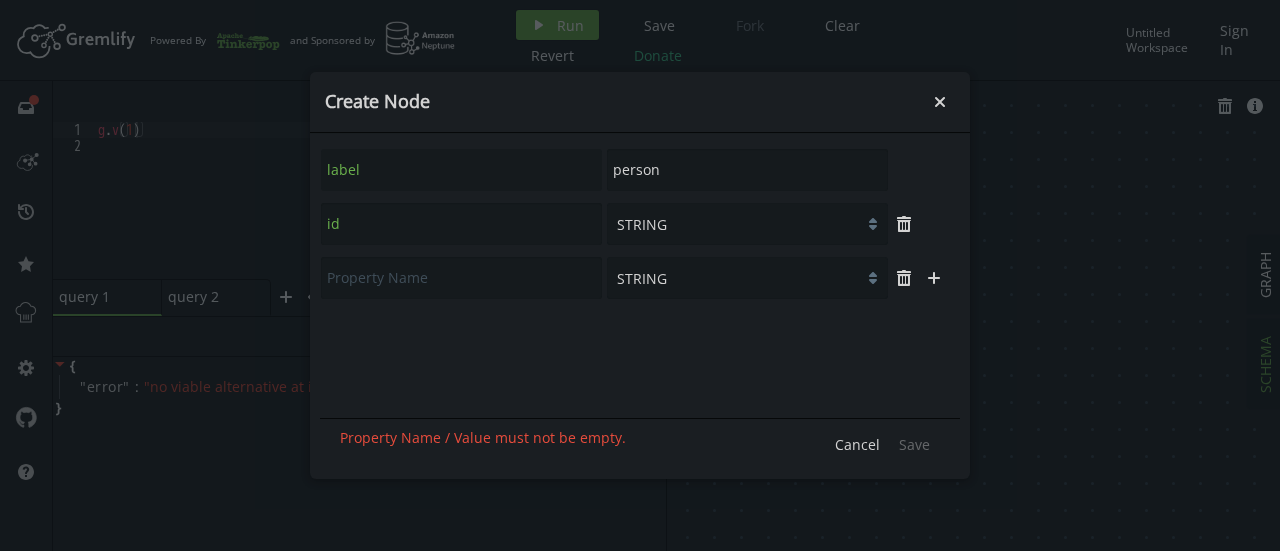 select on "NUMBER" 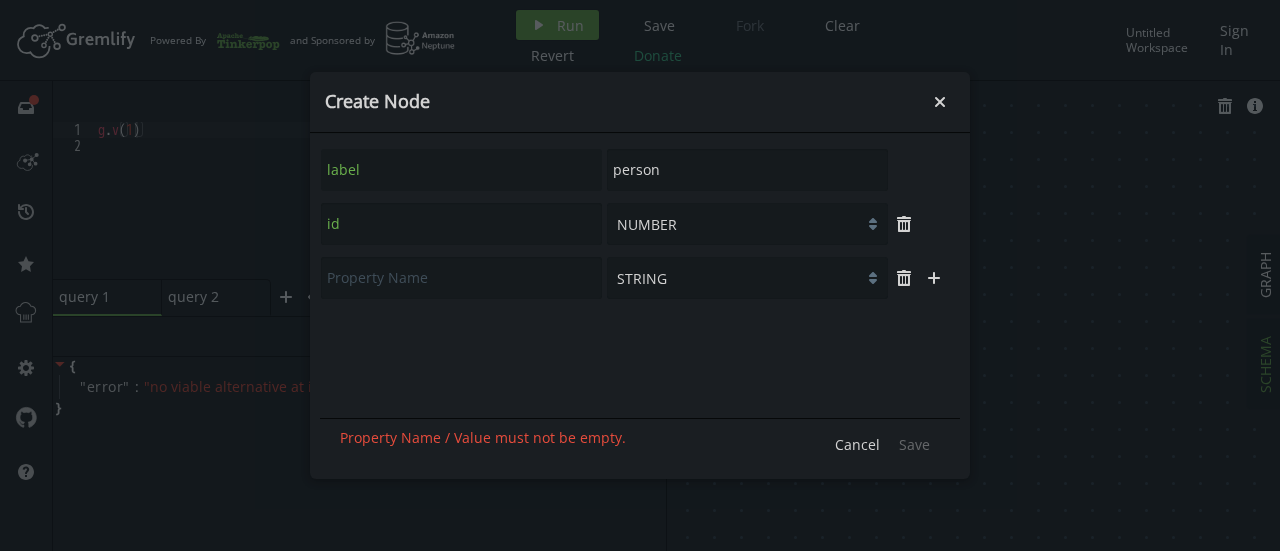 click on "STRING BOOLEAN NUMBER" at bounding box center [747, 224] 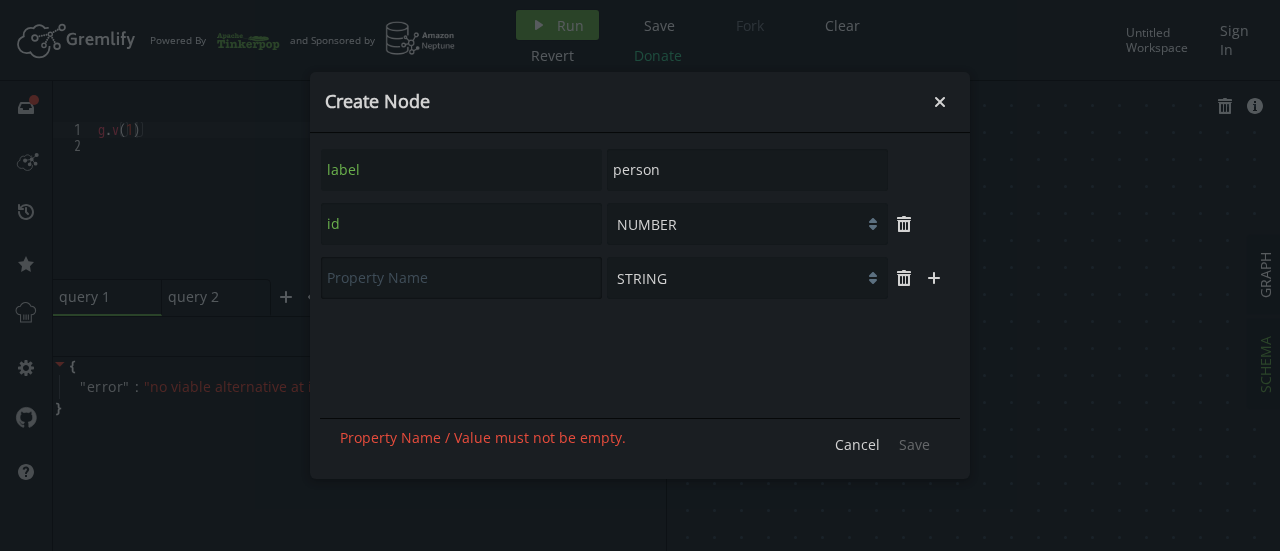 click at bounding box center (461, 278) 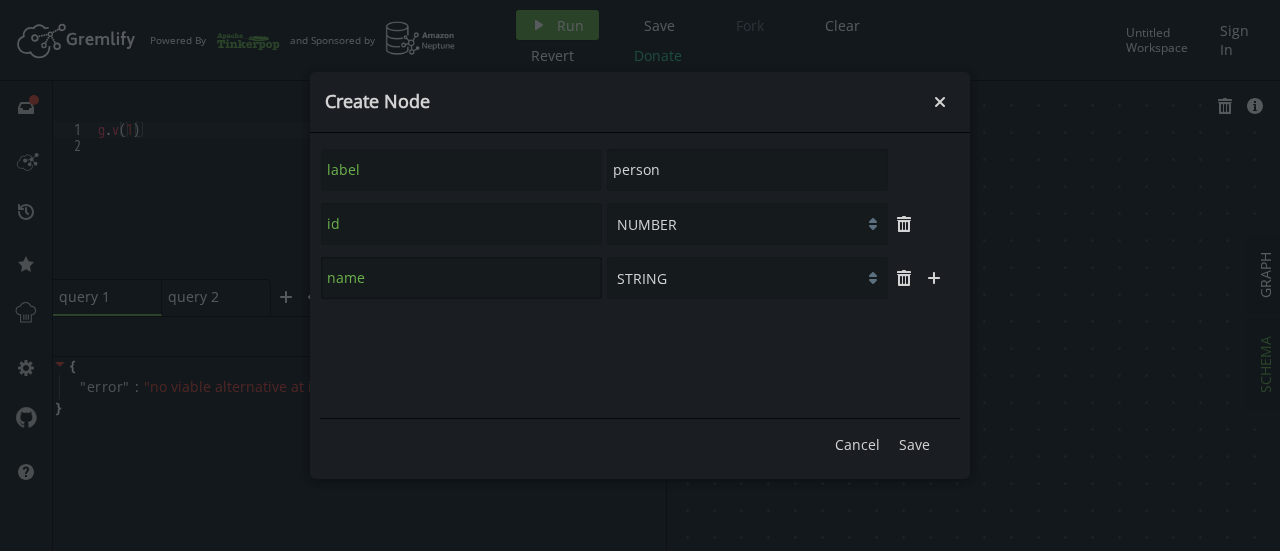 type on "name" 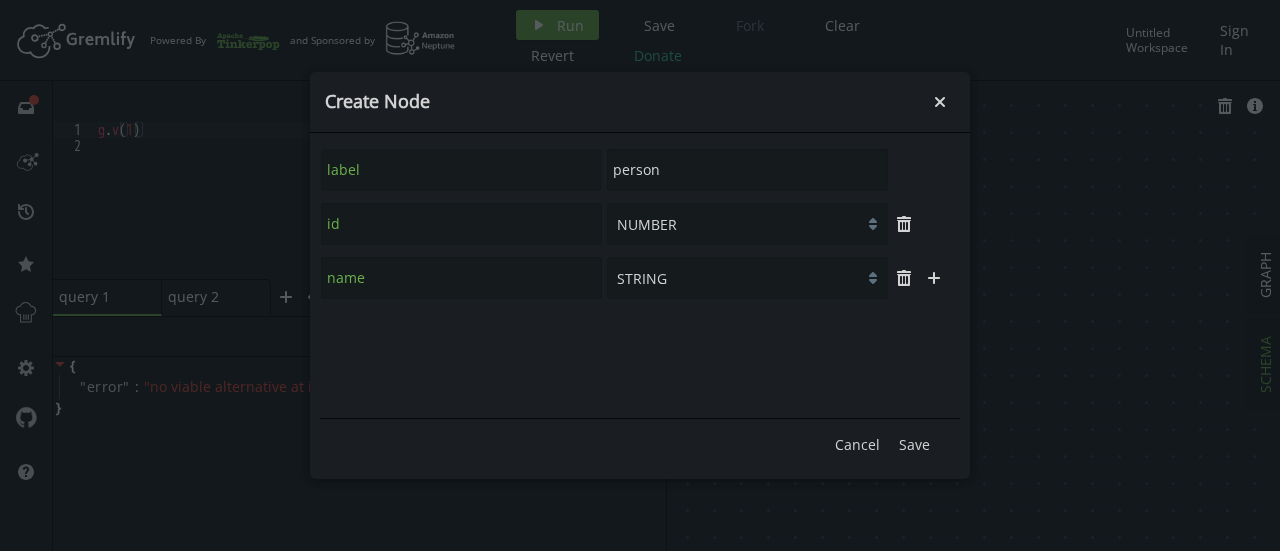 click on "STRING BOOLEAN NUMBER" at bounding box center [747, 278] 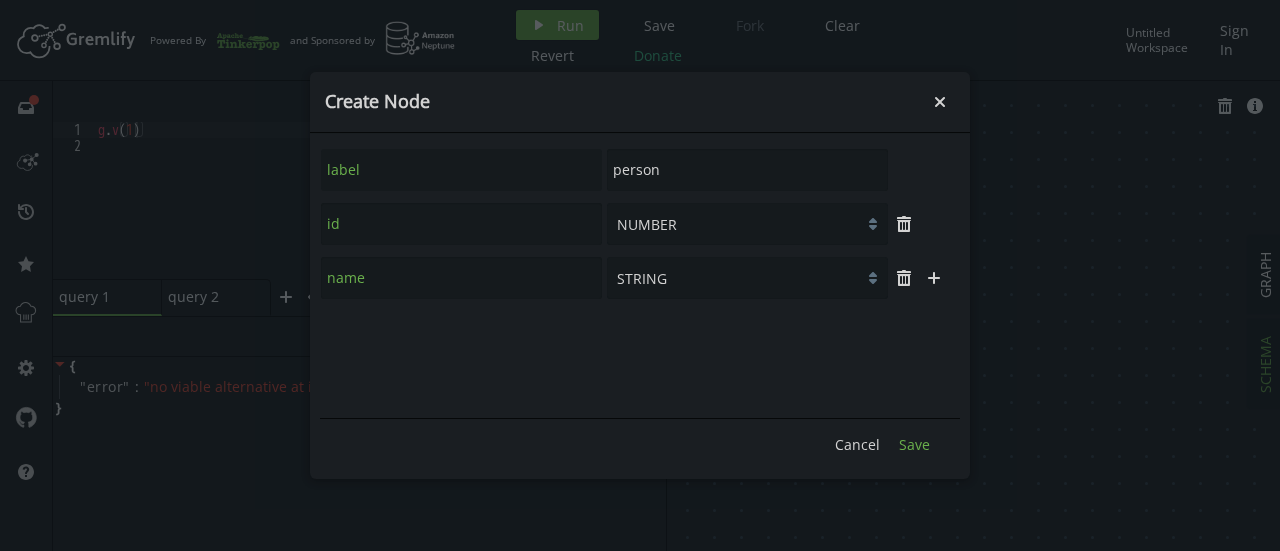 click on "Save" at bounding box center (914, 444) 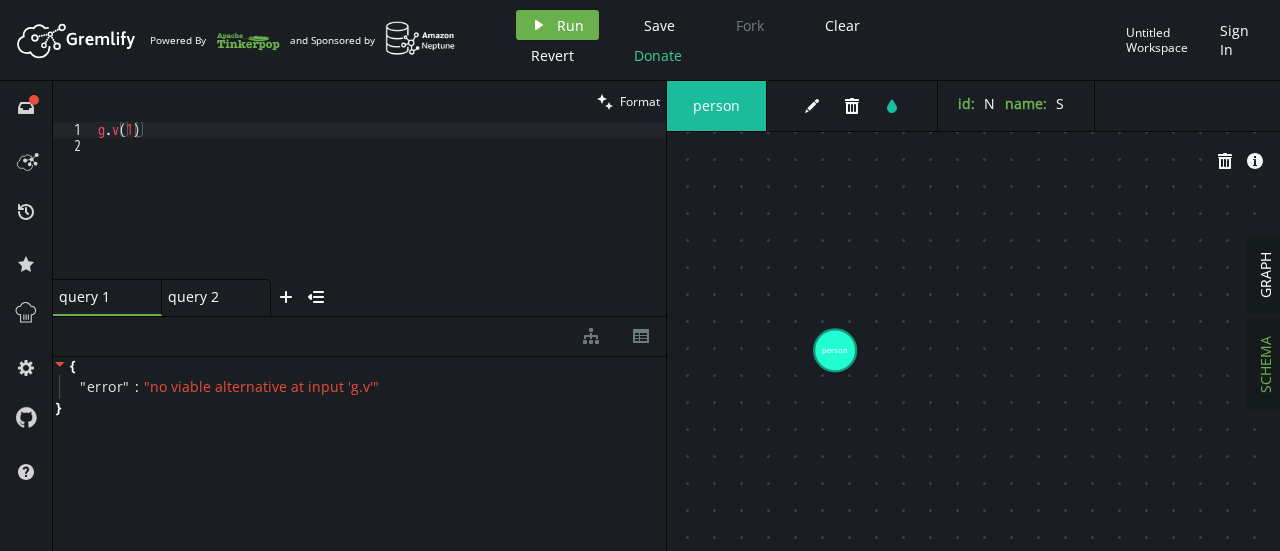 click 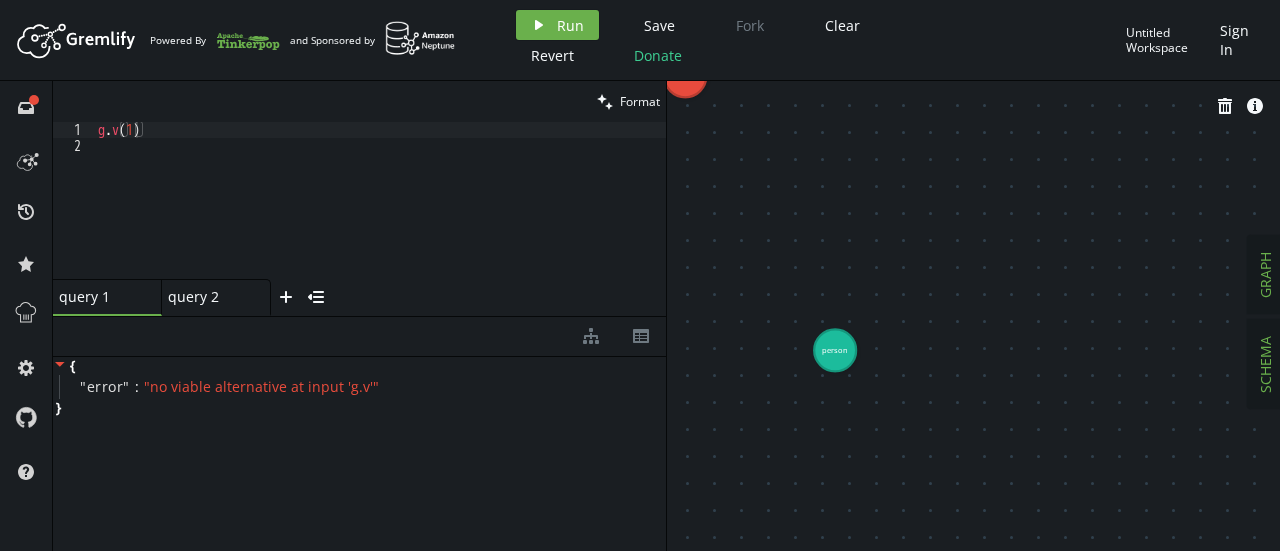 click on "GRAPH" at bounding box center (1265, 275) 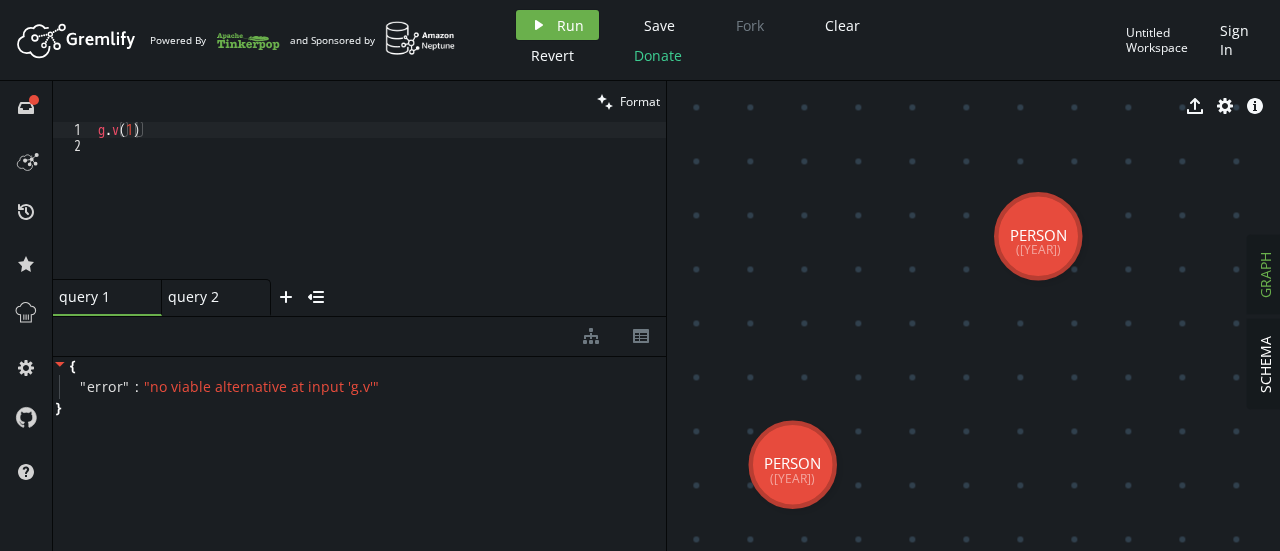 drag, startPoint x: 882, startPoint y: 387, endPoint x: 816, endPoint y: 433, distance: 80.44874 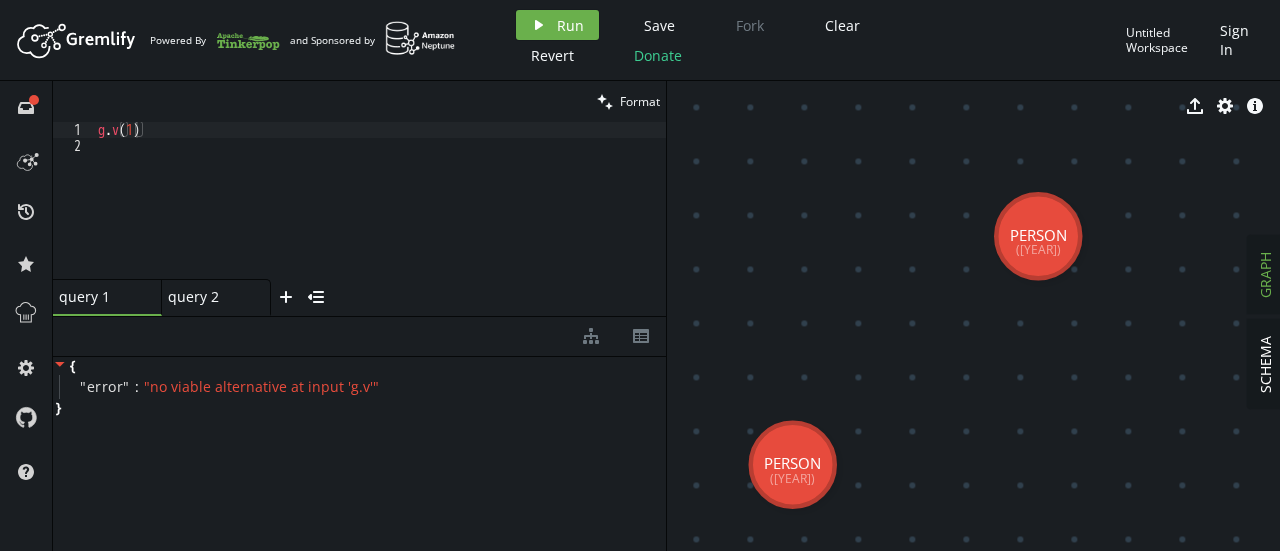 click 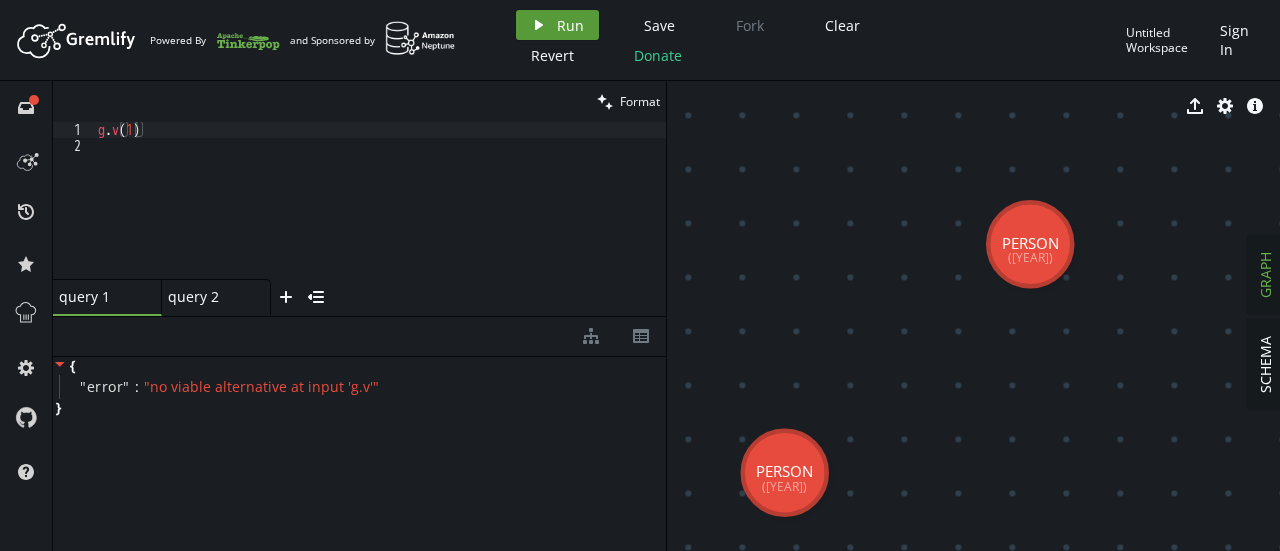 click on "Run" at bounding box center (570, 25) 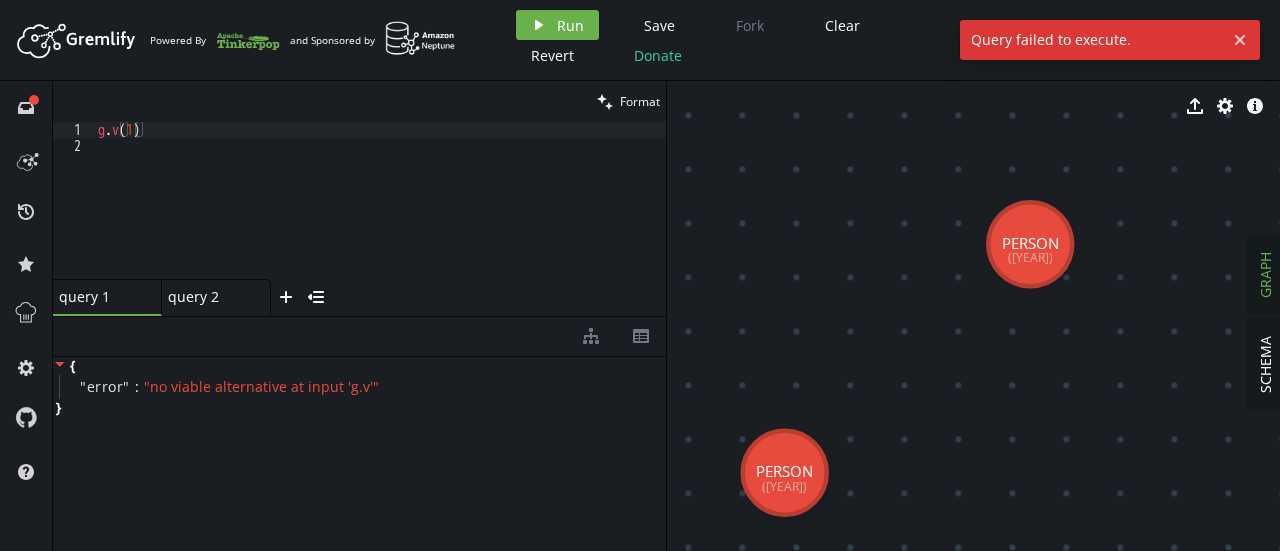 click 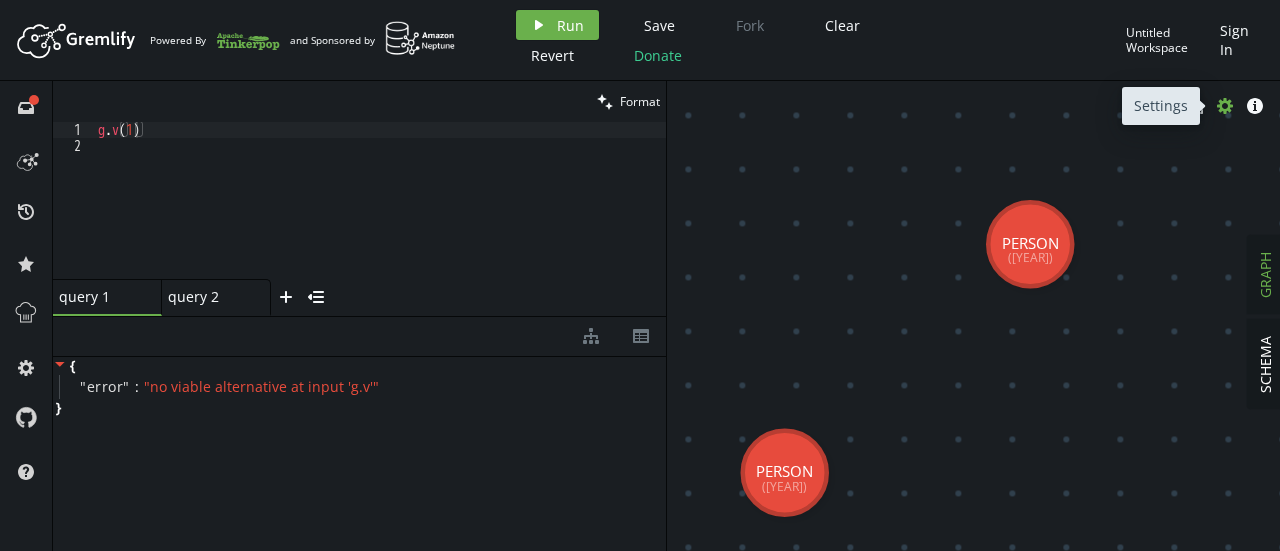 click on "cog" at bounding box center [1225, 106] 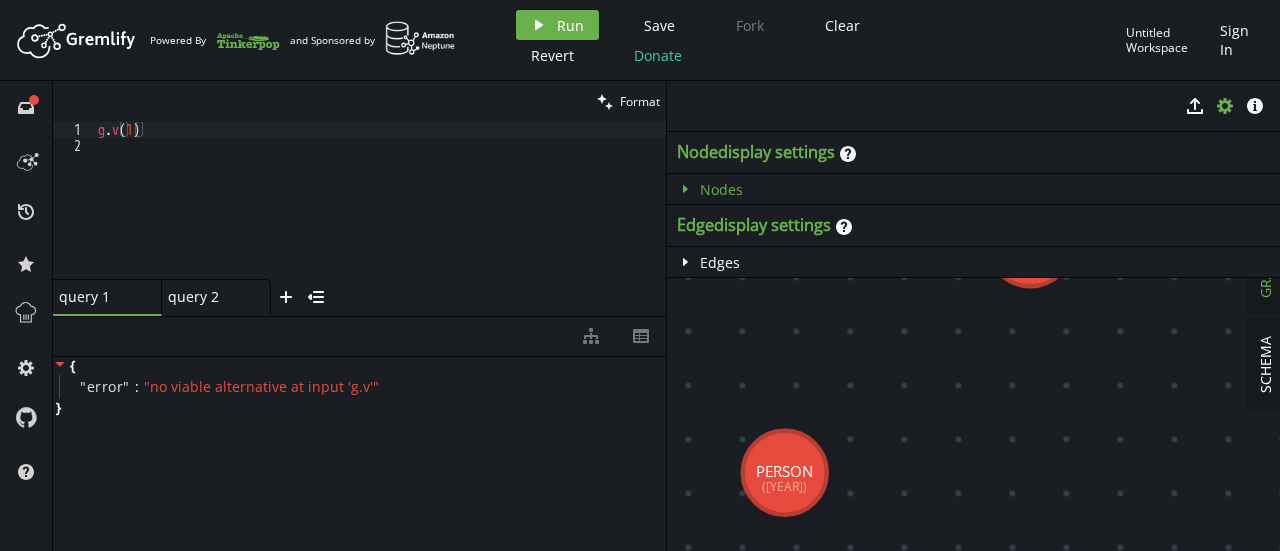 click on "Nodes" at bounding box center [721, 189] 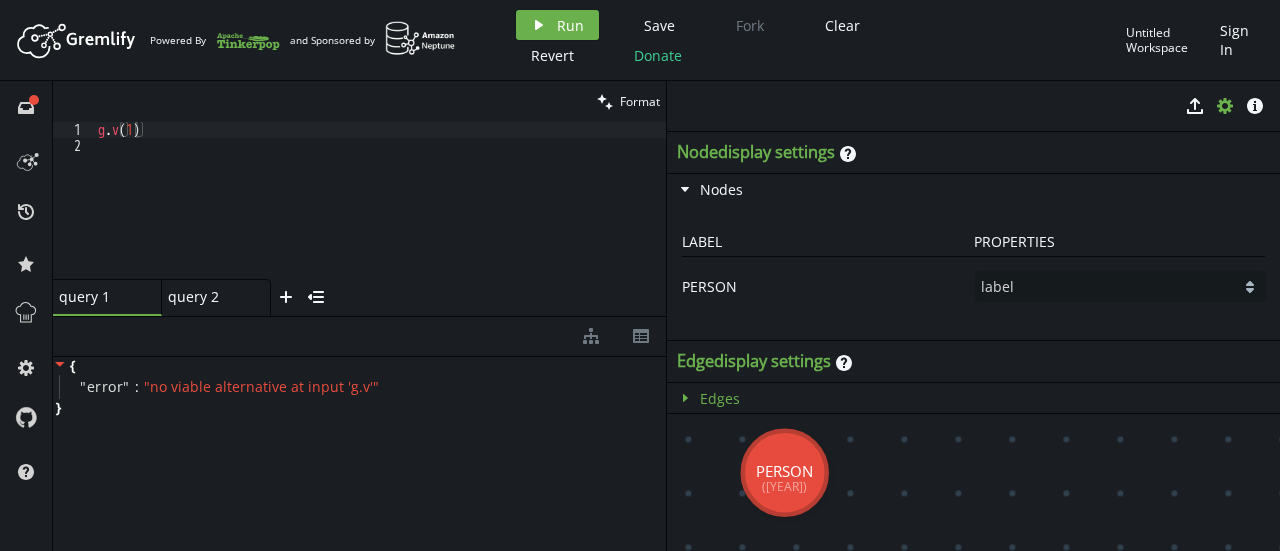 click on "Edges" at bounding box center (720, 398) 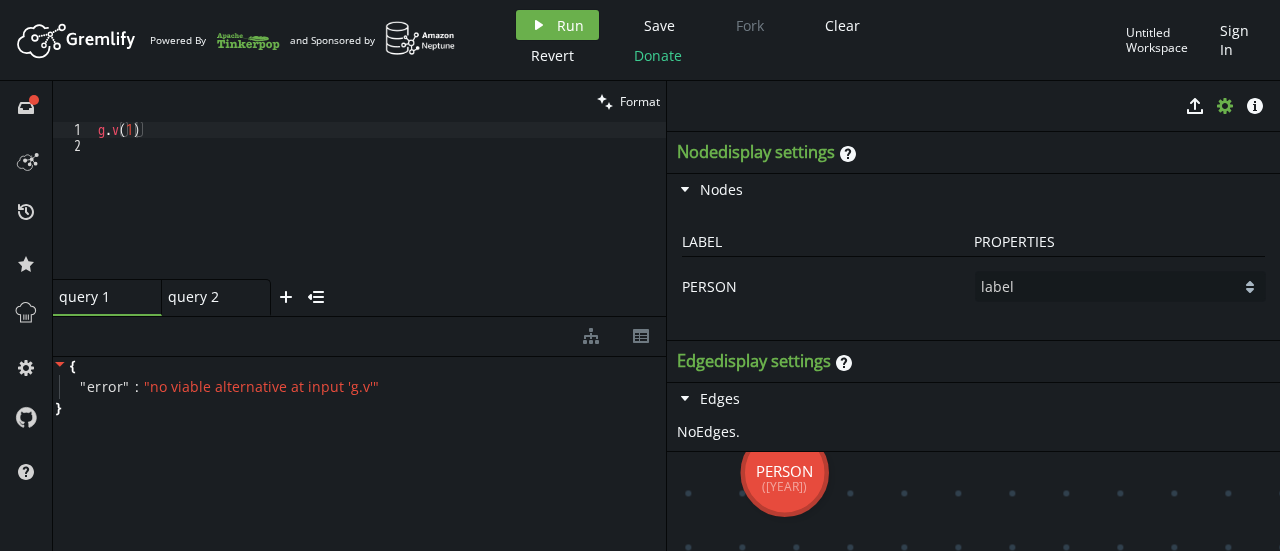 click on "No  Edge s." at bounding box center (973, 432) 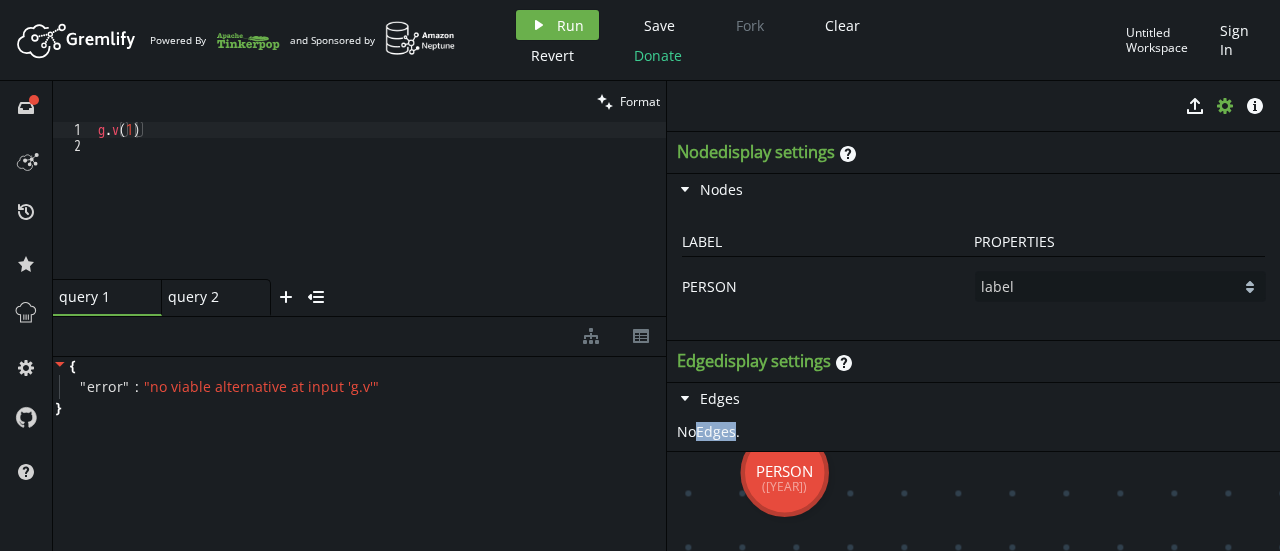 click on "No  Edge s." at bounding box center (973, 432) 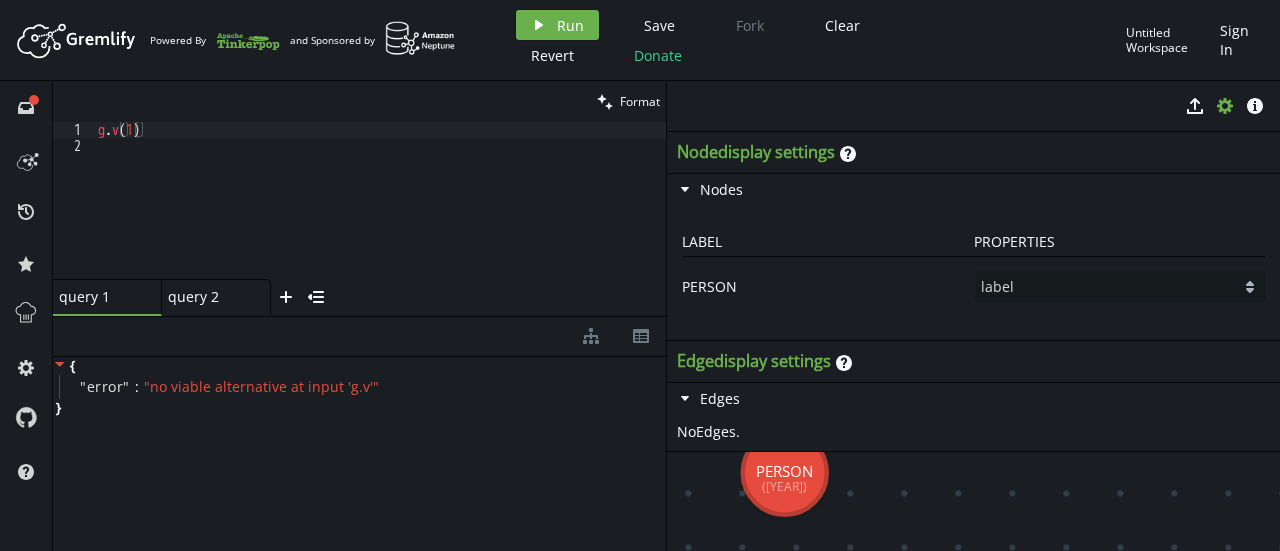 click on "No  Edge s." at bounding box center [973, 432] 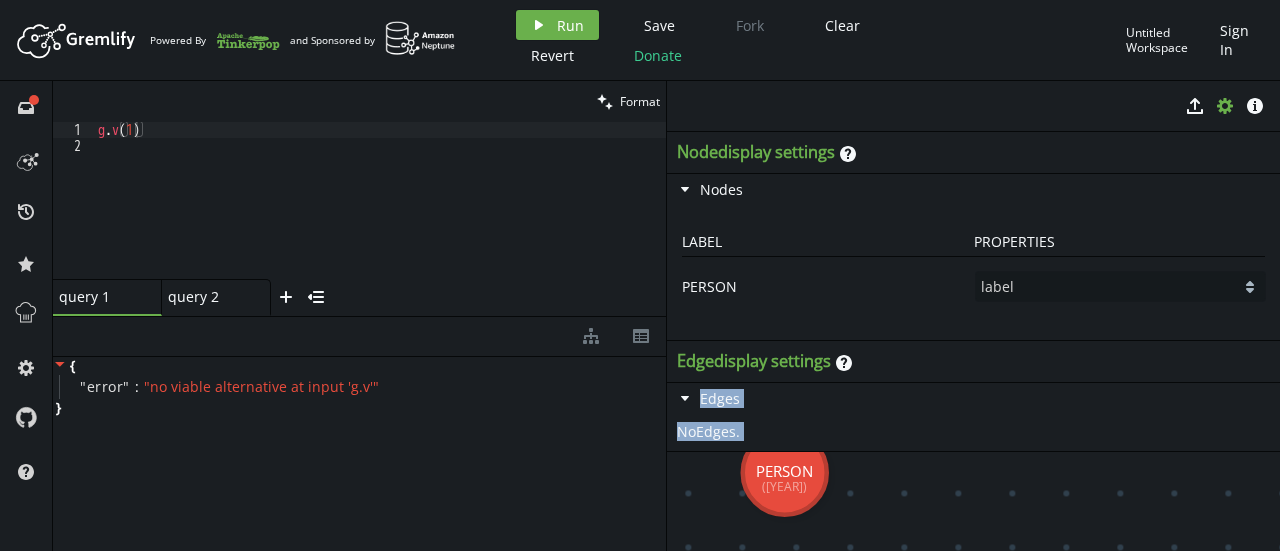 drag, startPoint x: 766, startPoint y: 434, endPoint x: 843, endPoint y: 355, distance: 110.317726 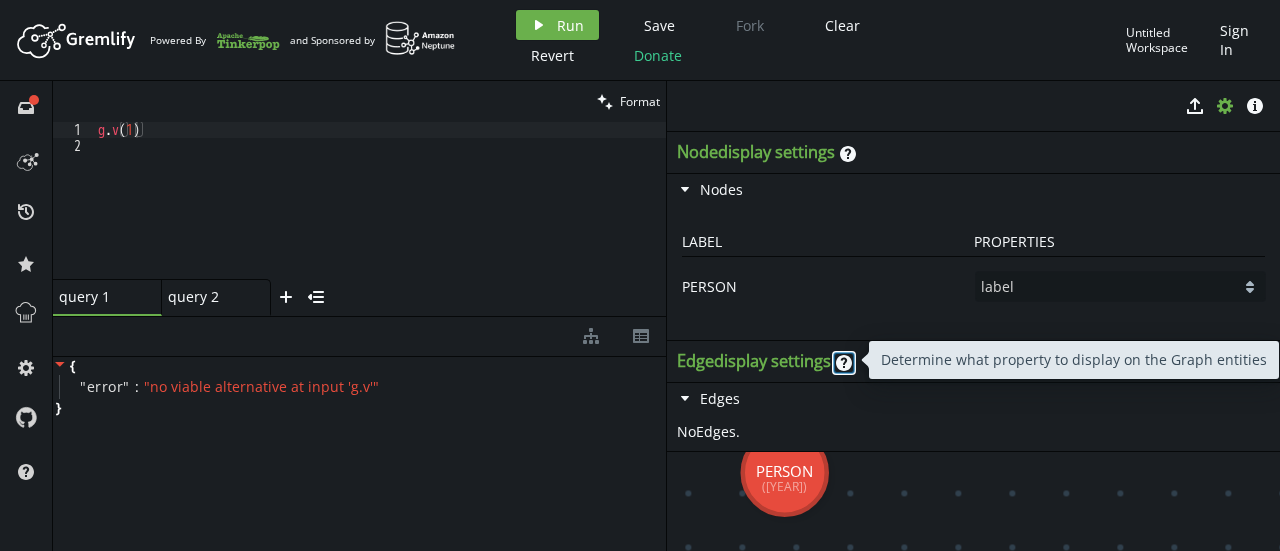 click 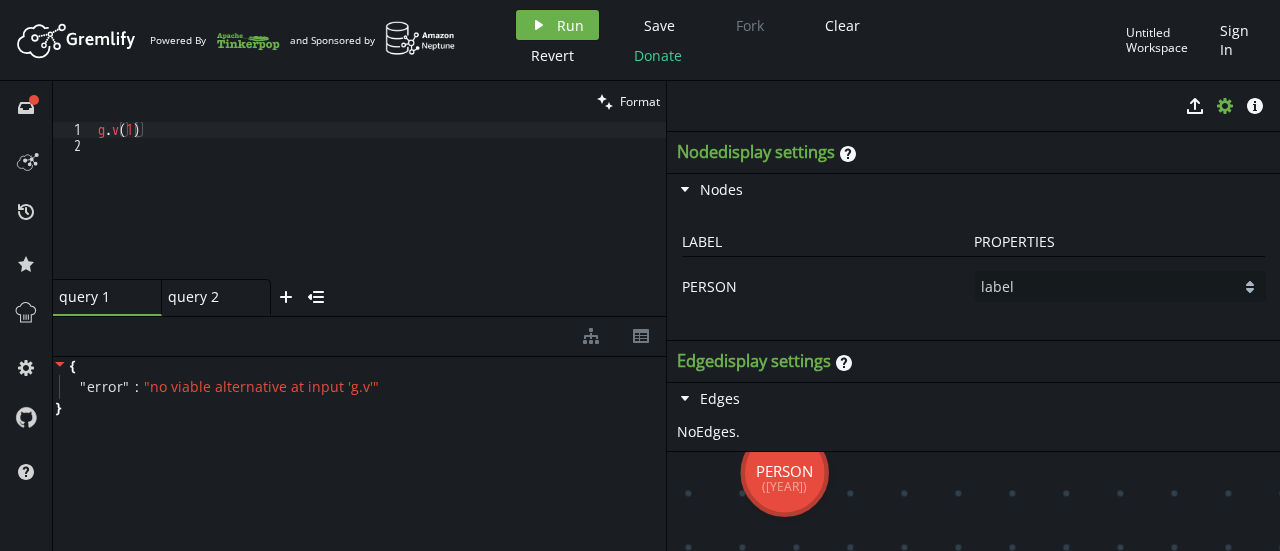 click on "caret-down Edges" at bounding box center (973, 398) 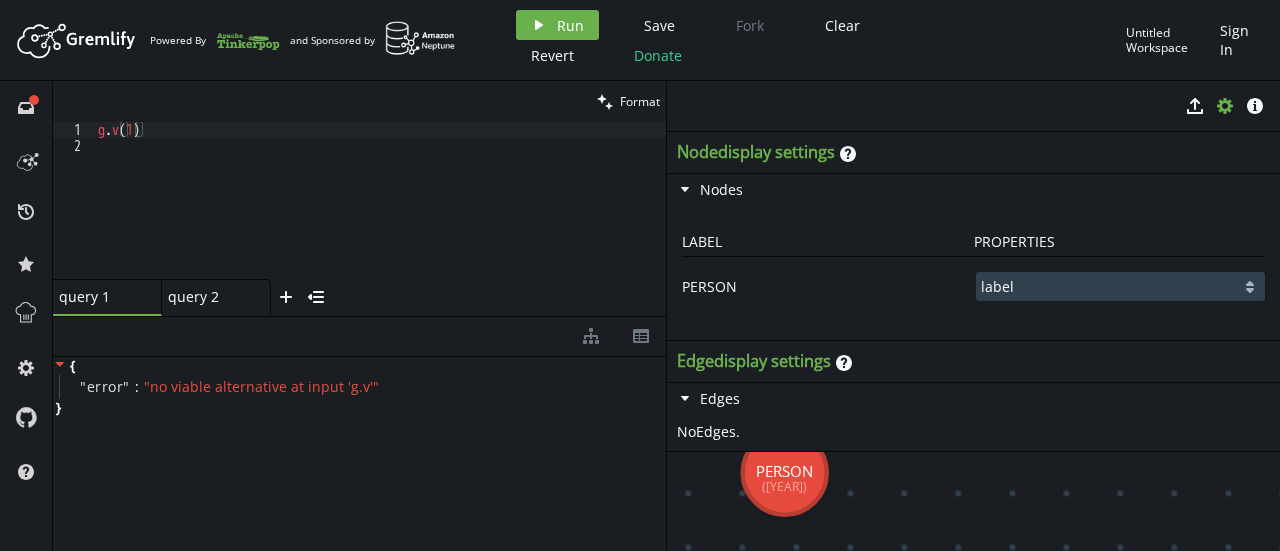click on "label ID NAME HEIGHT" at bounding box center (1120, 286) 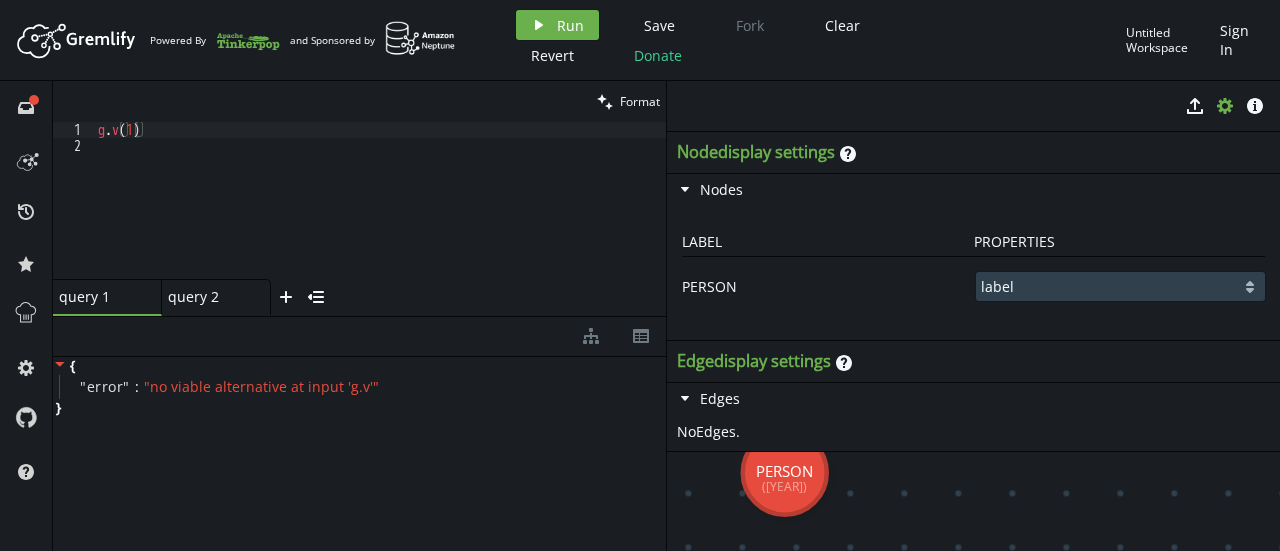 click on "label ID NAME HEIGHT" at bounding box center [1120, 286] 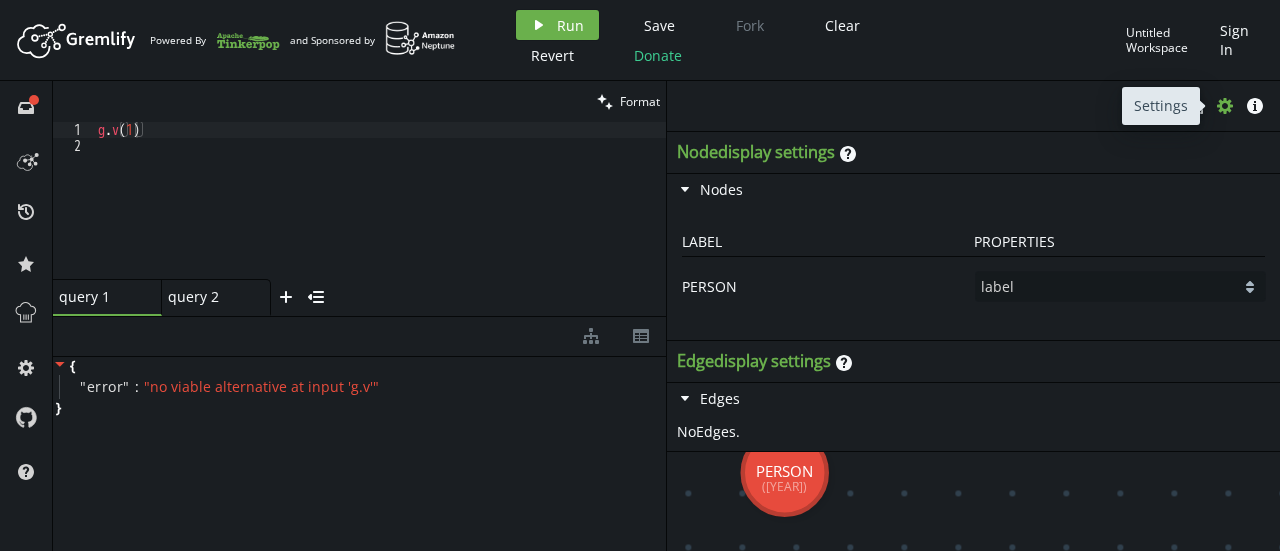 click on "cog" 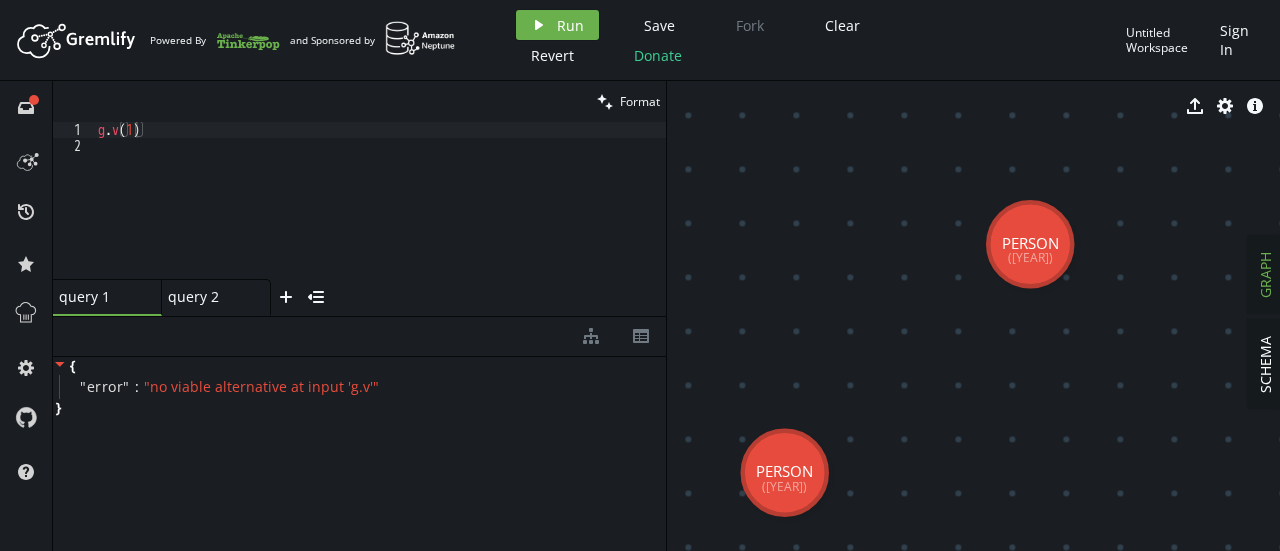 scroll, scrollTop: 0, scrollLeft: 0, axis: both 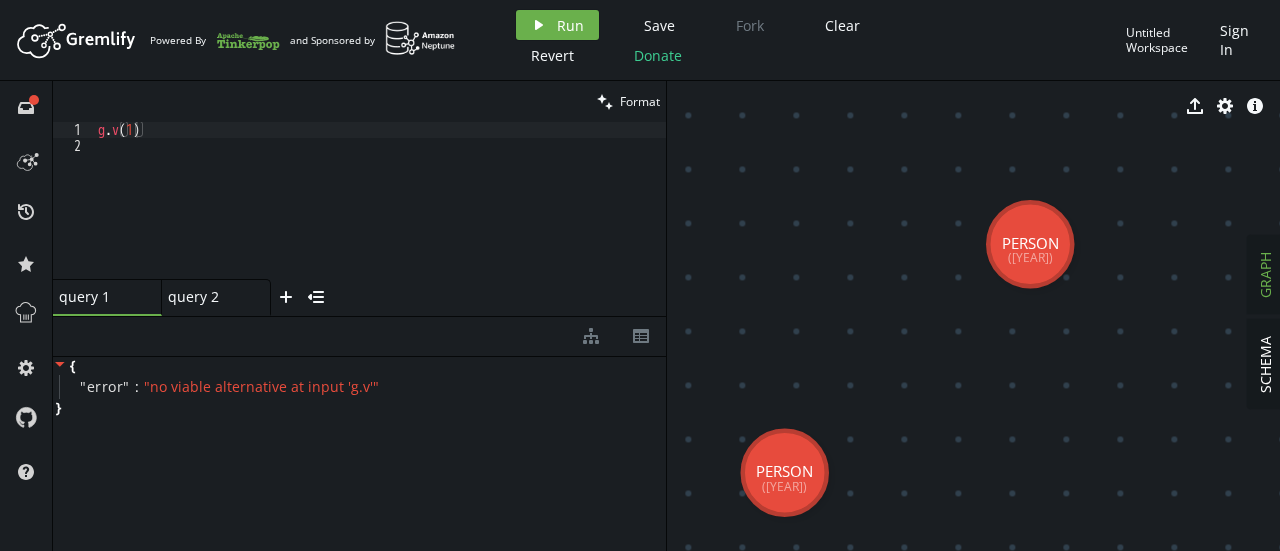 select on "person" 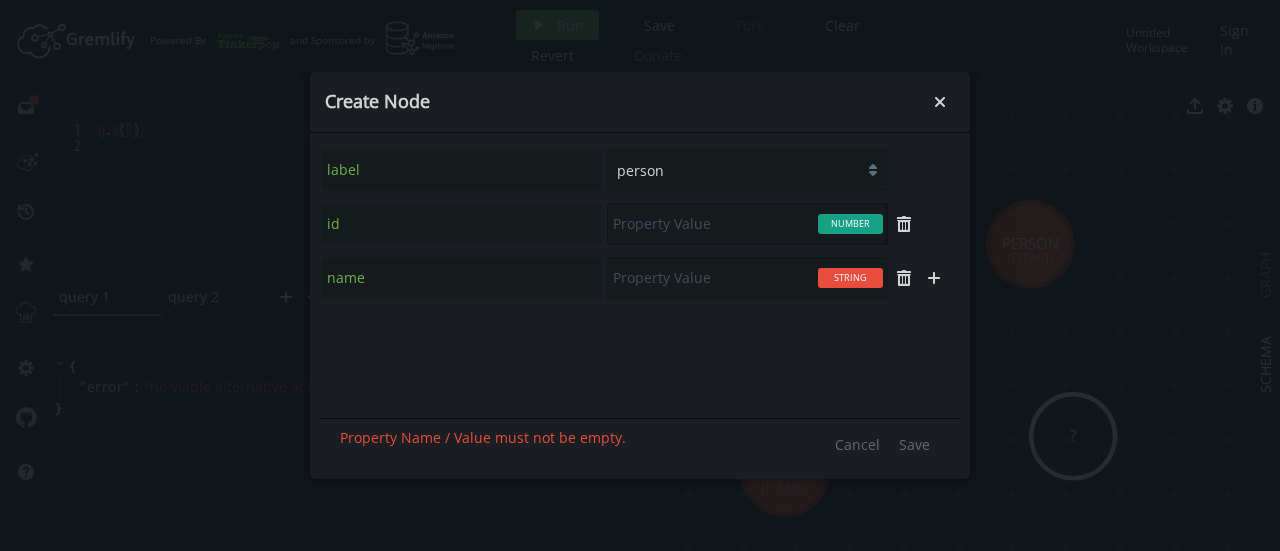 click at bounding box center [747, 224] 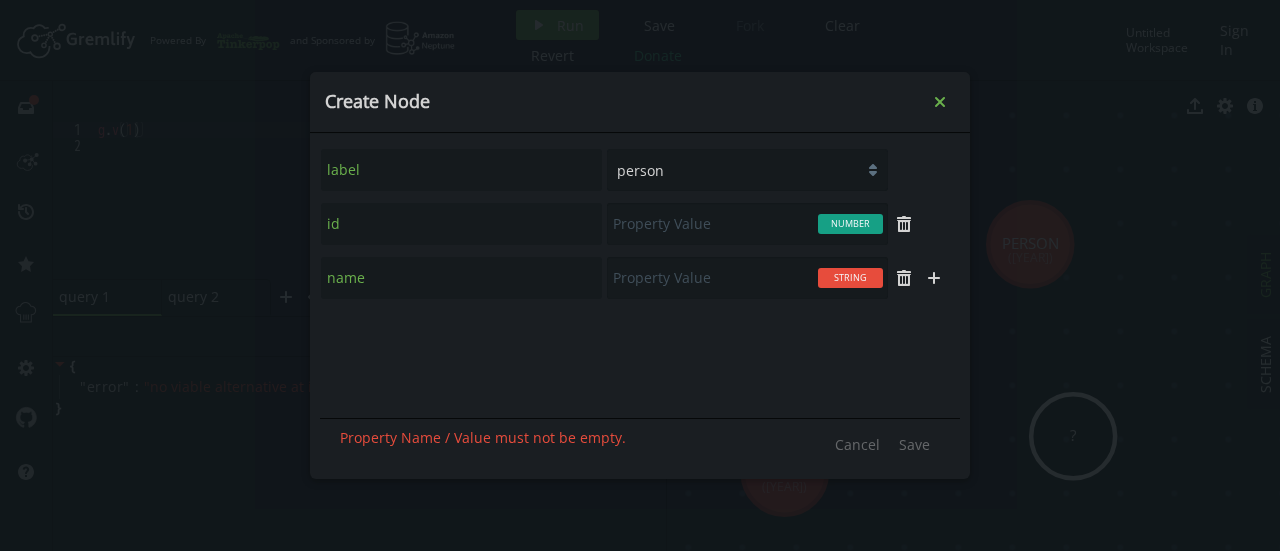 click on "small-cross" 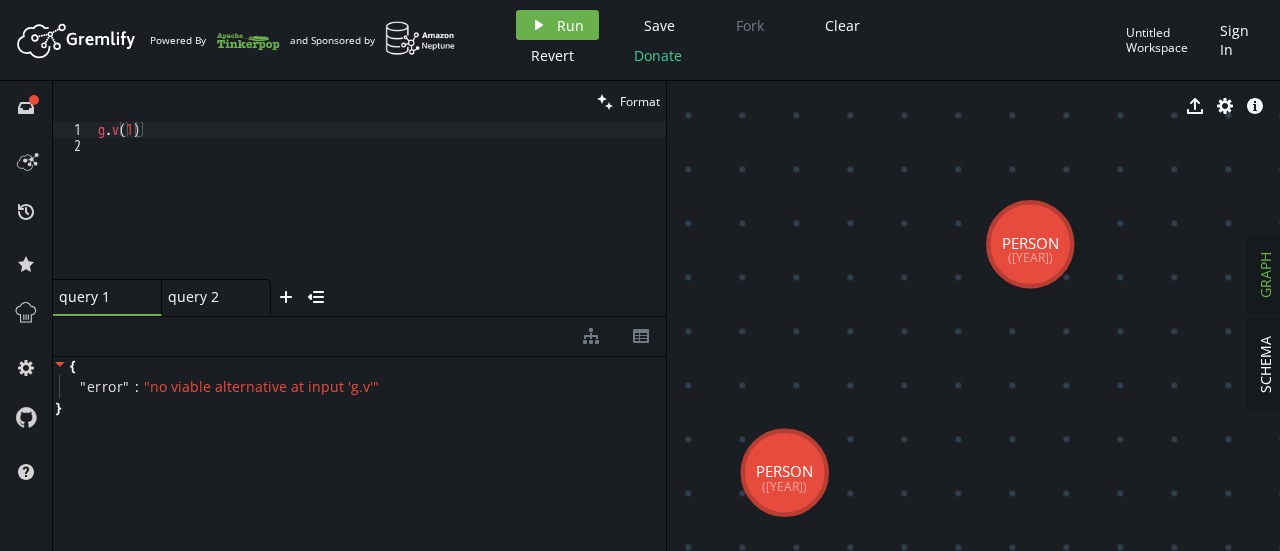 click on "GRAPH" at bounding box center [1265, 275] 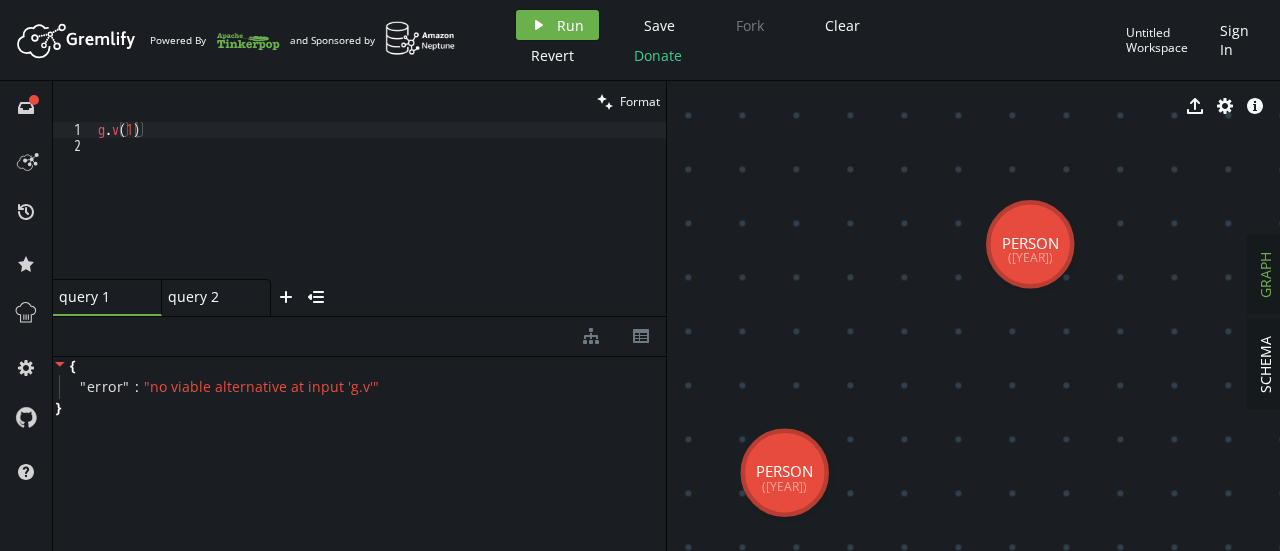 click 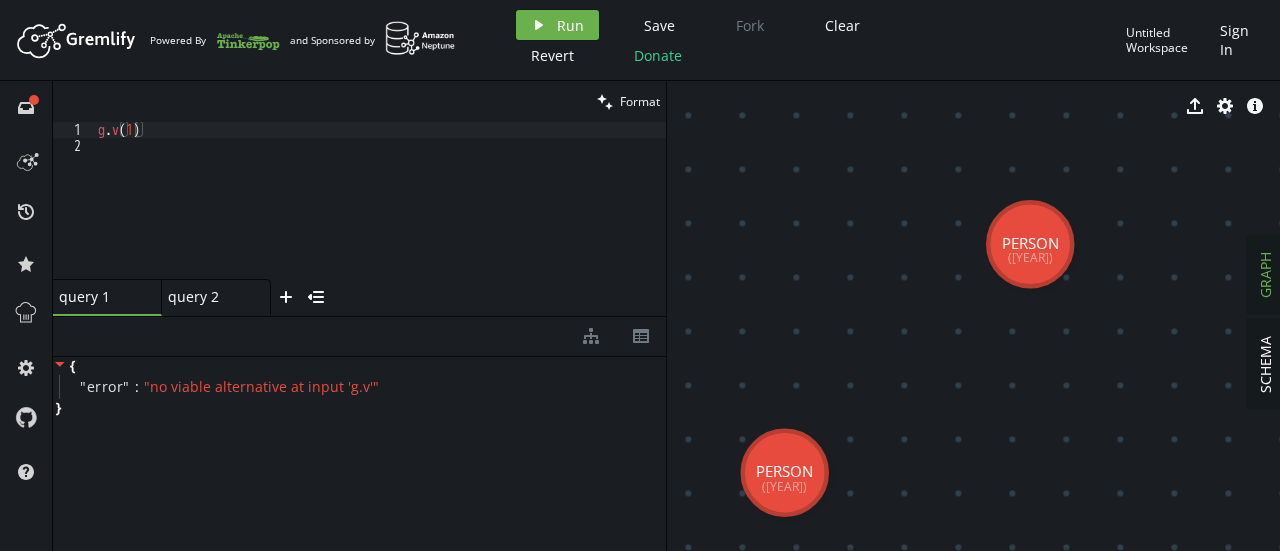 select on "person" 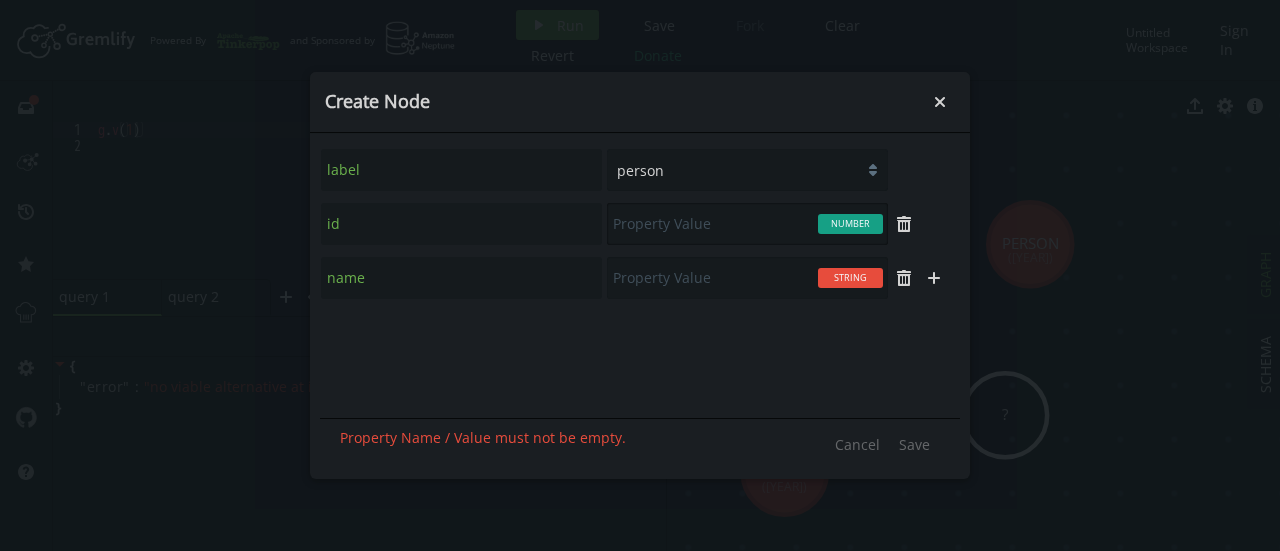 click at bounding box center (747, 224) 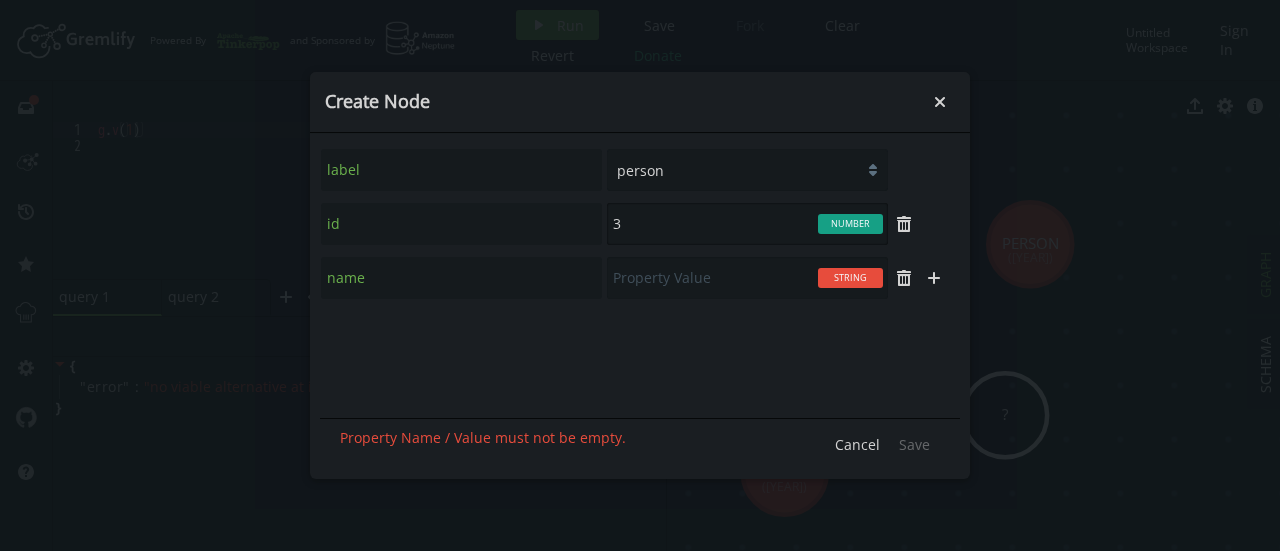 type on "3" 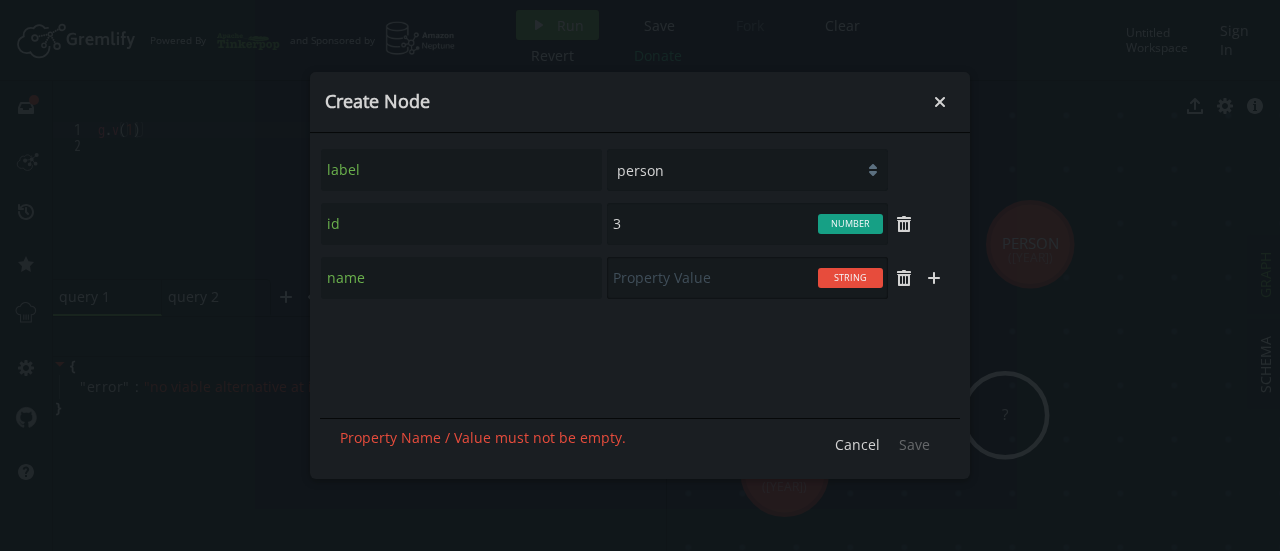 click at bounding box center [747, 278] 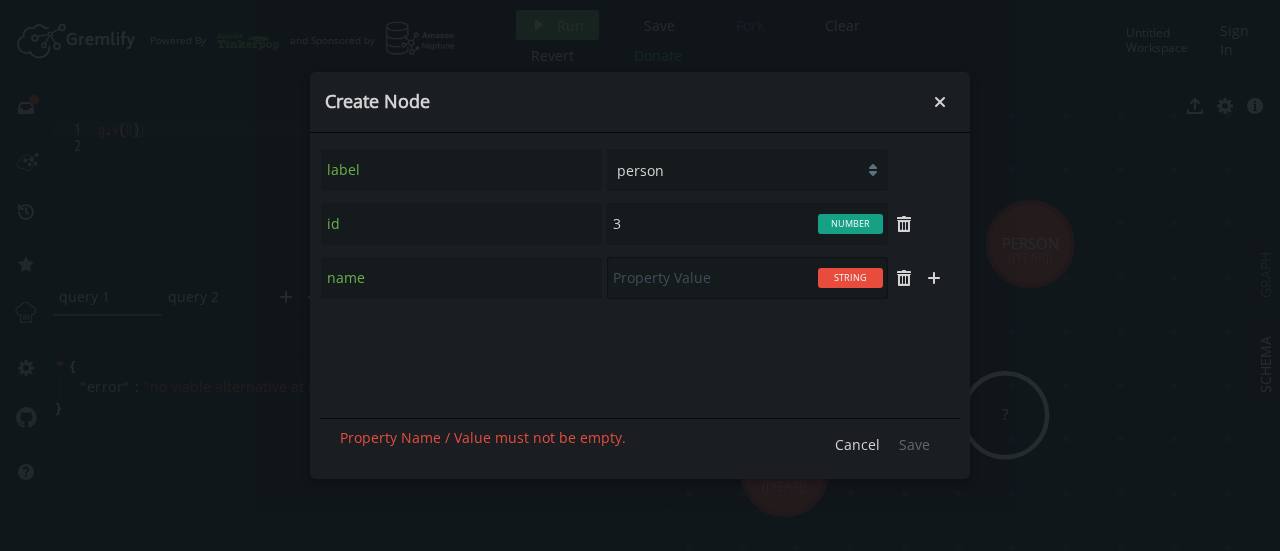 type on "a" 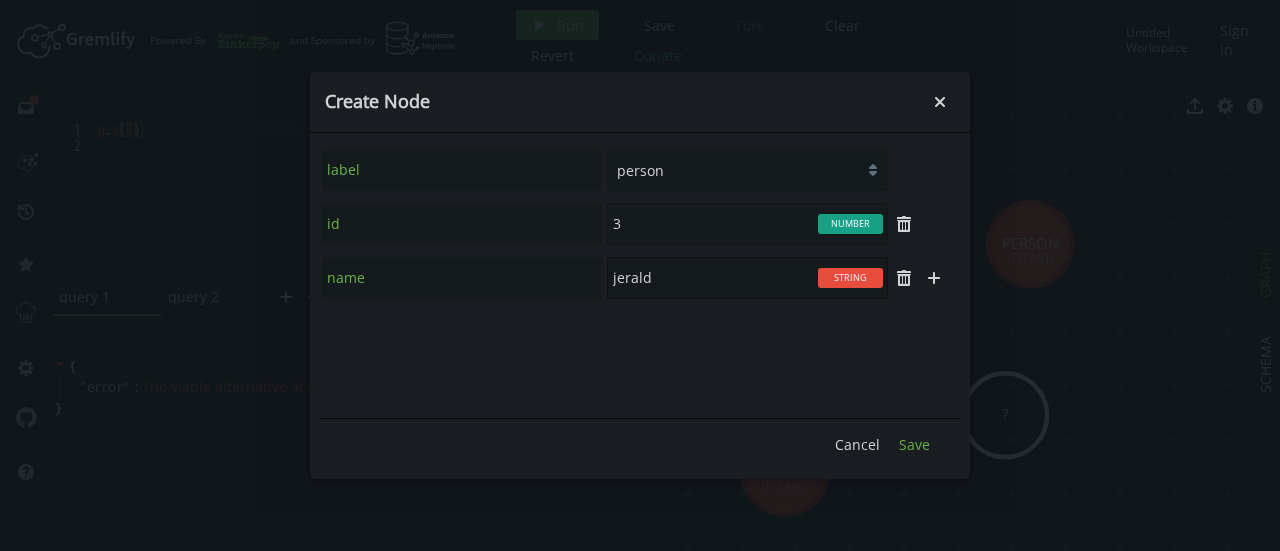 type on "jerald" 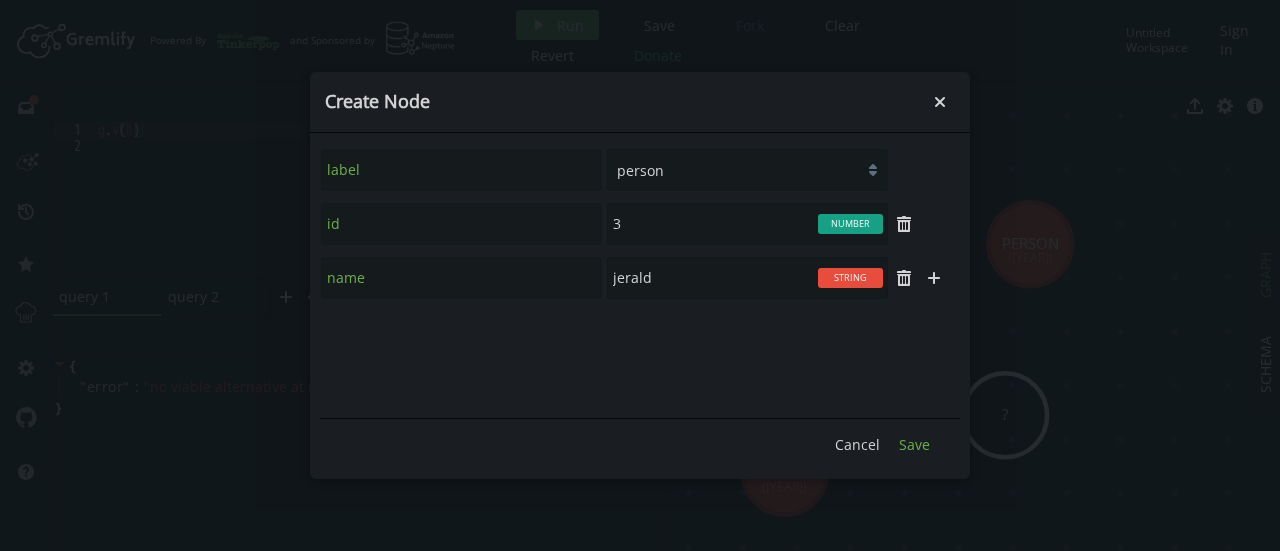 click on "Save" at bounding box center (914, 444) 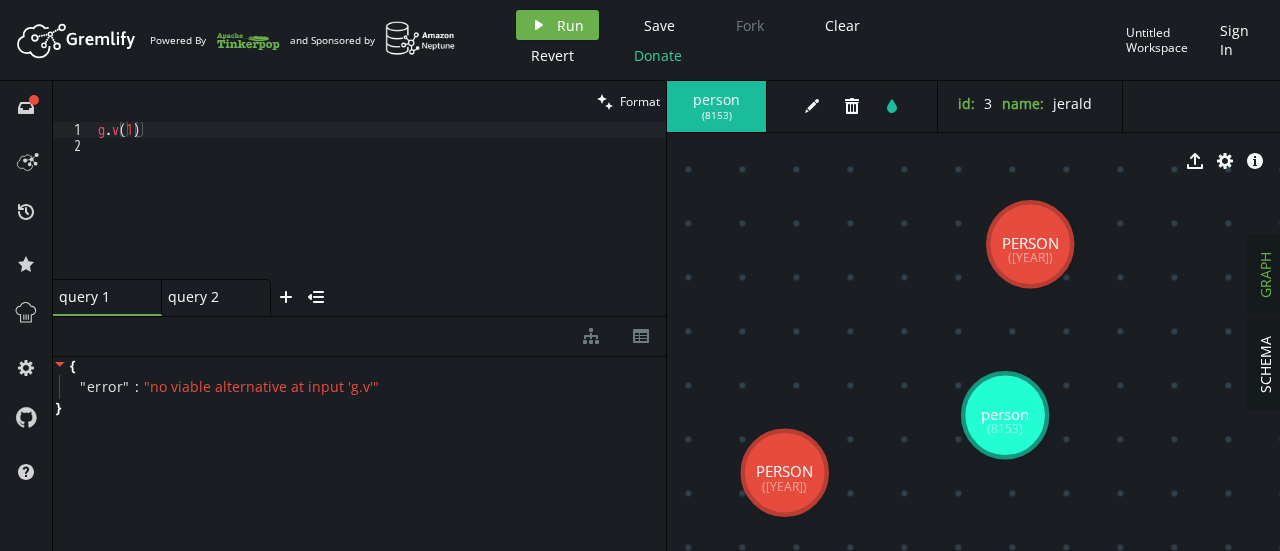 click 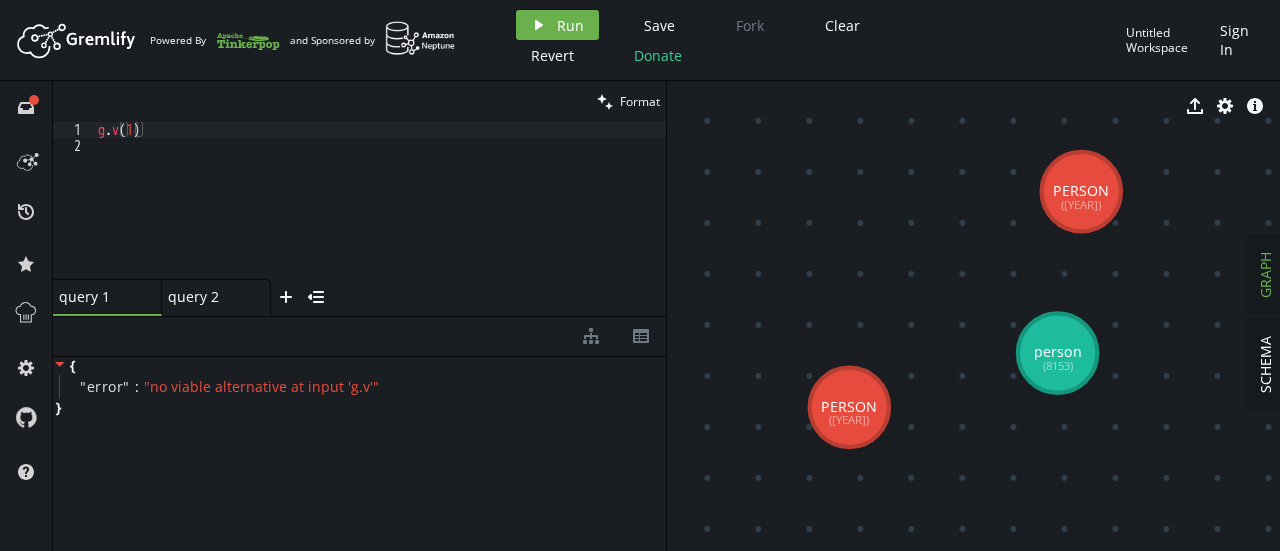 drag, startPoint x: 819, startPoint y: 432, endPoint x: 863, endPoint y: 385, distance: 64.381676 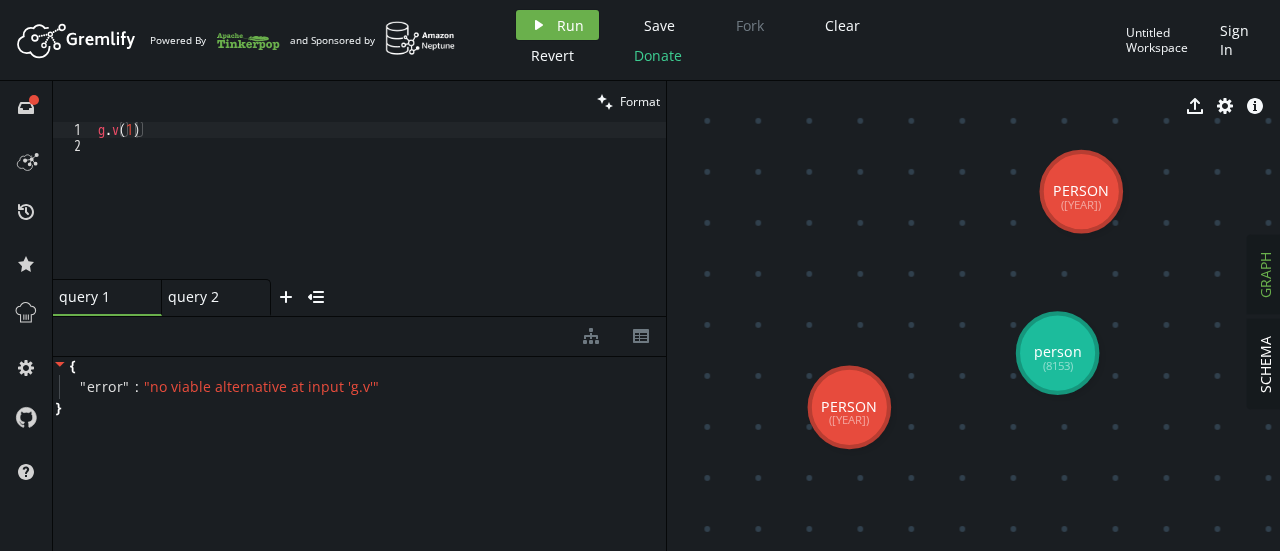 click 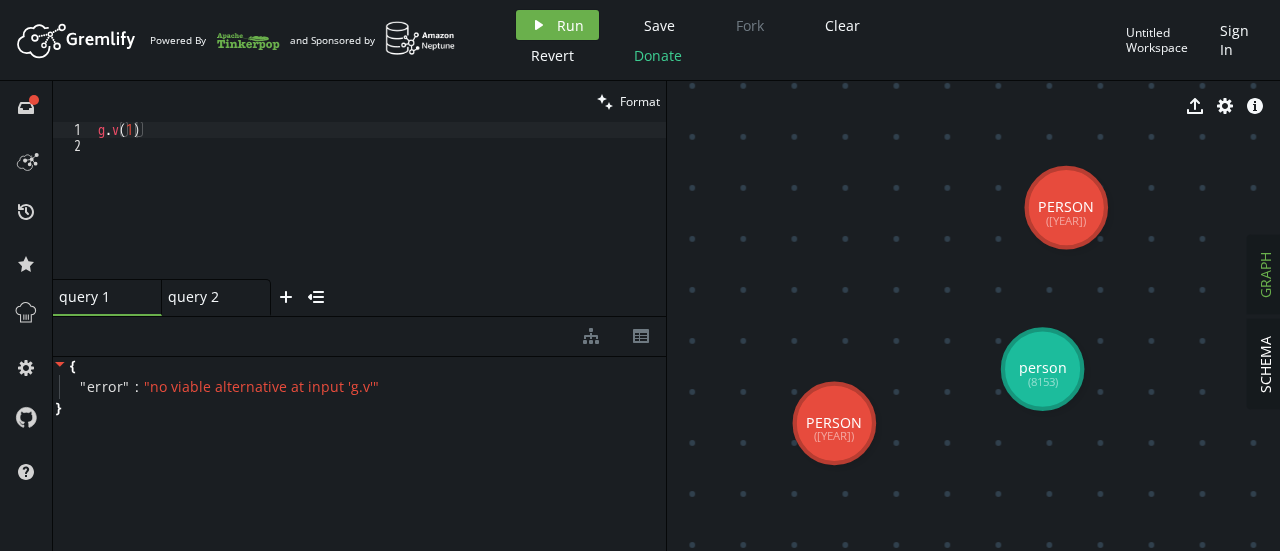 click on "g . v ( 1 )" at bounding box center [380, 216] 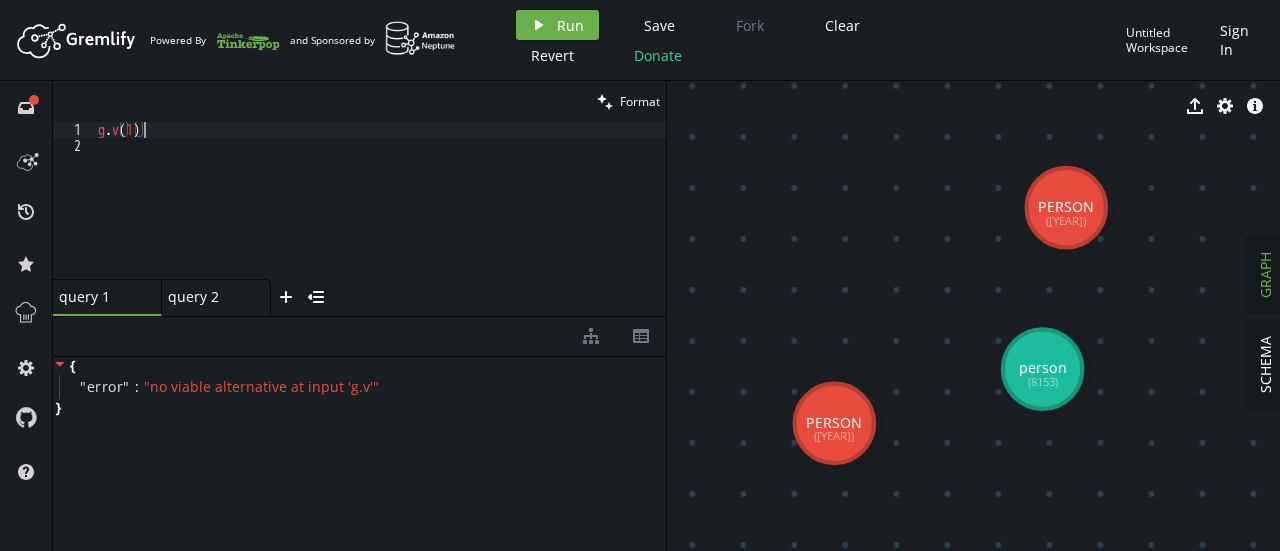 type on "g.v([NUMBER])" 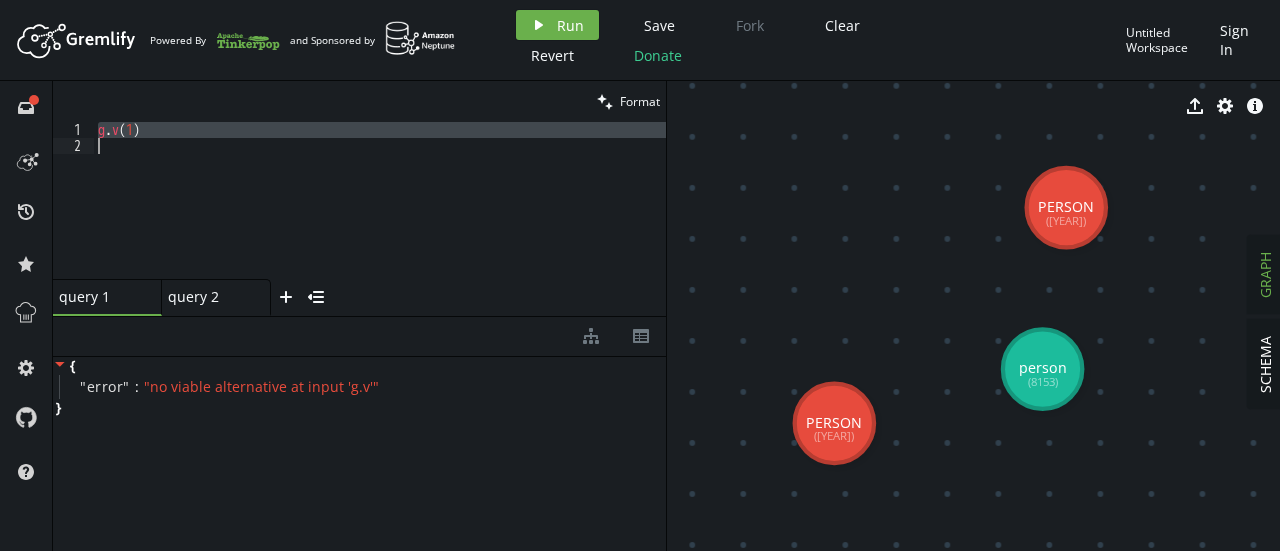 paste 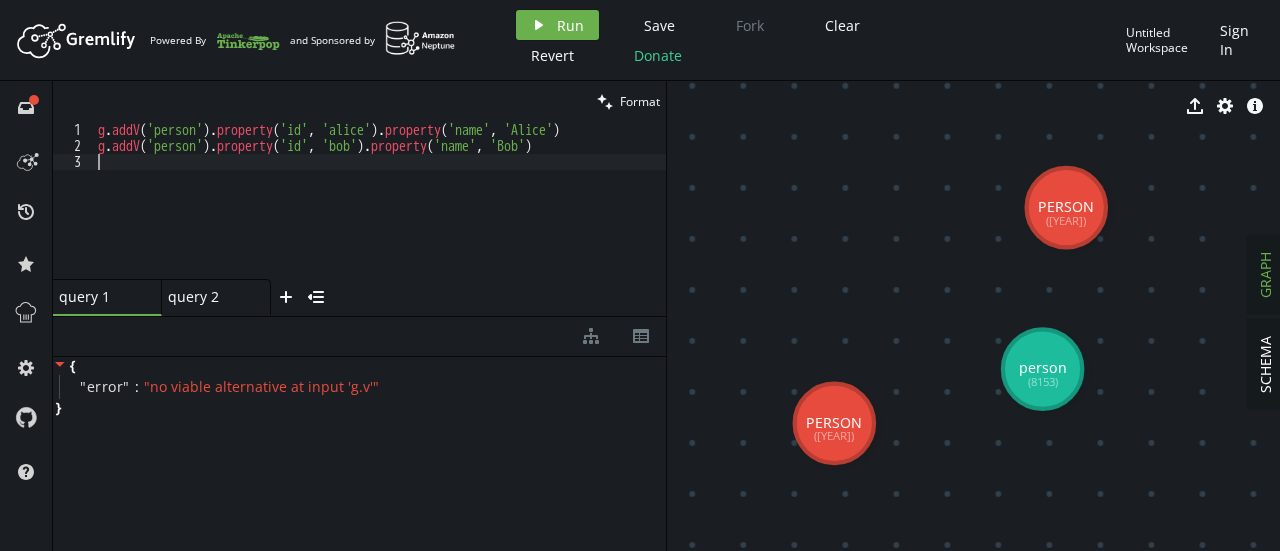 scroll, scrollTop: 0, scrollLeft: 0, axis: both 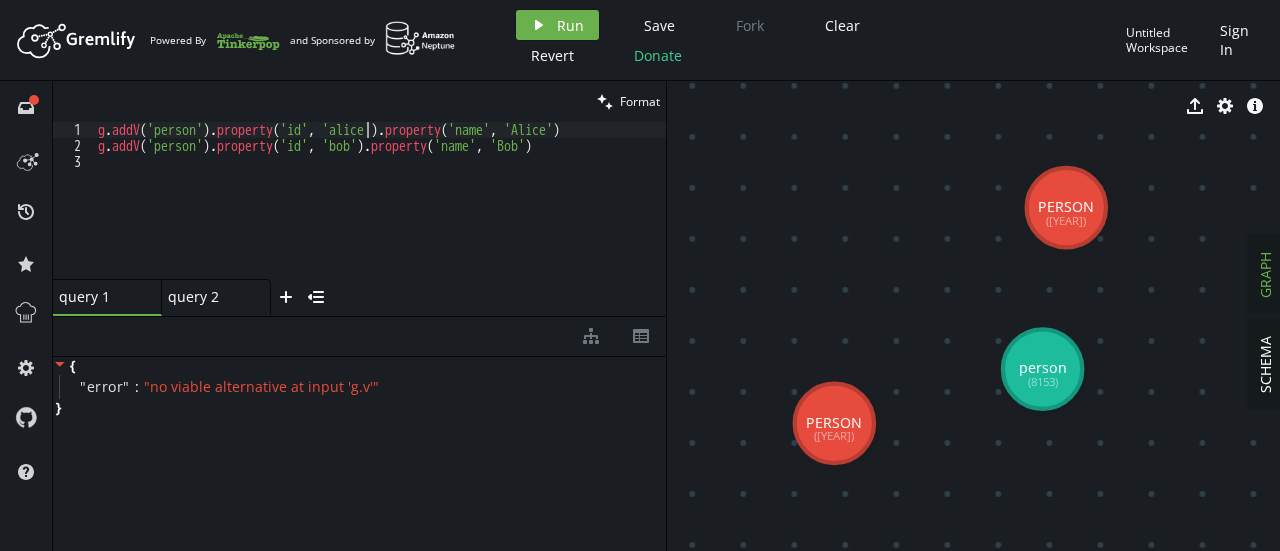 click on "g.addV('person').property('id', '[NAME]').property('name', '[NAME]') g.addV('person').property('id', '[NAME]').property('name', '[NAME]')" at bounding box center [380, 216] 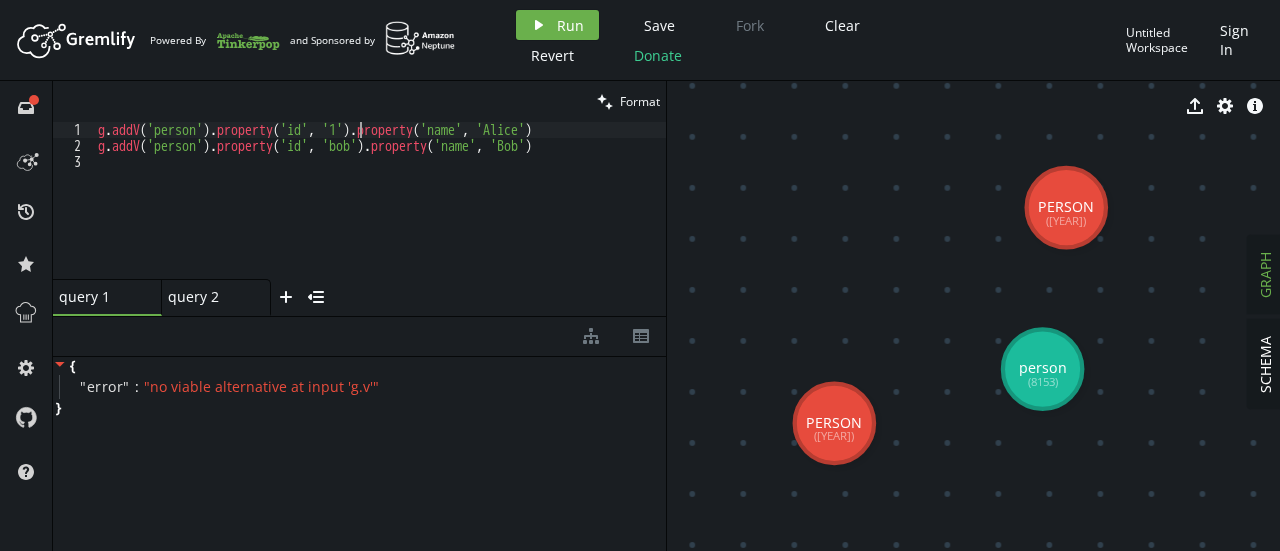 scroll, scrollTop: 0, scrollLeft: 261, axis: horizontal 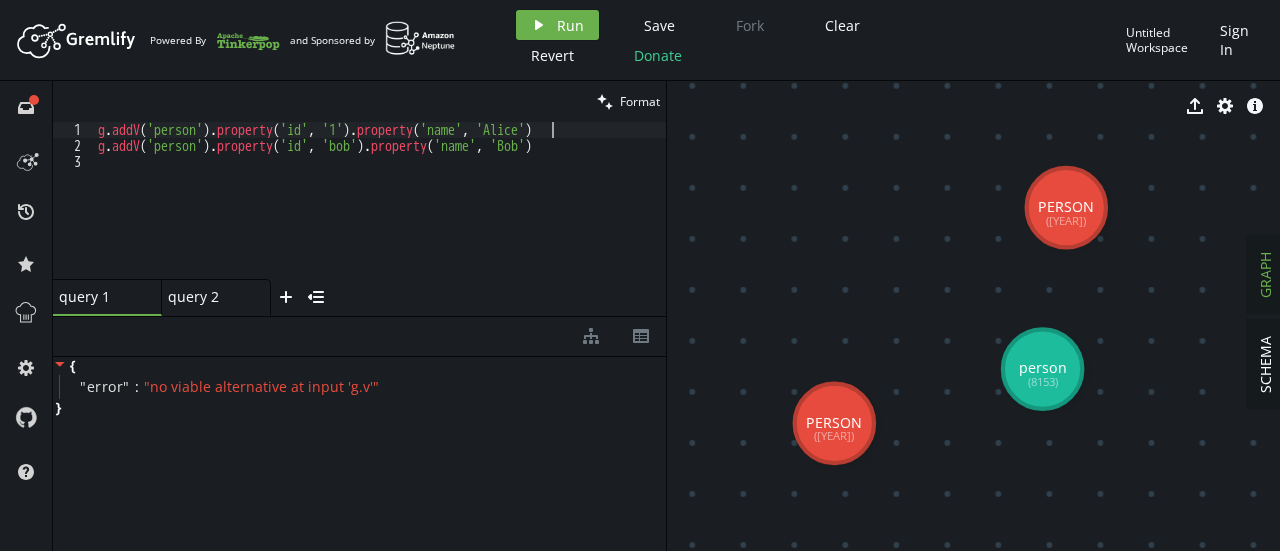 click on "g . addV ( 'person' ) . property ( 'id' ,   '[ID]' ) . property ( 'name' ,   '[FIRST]' ) g . addV ( 'person' ) . property ( 'id' ,   '[ID]' ) . property ( 'name' ,   '[FIRST]' )" at bounding box center (380, 216) 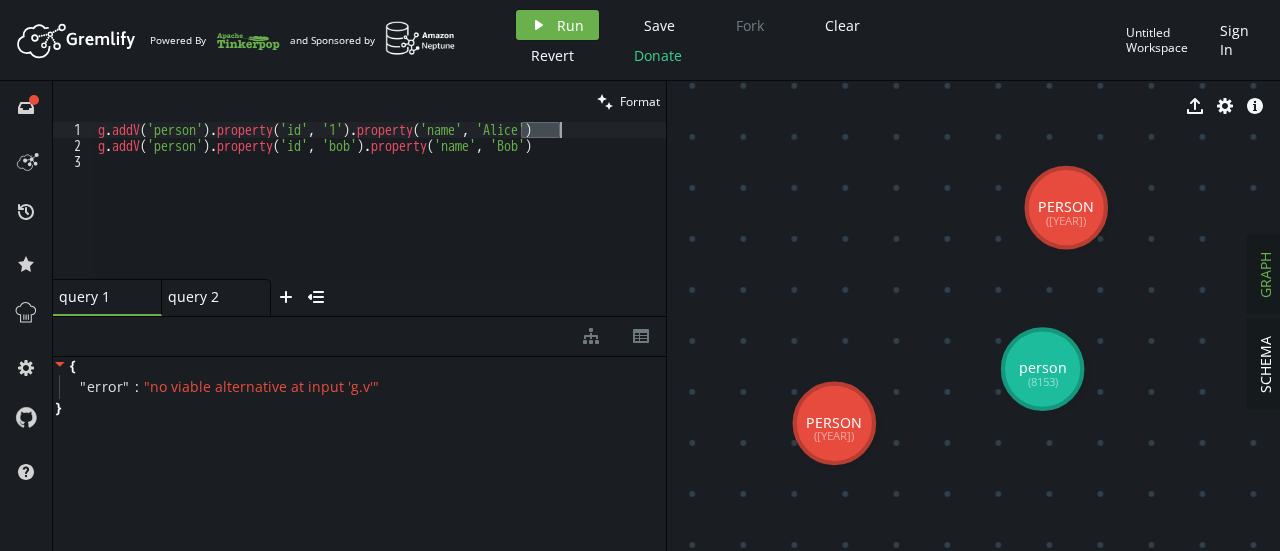click on "g . addV ( 'person' ) . property ( 'id' ,   '[ID]' ) . property ( 'name' ,   '[FIRST]' ) g . addV ( 'person' ) . property ( 'id' ,   '[ID]' ) . property ( 'name' ,   '[FIRST]' )" at bounding box center [380, 200] 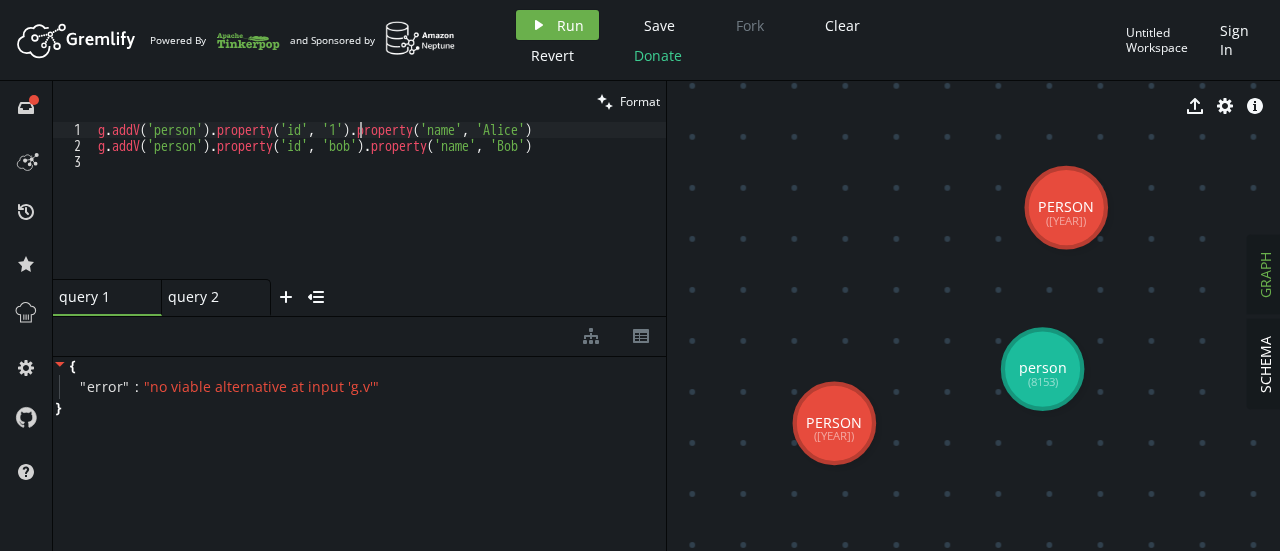 click on "g . addV ( 'person' ) . property ( 'id' ,   '[ID]' ) . property ( 'name' ,   '[FIRST]' ) g . addV ( 'person' ) . property ( 'id' ,   '[ID]' ) . property ( 'name' ,   '[FIRST]' )" at bounding box center [380, 216] 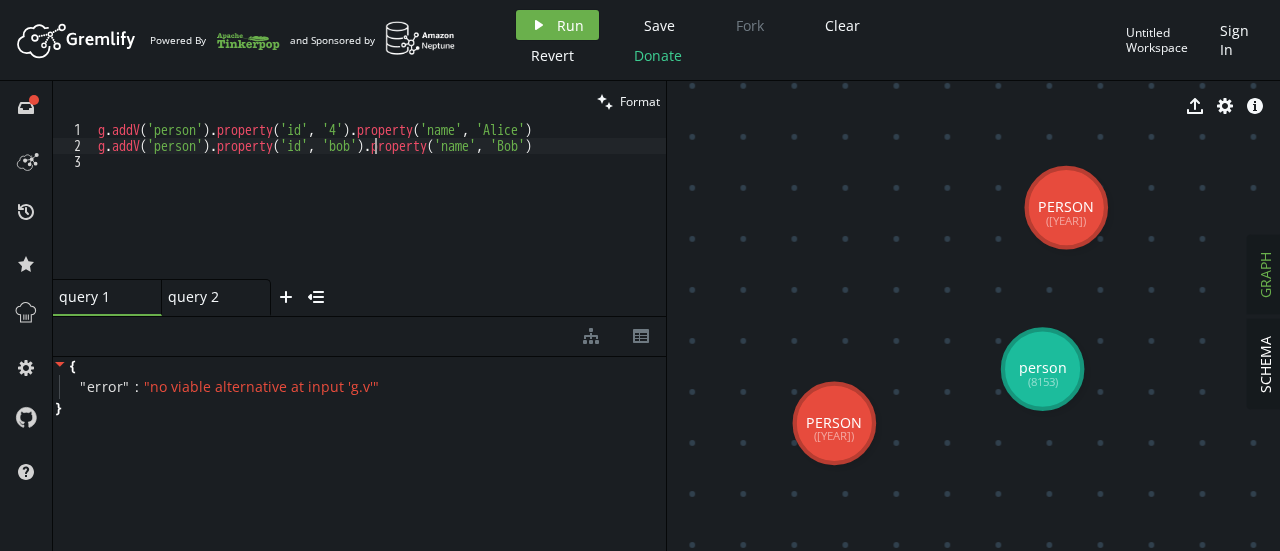 click on "g . addV ( 'person' ) . property ( 'id' ,   '[ID]' ) . property ( 'name' ,   '[FIRST]' ) g . addV ( 'person' ) . property ( 'id' ,   '[ID]' ) . property ( 'name' ,   '[FIRST]' )" at bounding box center [380, 216] 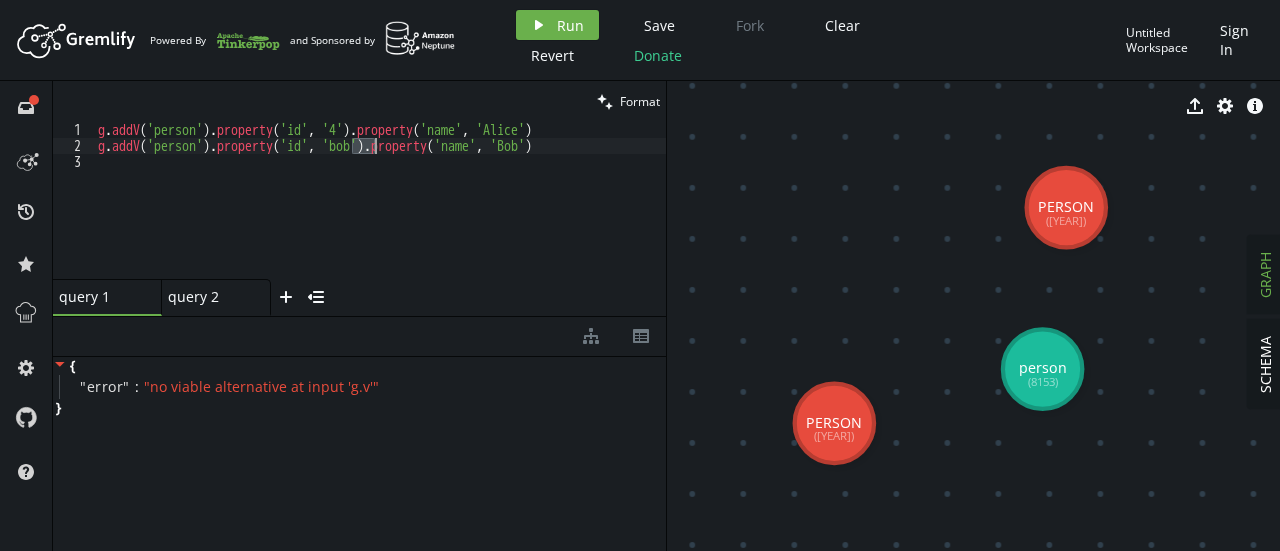 click on "g . addV ( 'person' ) . property ( 'id' ,   '[ID]' ) . property ( 'name' ,   '[FIRST]' ) g . addV ( 'person' ) . property ( 'id' ,   '[ID]' ) . property ( 'name' ,   '[FIRST]' )" at bounding box center [380, 216] 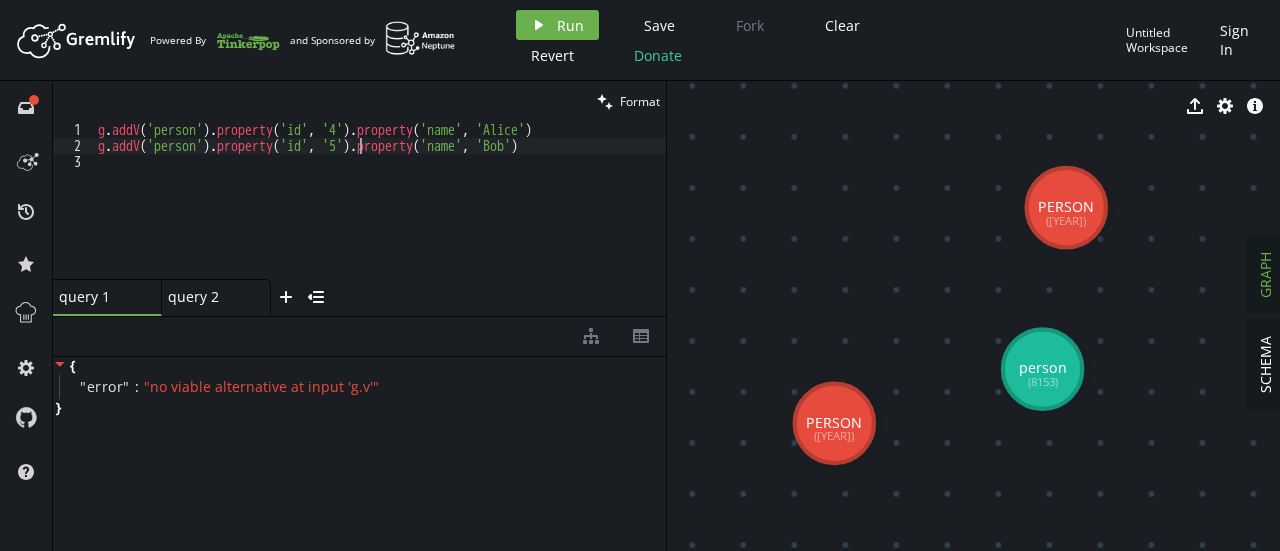 scroll, scrollTop: 0, scrollLeft: 262, axis: horizontal 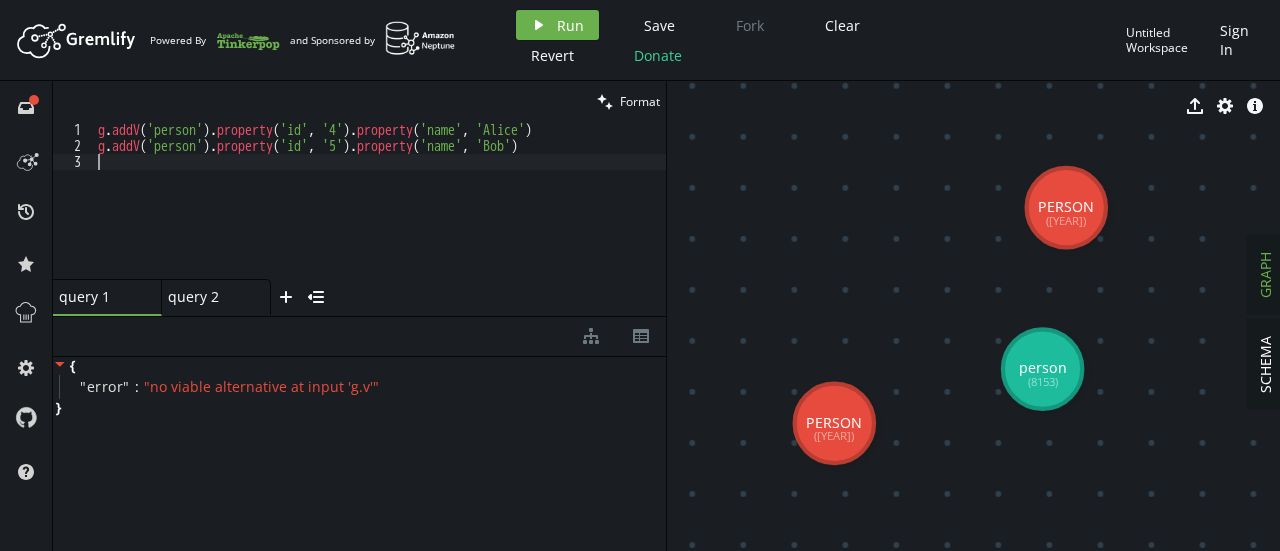click on "g . addV ( 'person' ) . property ( 'id' ,   '[ID]' ) . property ( 'name' ,   '[FIRST]' ) g . addV ( 'person' ) . property ( 'id' ,   '[ID]' ) . property ( 'name' ,   '[FIRST]' )" at bounding box center [380, 216] 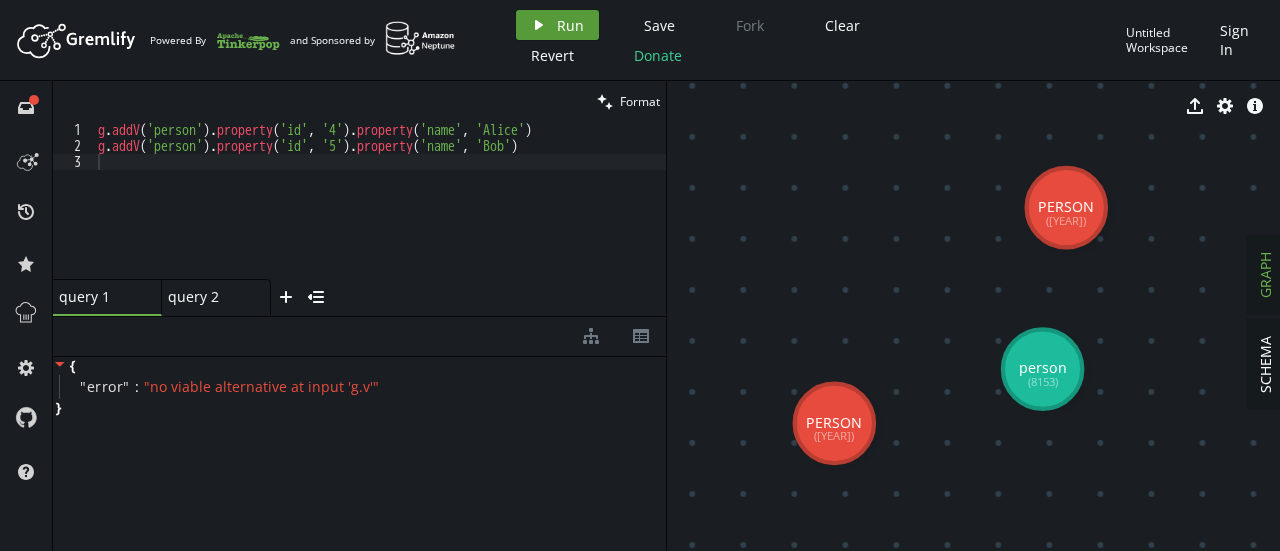 click on "play Run" at bounding box center [557, 25] 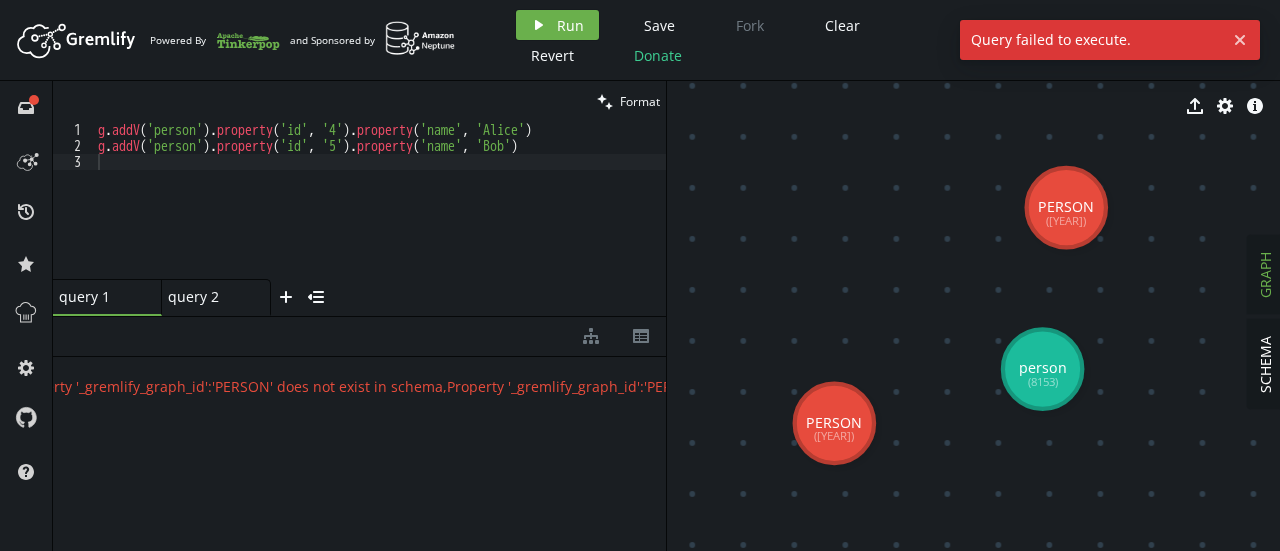 scroll, scrollTop: 0, scrollLeft: 306, axis: horizontal 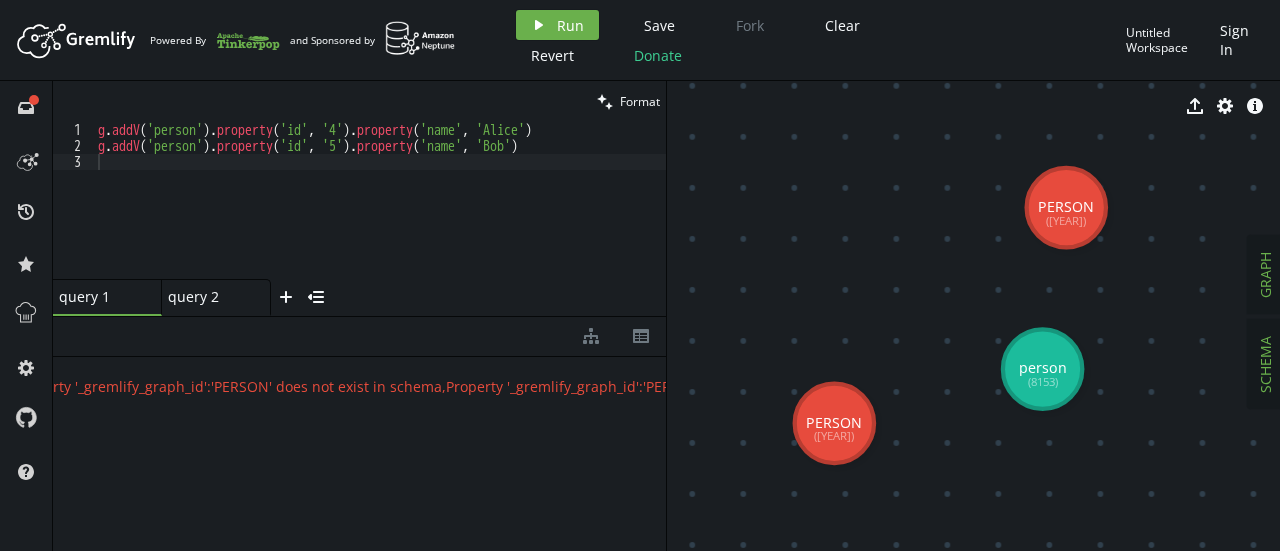 click on "SCHEMA" at bounding box center (1265, 364) 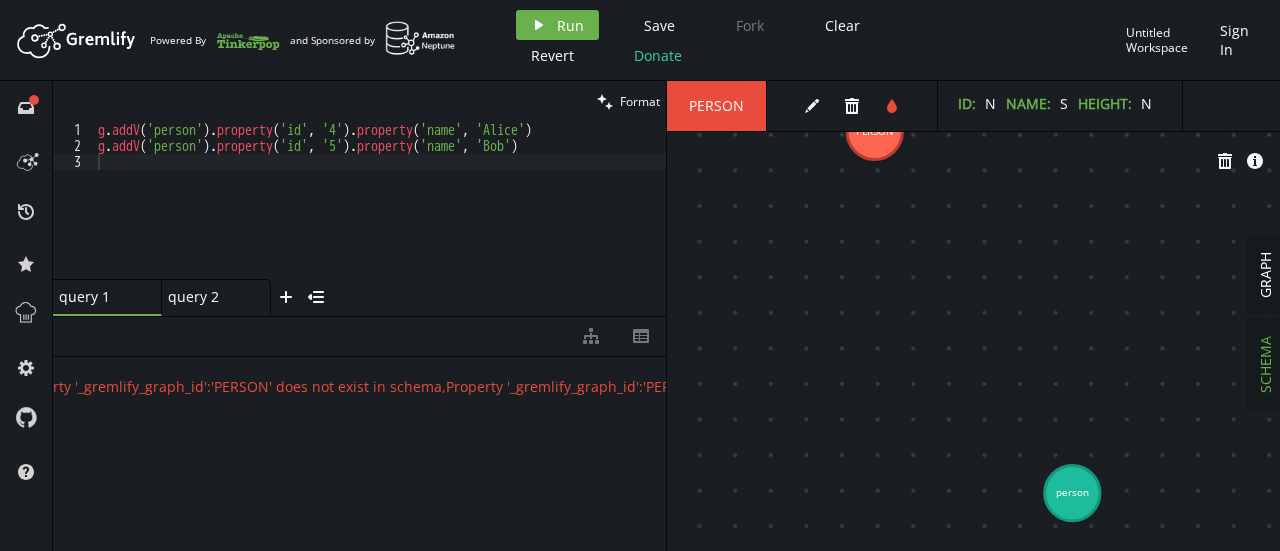 click on "g . addV ( 'person' ) . property ( 'id' ,   '[ID]' ) . property ( 'name' ,   '[FIRST]' ) g . addV ( 'person' ) . property ( 'id' ,   '[ID]' ) . property ( 'name' ,   '[FIRST]' )" at bounding box center (380, 216) 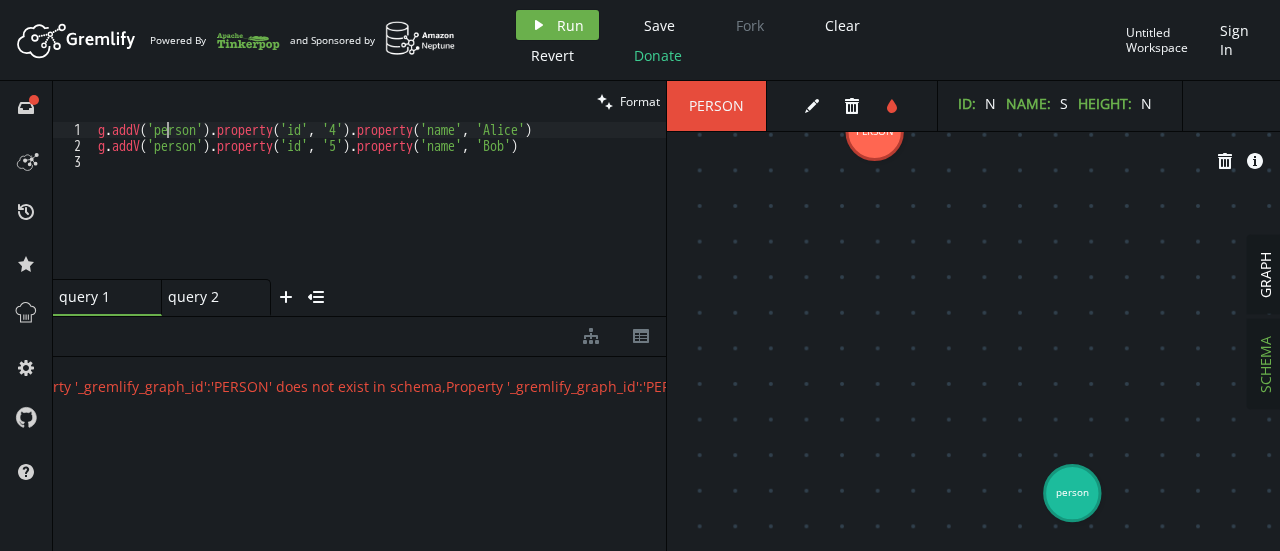 click on "g . addV ( 'person' ) . property ( 'id' ,   '[ID]' ) . property ( 'name' ,   '[FIRST]' ) g . addV ( 'person' ) . property ( 'id' ,   '[ID]' ) . property ( 'name' ,   '[FIRST]' )" at bounding box center (380, 216) 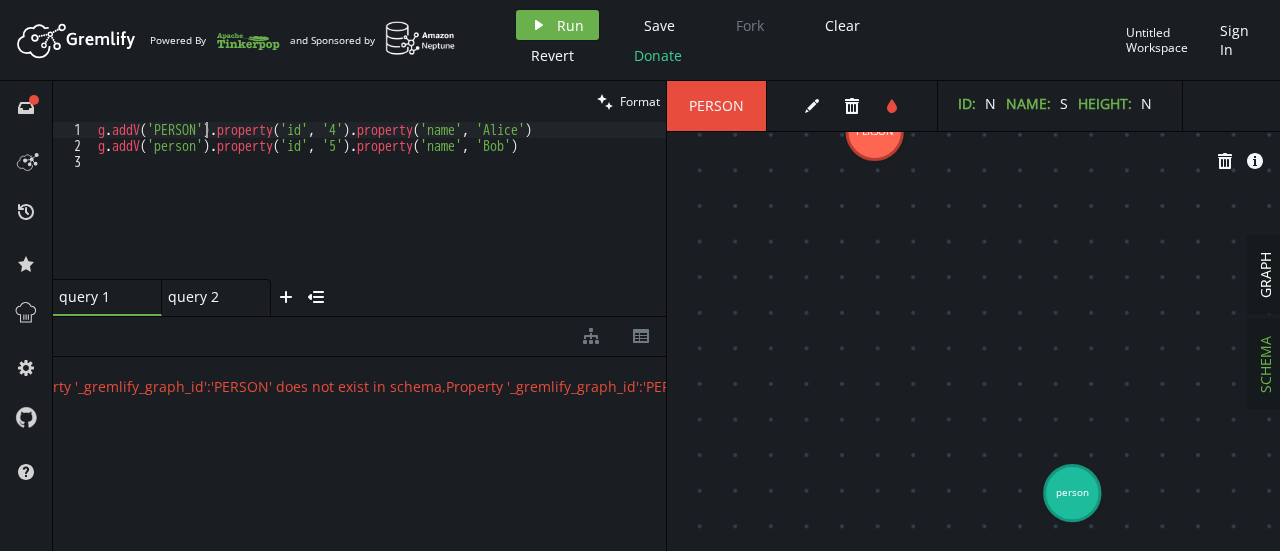 scroll, scrollTop: 0, scrollLeft: 107, axis: horizontal 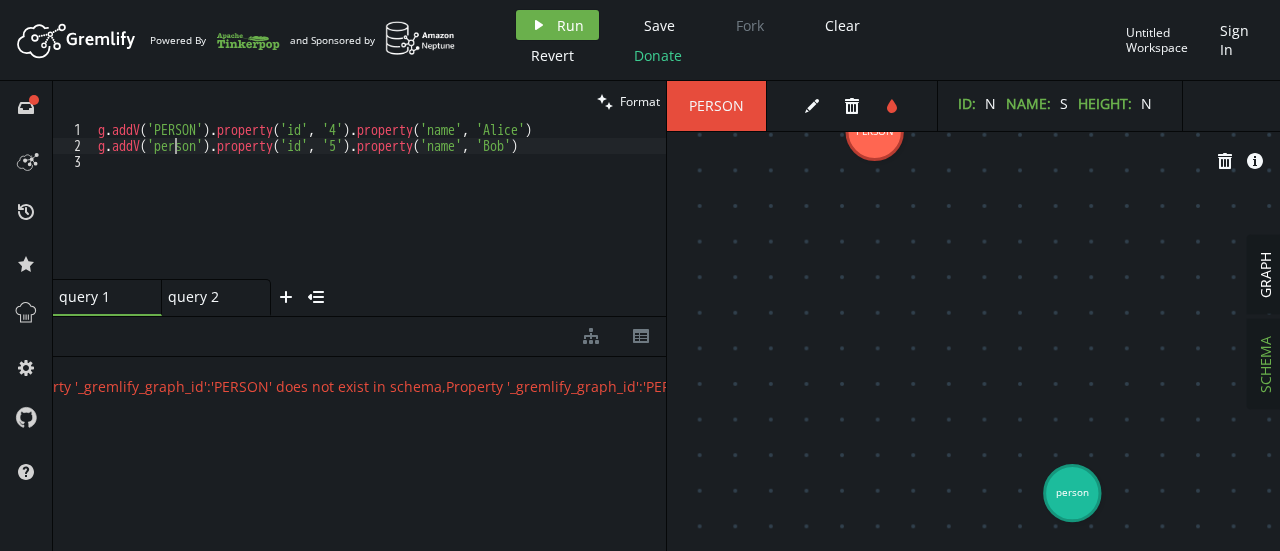 click on "g.addV('PERSON').property('id', '4').property('name', '[NAME]') g.addV('person').property('id', '5').property('name', '[NAME]')" at bounding box center [380, 216] 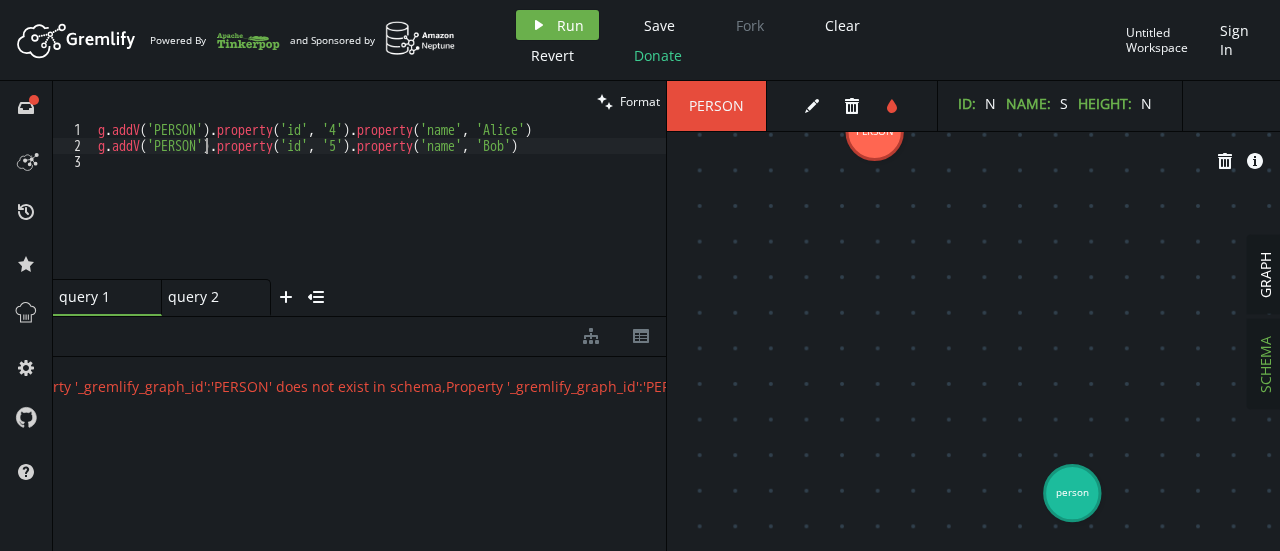 scroll, scrollTop: 0, scrollLeft: 107, axis: horizontal 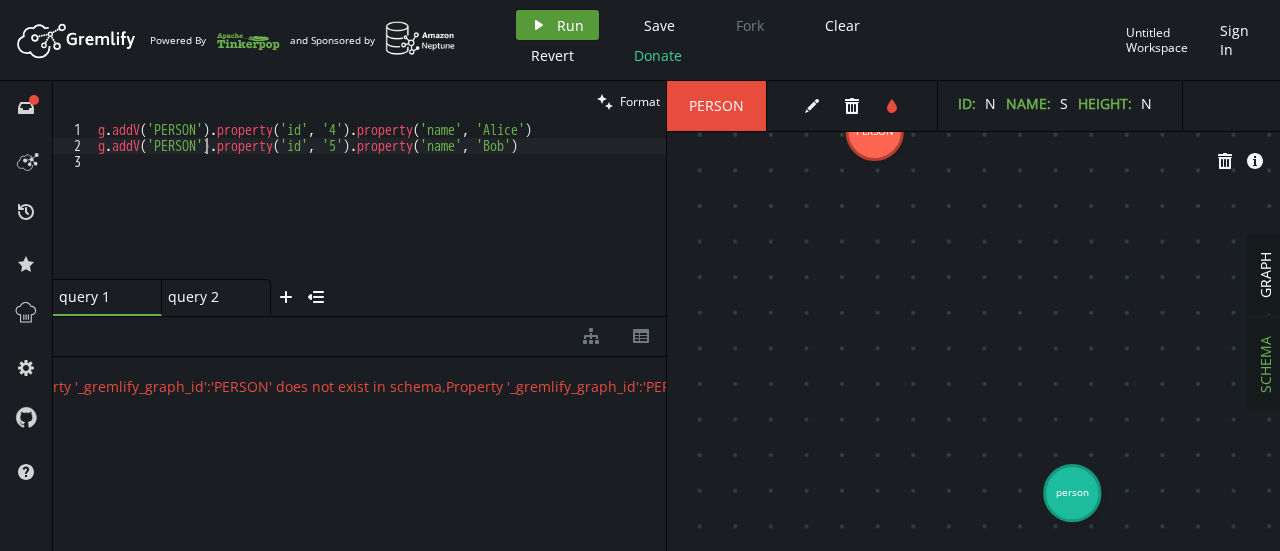 type on "g.addV('PERSON').property('id', '5').property('name', 'Bob')" 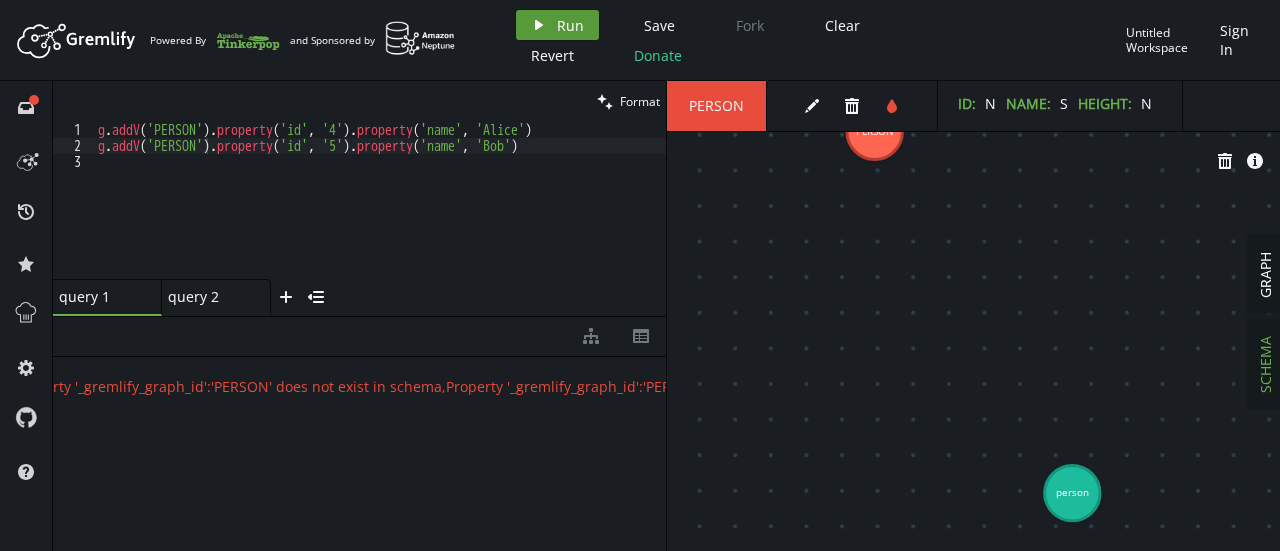 click on "play Run" at bounding box center [557, 25] 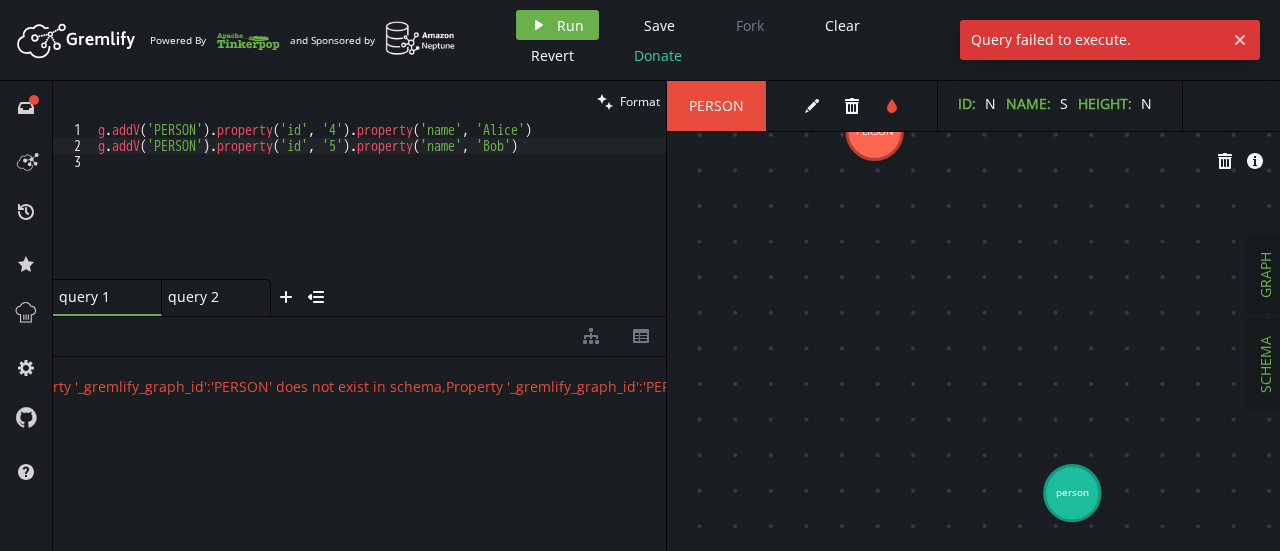 click on "GRAPH" at bounding box center [1265, 275] 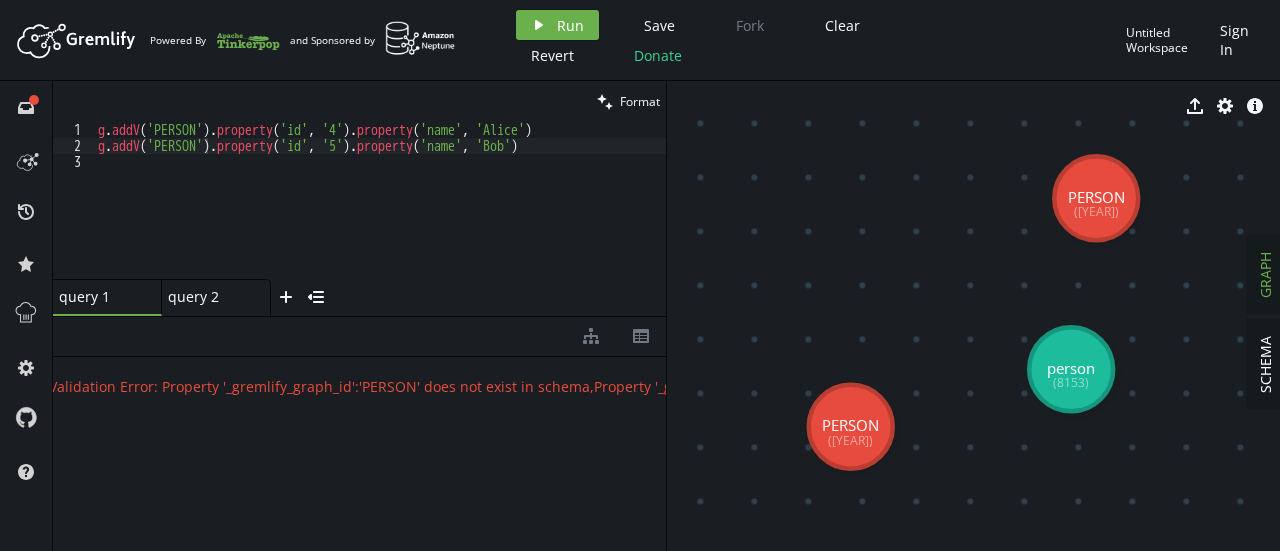 scroll, scrollTop: 0, scrollLeft: 178, axis: horizontal 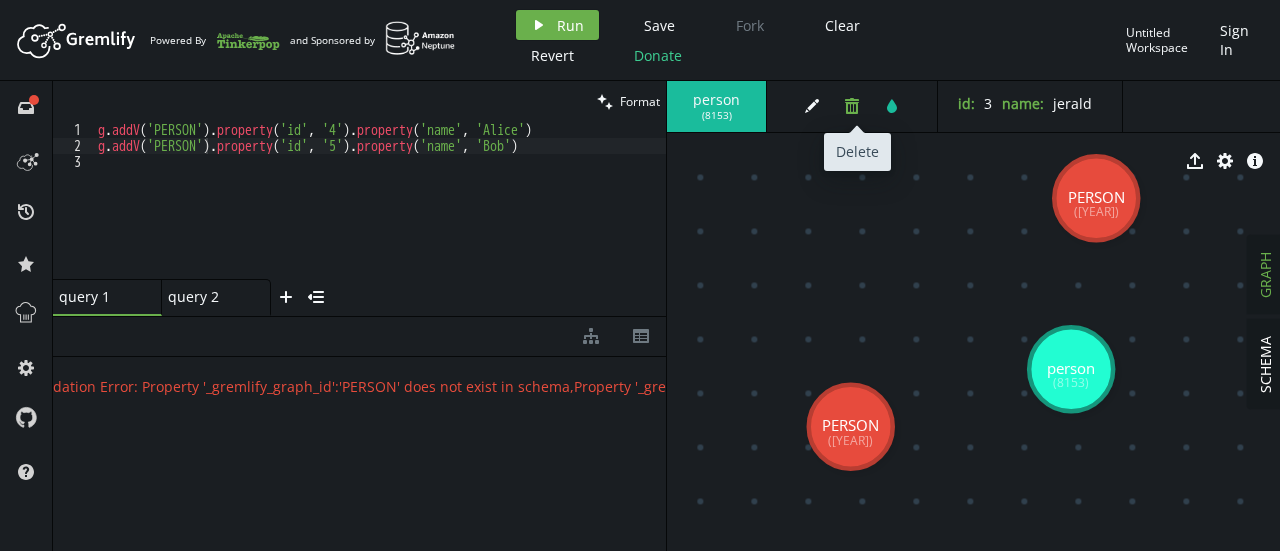 click on "trash" at bounding box center (852, 106) 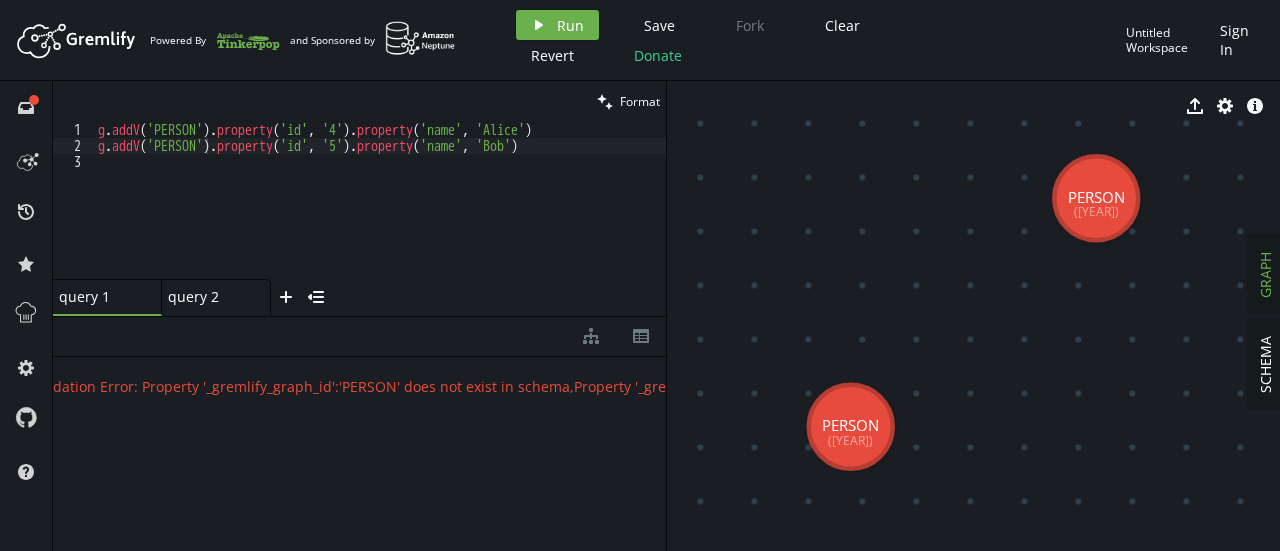 click on "export cog info-sign PERSON ([YEAR]) PERSON ([YEAR])" at bounding box center (973, 316) 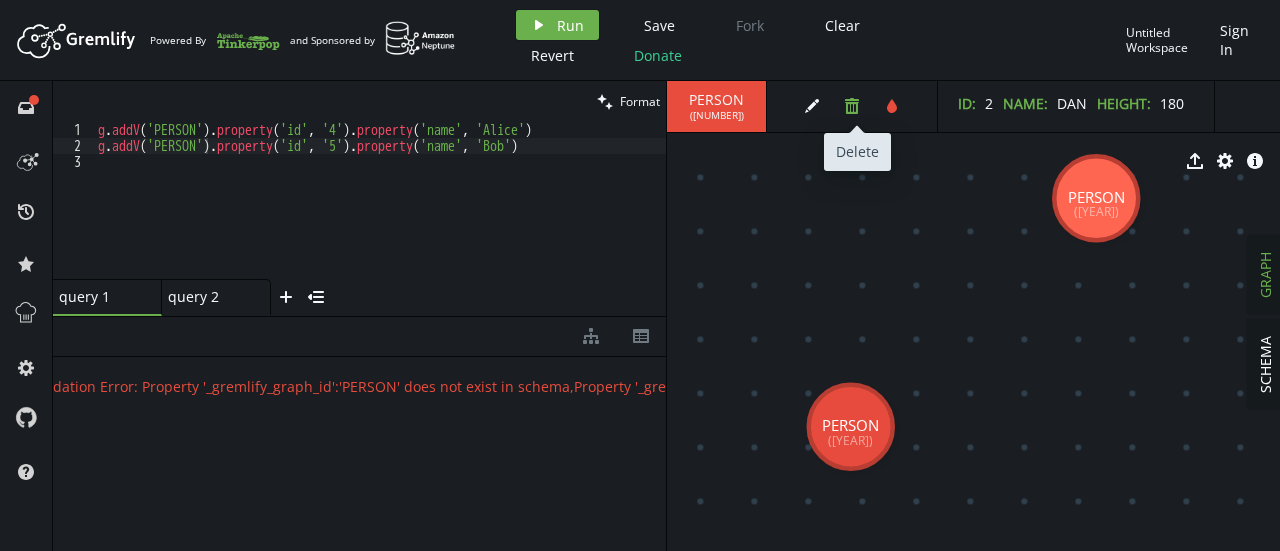 click on "trash" 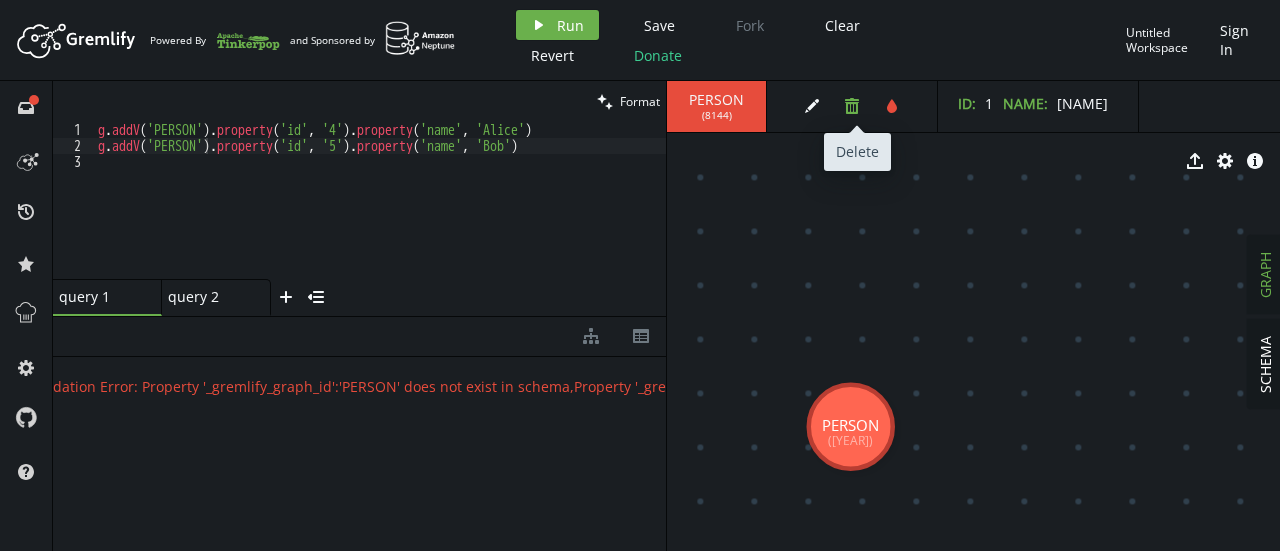 click on "trash" 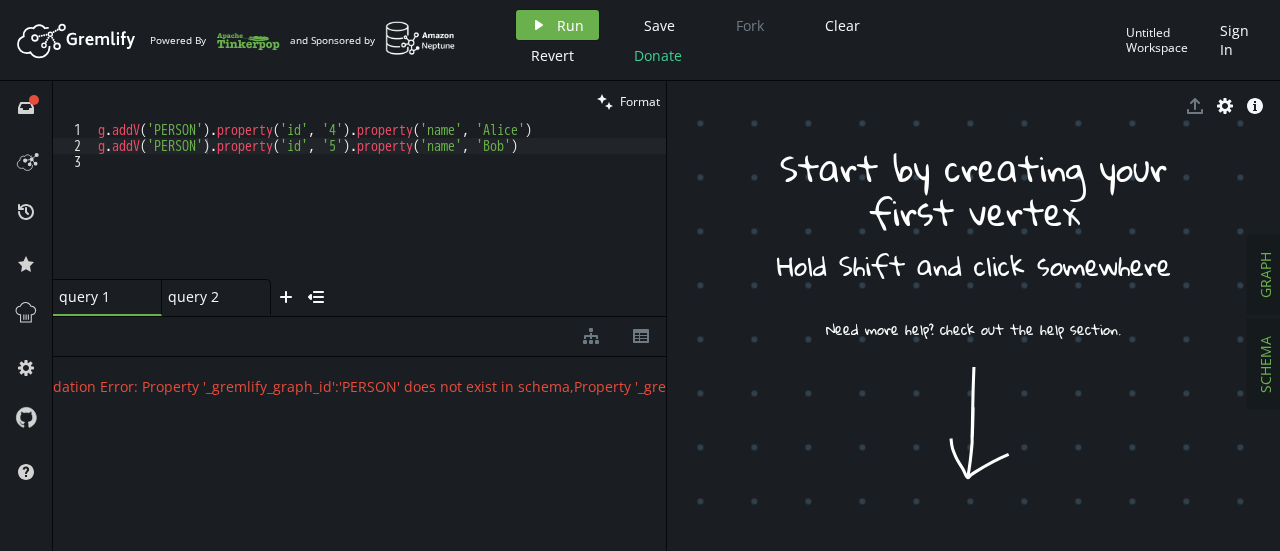 click on "SCHEMA" at bounding box center (1265, 364) 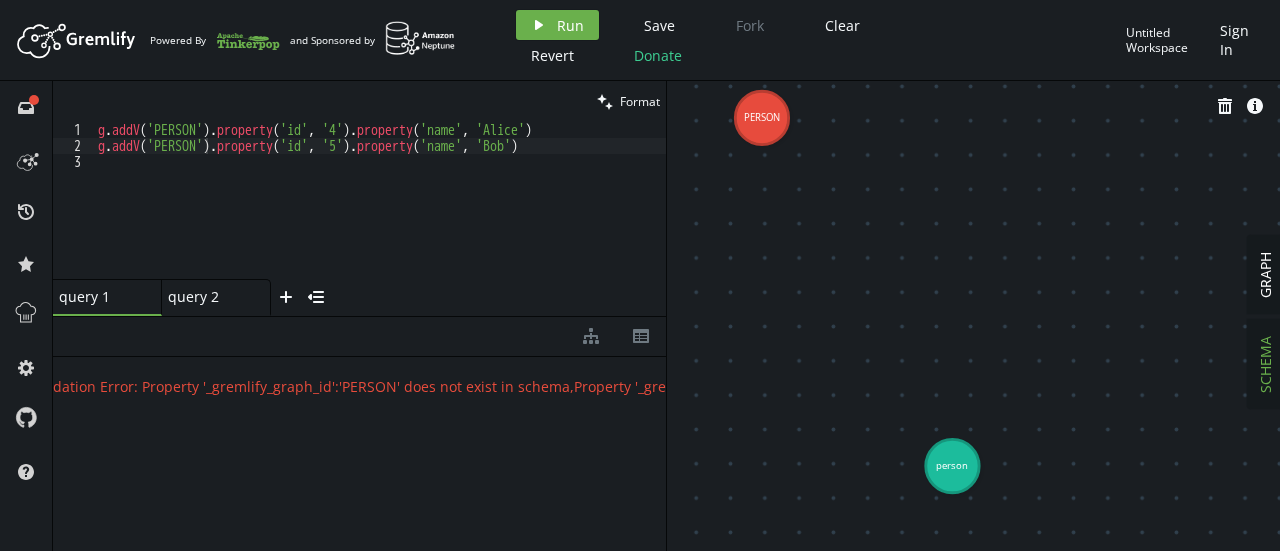 click 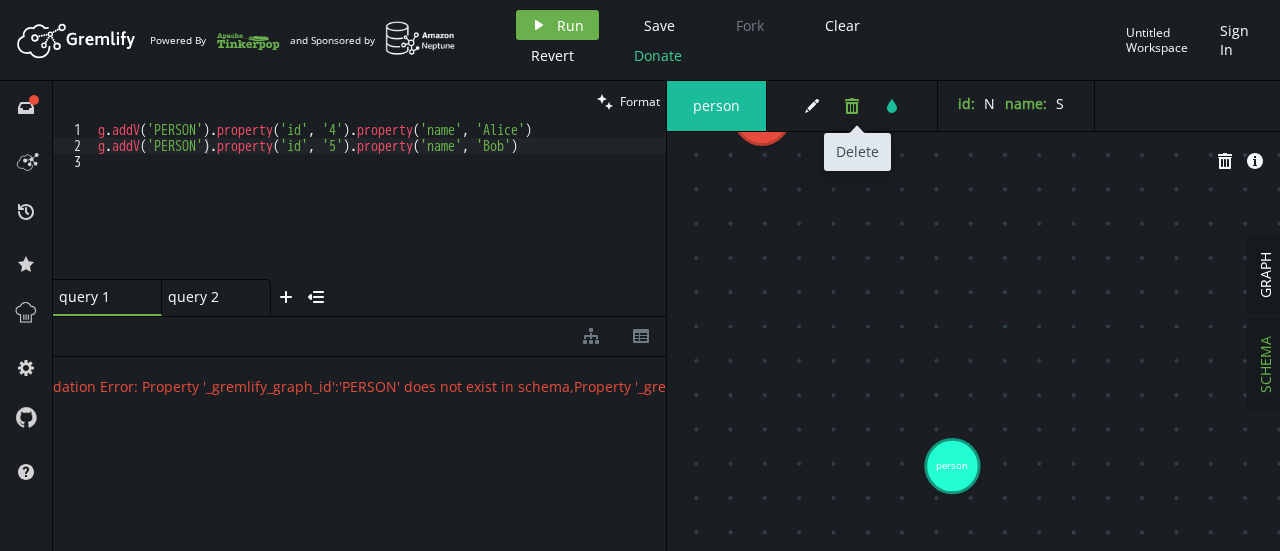click on "trash" 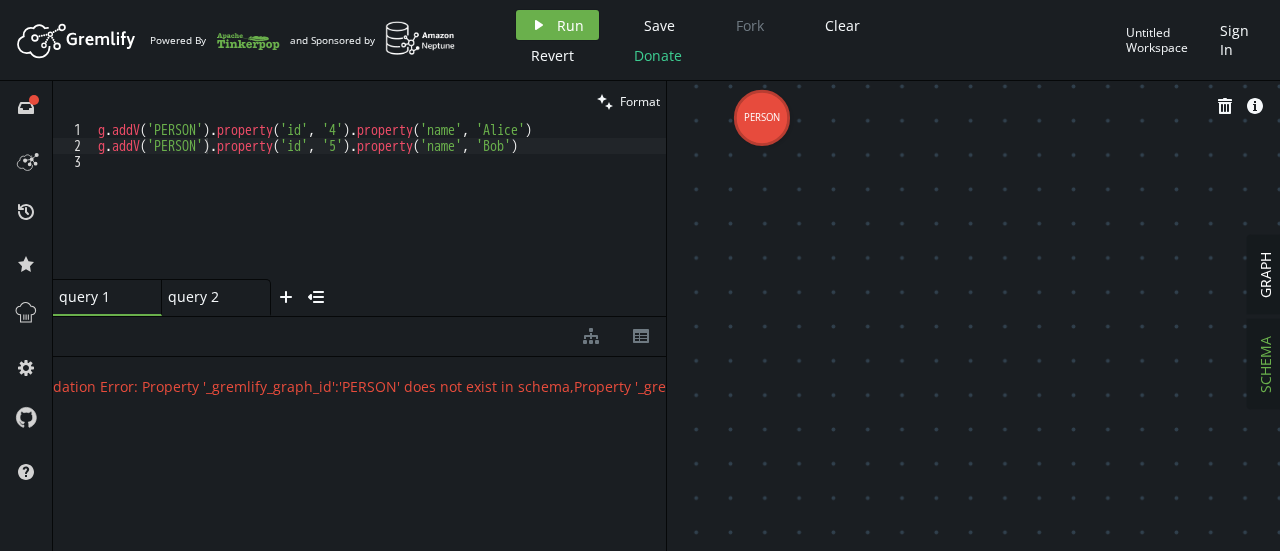 click on "trash info-sign" at bounding box center [973, 106] 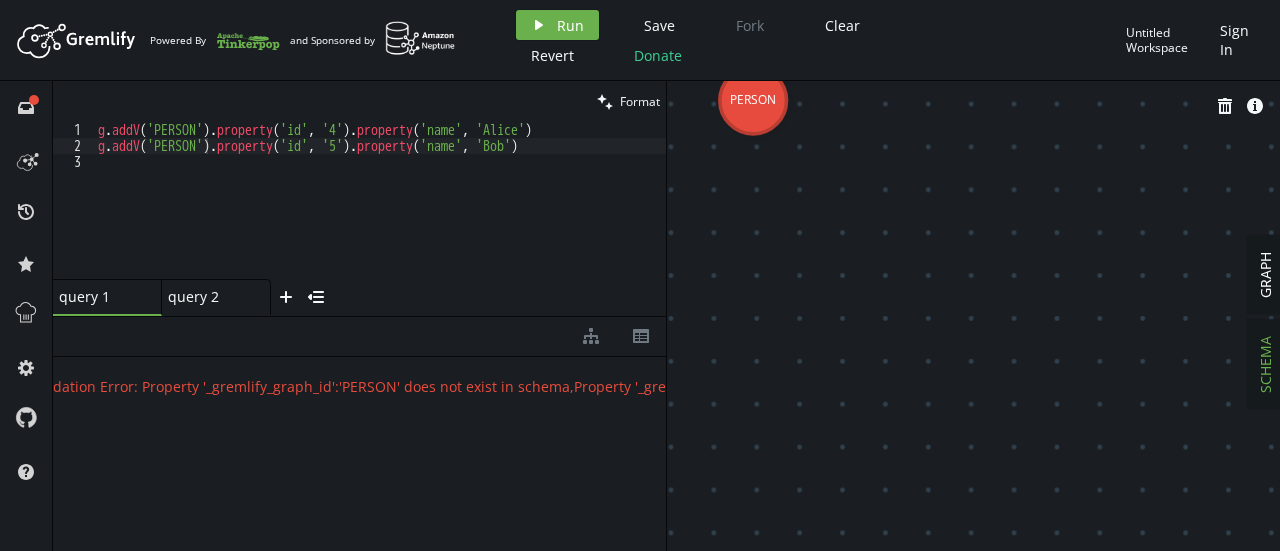 click 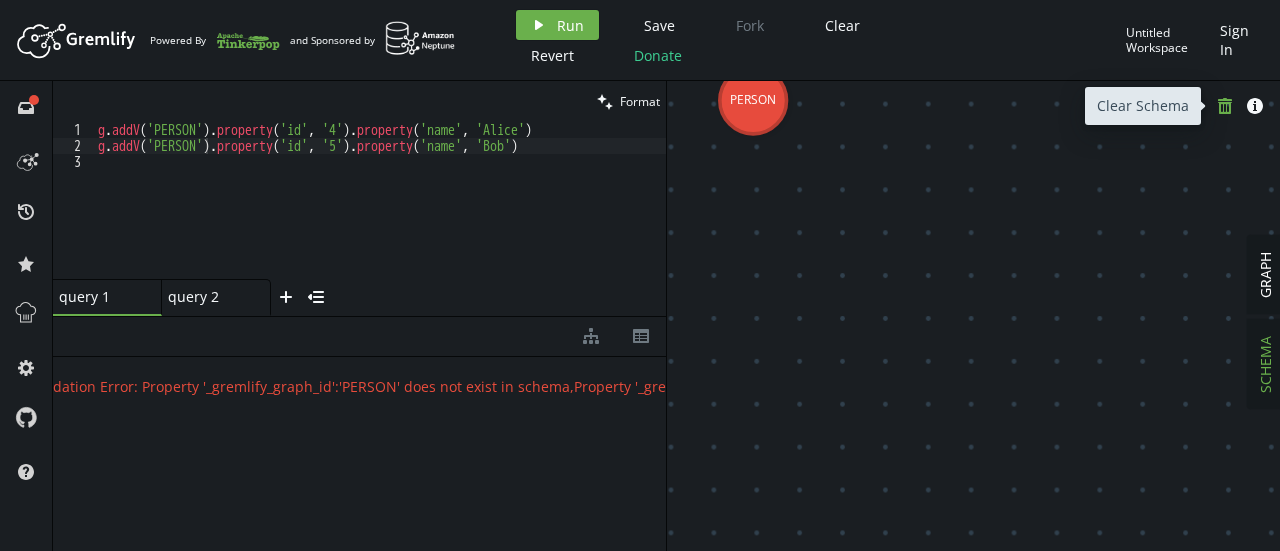 click on "trash" at bounding box center [1225, 106] 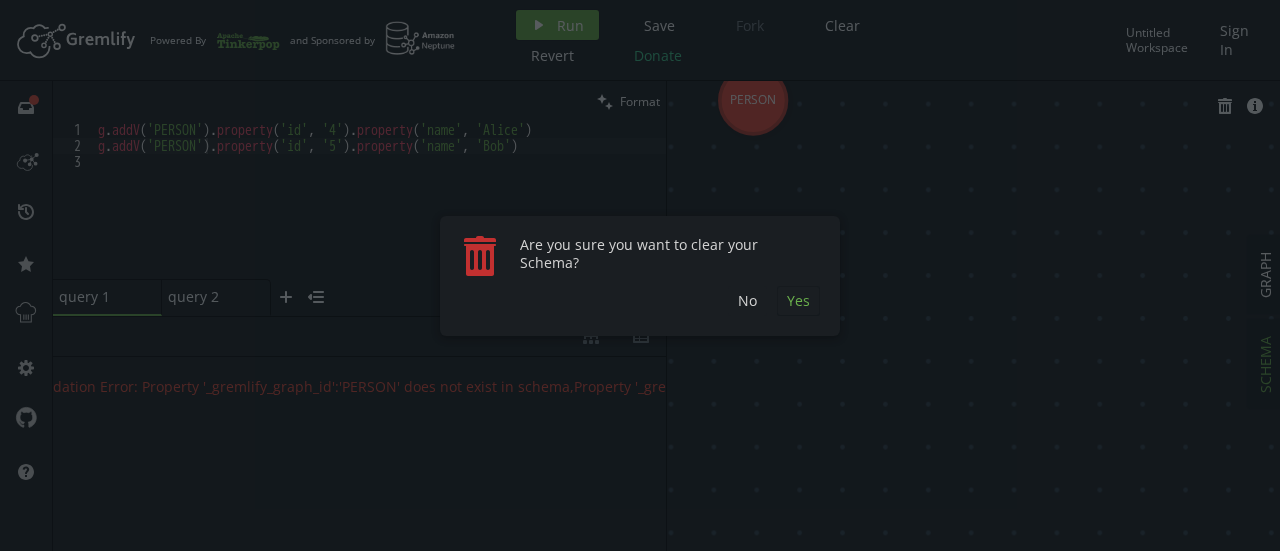 click on "Yes" at bounding box center (798, 301) 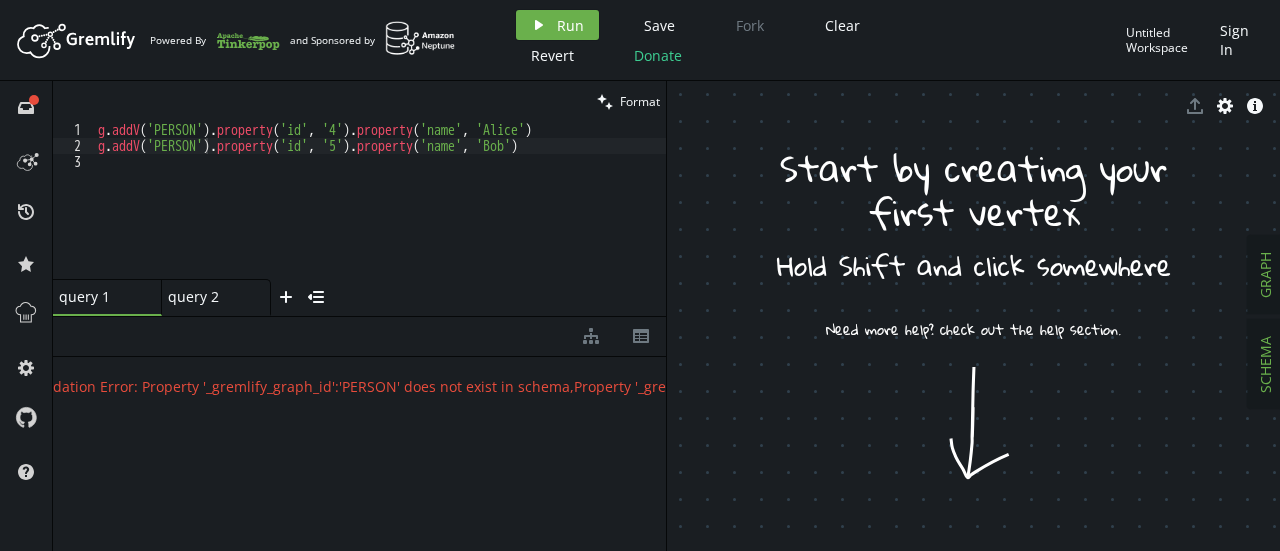 click on "SCHEMA" at bounding box center (1265, 364) 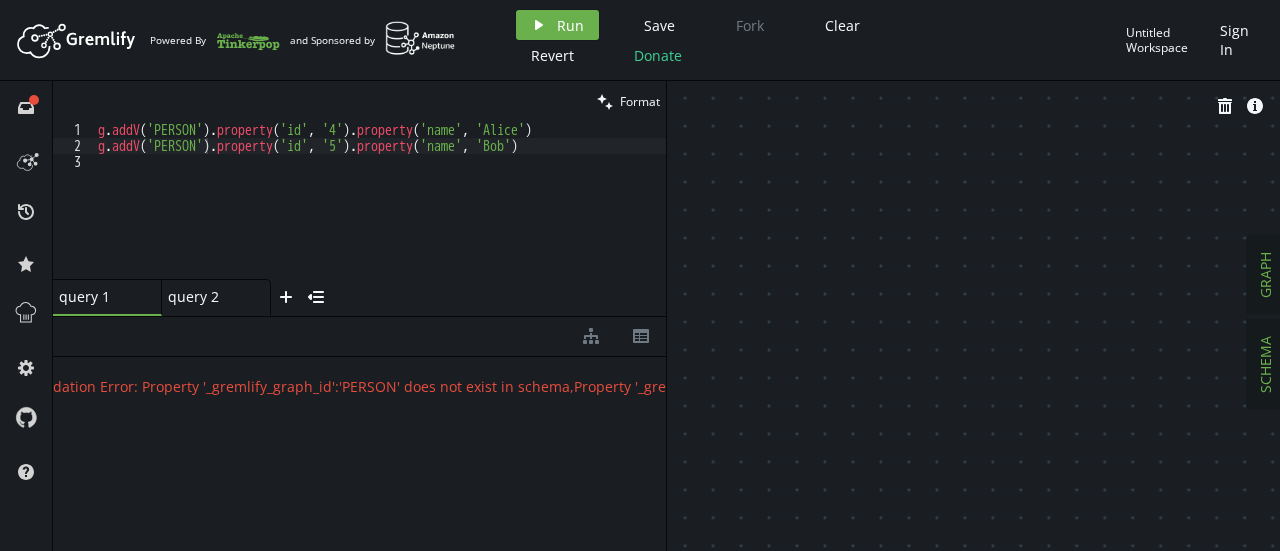 click on "GRAPH" at bounding box center (1265, 275) 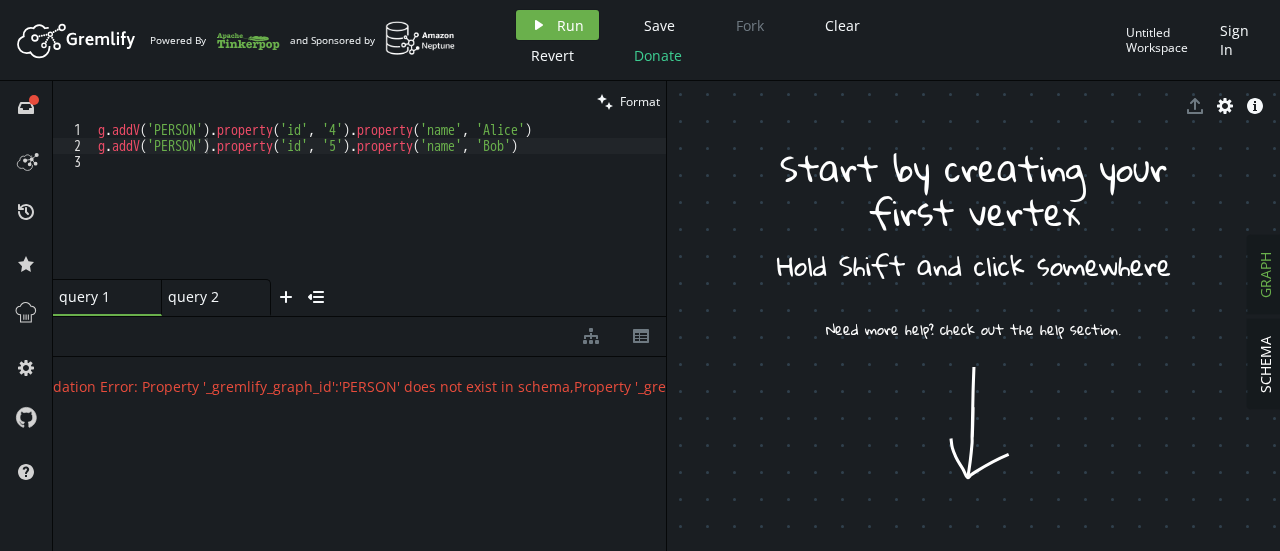 scroll, scrollTop: 0, scrollLeft: 0, axis: both 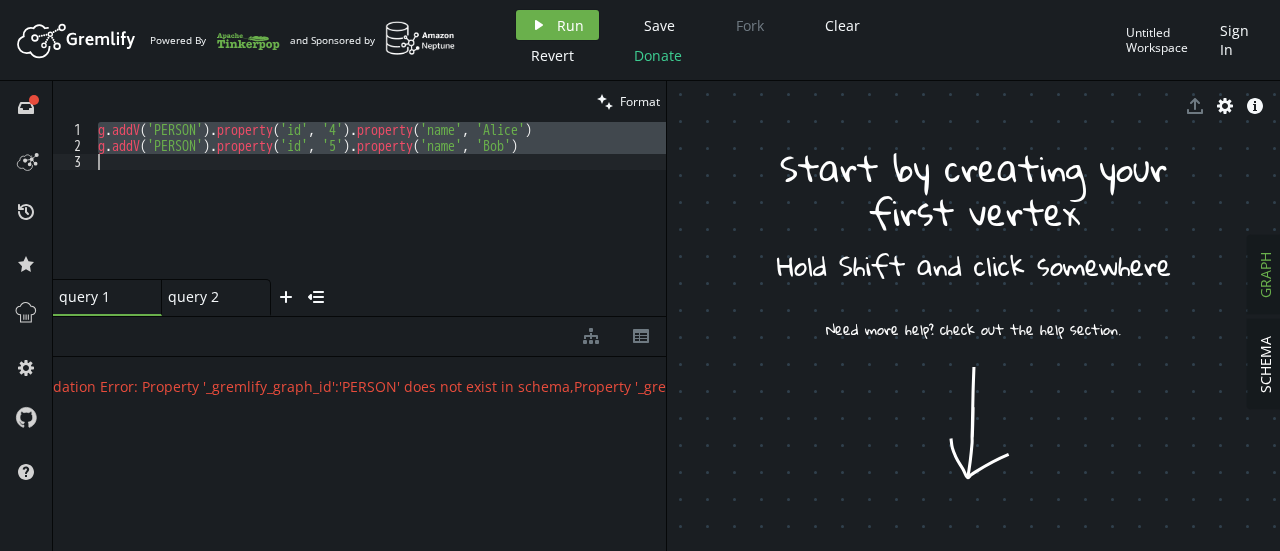 click on "g . addV ( 'PERSON' ) . property ( 'id' ,   '4' ) . property ( 'name' ,   'Alice' ) g . addV ( 'PERSON' ) . property ( 'id' ,   '5' ) . property ( 'name' ,   'Bob' )" at bounding box center (380, 216) 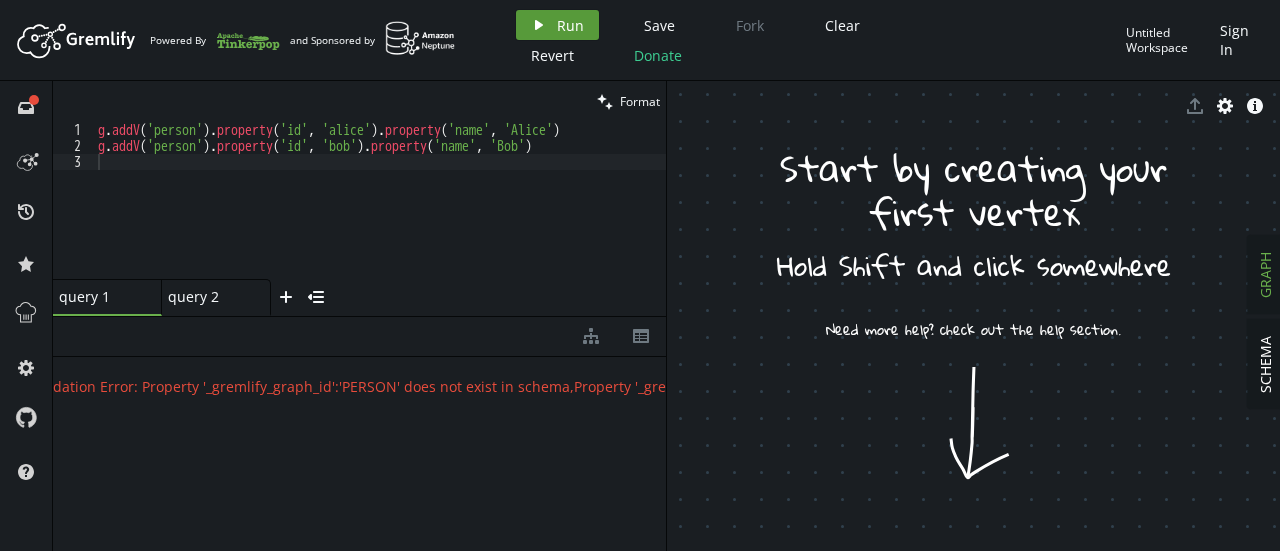 click on "Run" at bounding box center [570, 25] 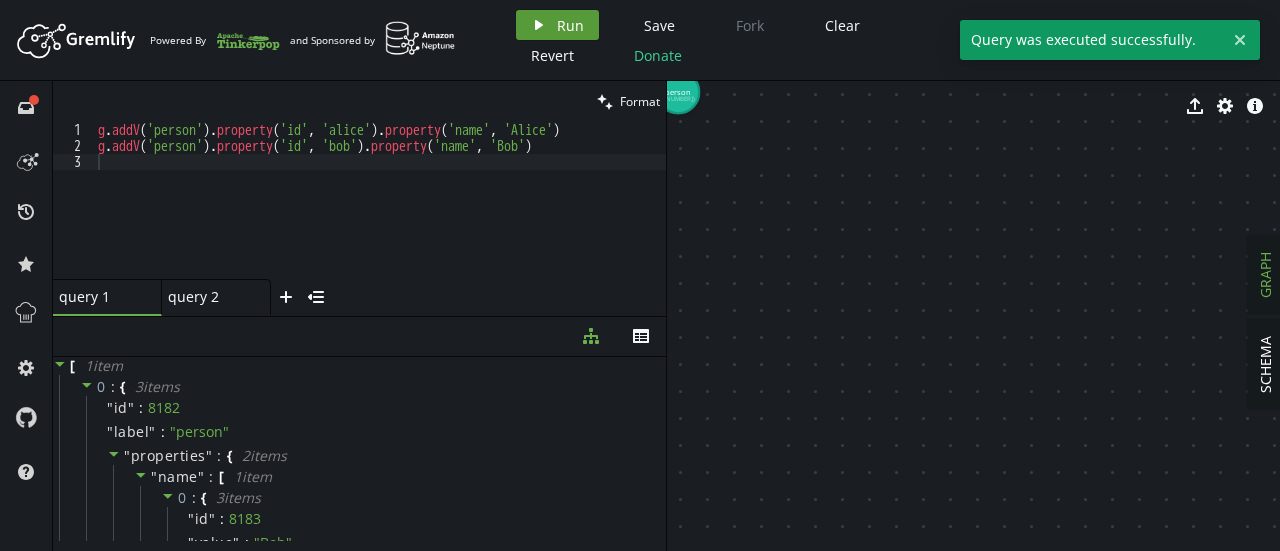 scroll, scrollTop: 0, scrollLeft: 0, axis: both 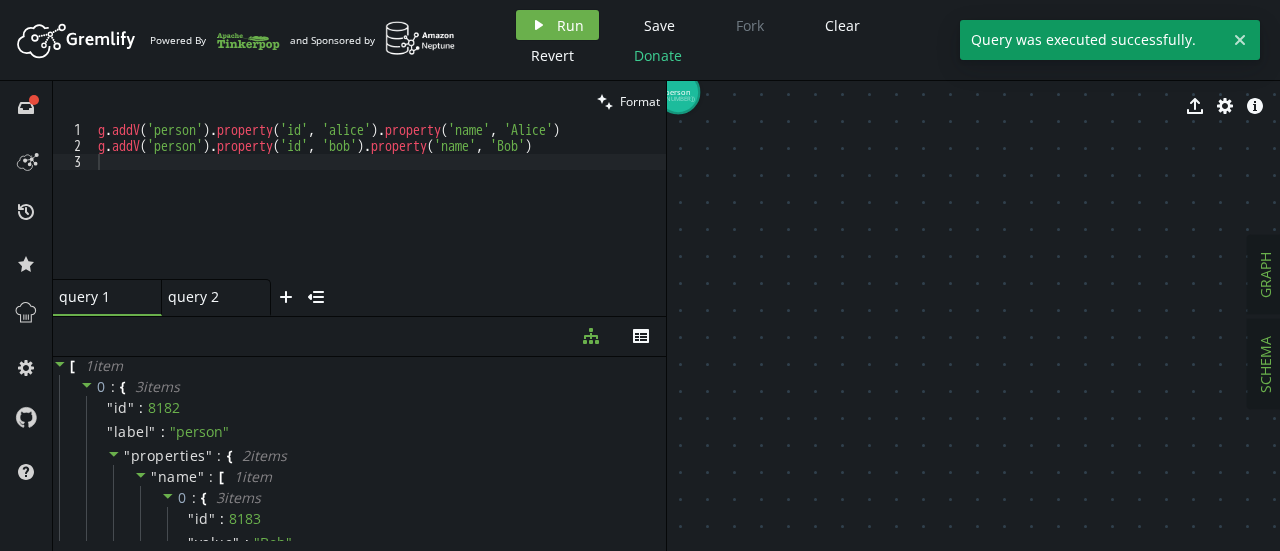 click on "SCHEMA" at bounding box center (1265, 364) 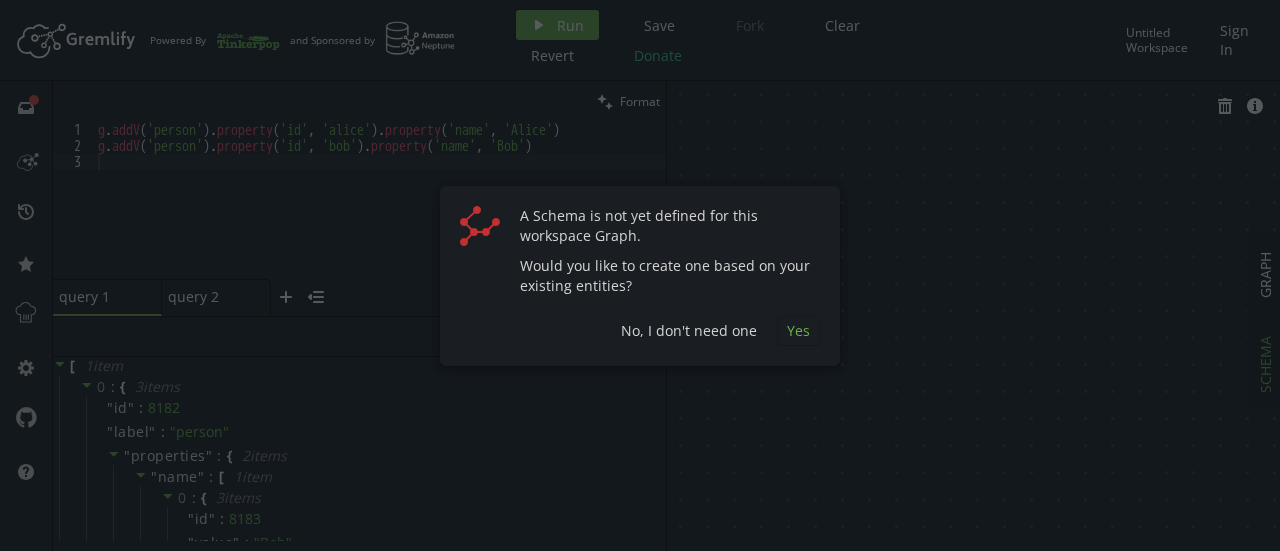 click on "Yes" at bounding box center (798, 331) 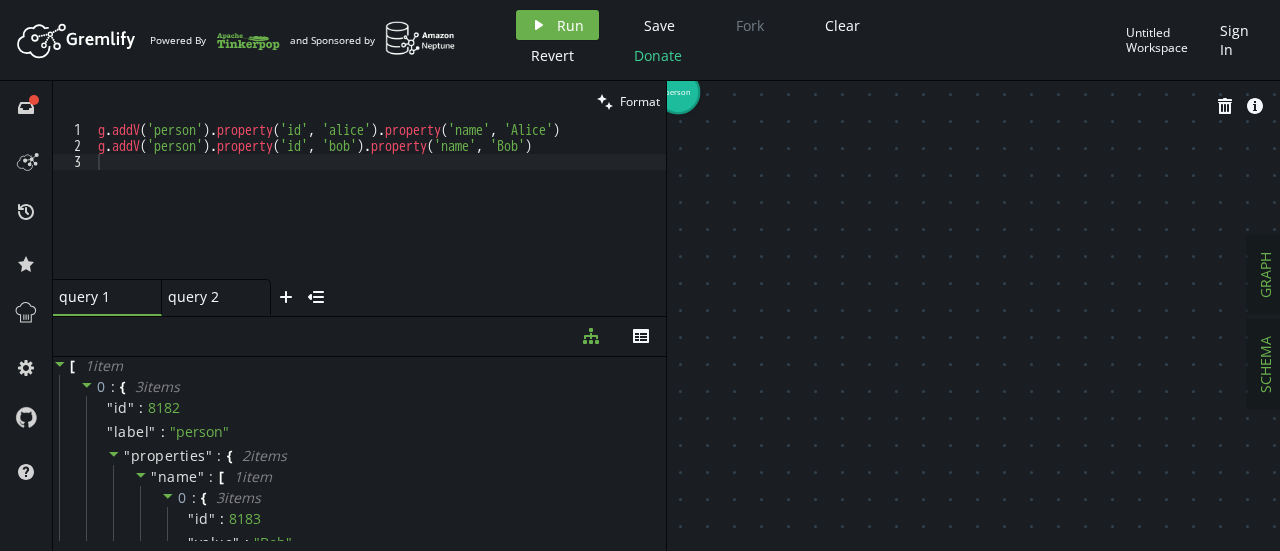 click on "GRAPH" at bounding box center (1265, 275) 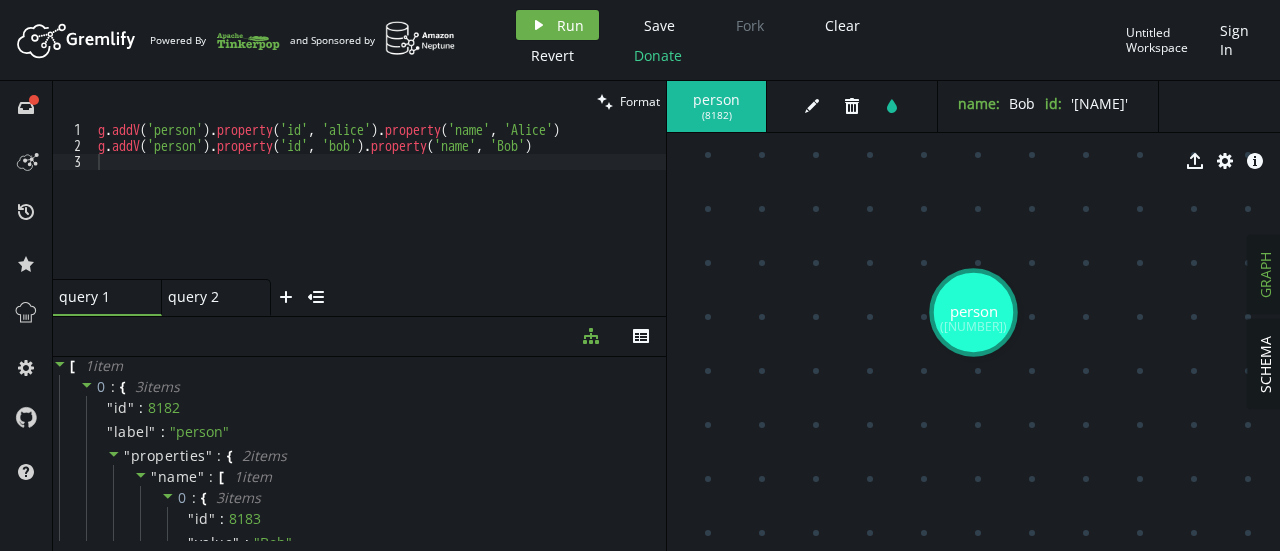 click 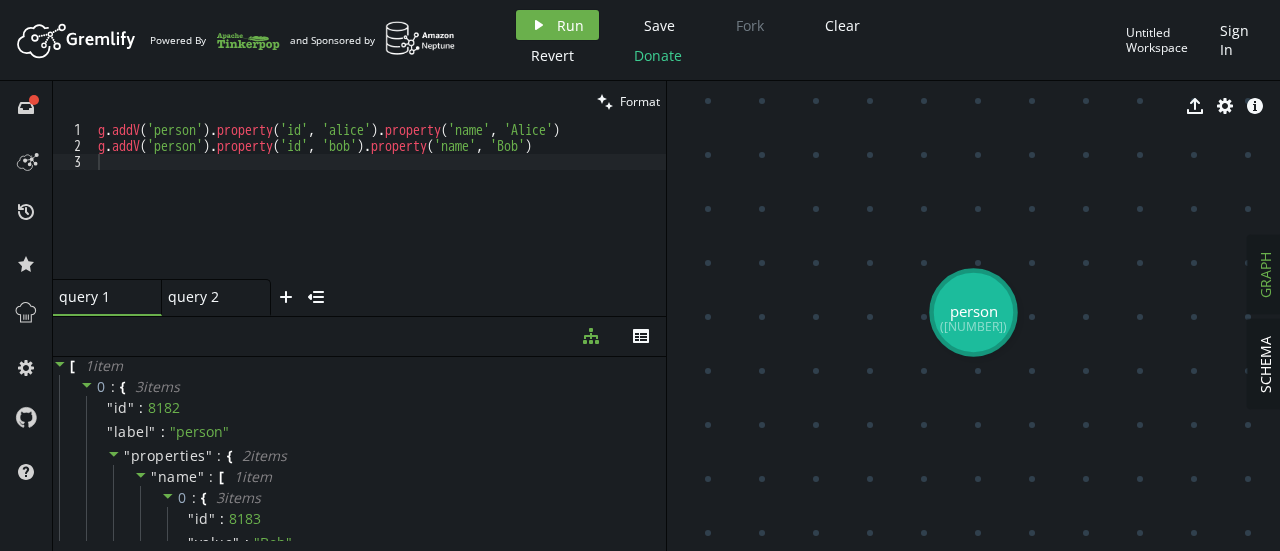 click 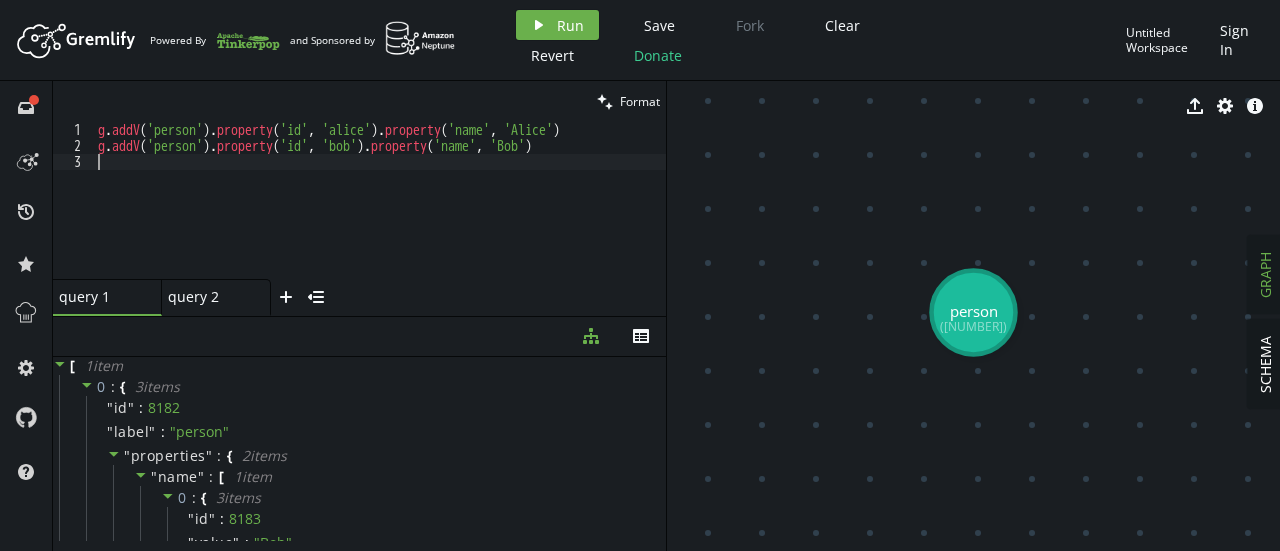 click on "g.addV('person').property('id', '[NAME]').property('name', '[NAME]') g.addV('person').property('id', '[NAME]').property('name', '[NAME]')" at bounding box center [380, 216] 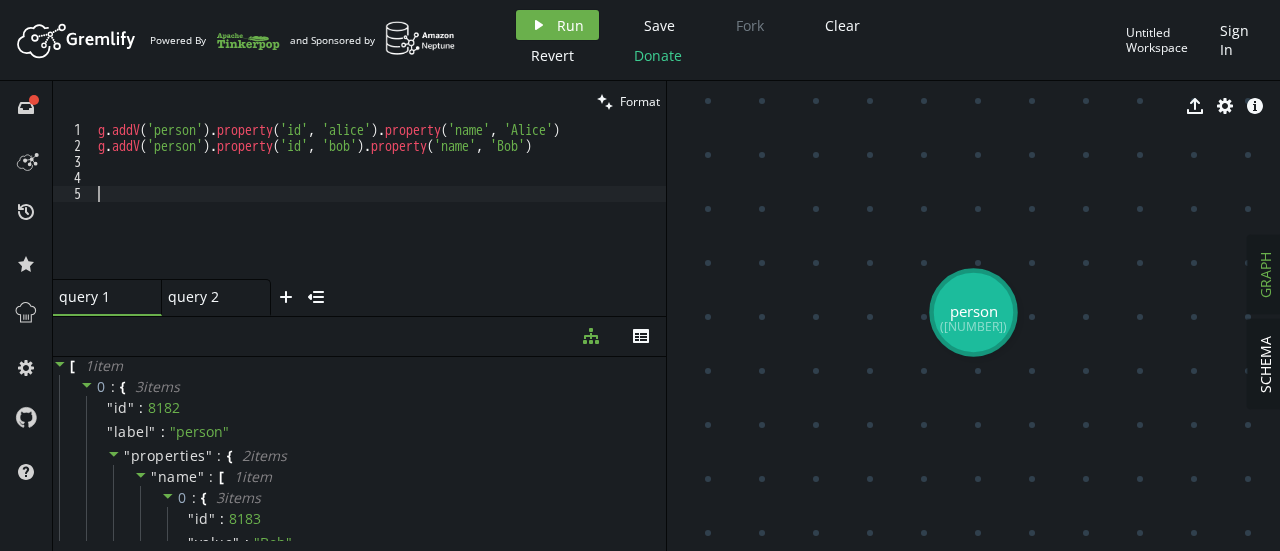 click on "g.addV('person').property('id', '[NAME]').property('name', '[NAME]') g.addV('person').property('id', '[NAME]').property('name', '[NAME]')" at bounding box center (380, 216) 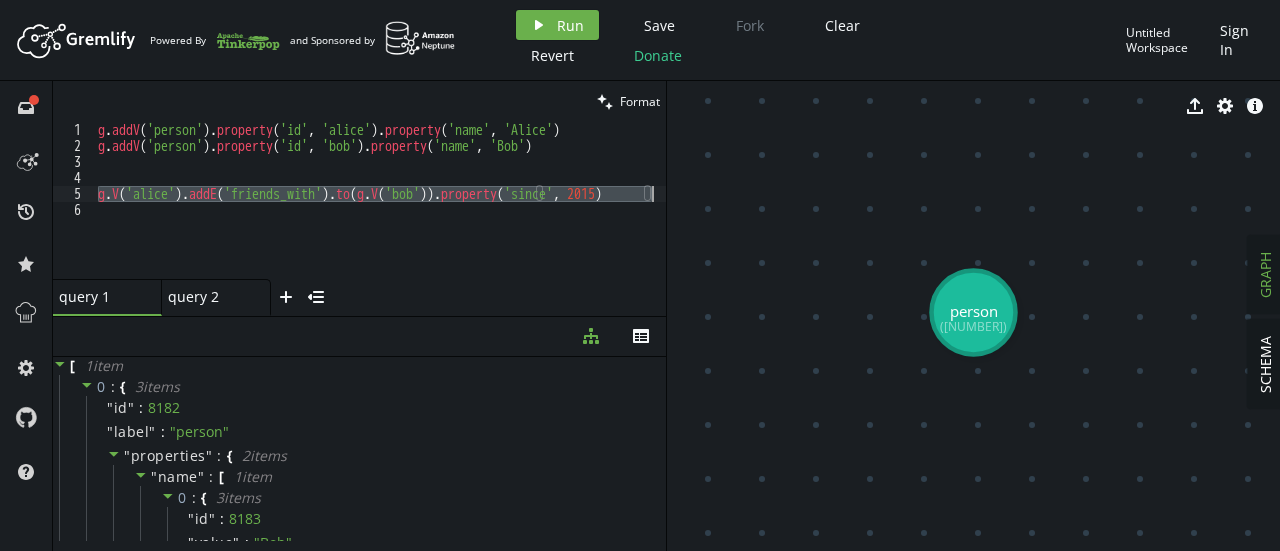 drag, startPoint x: 100, startPoint y: 197, endPoint x: 659, endPoint y: 188, distance: 559.07245 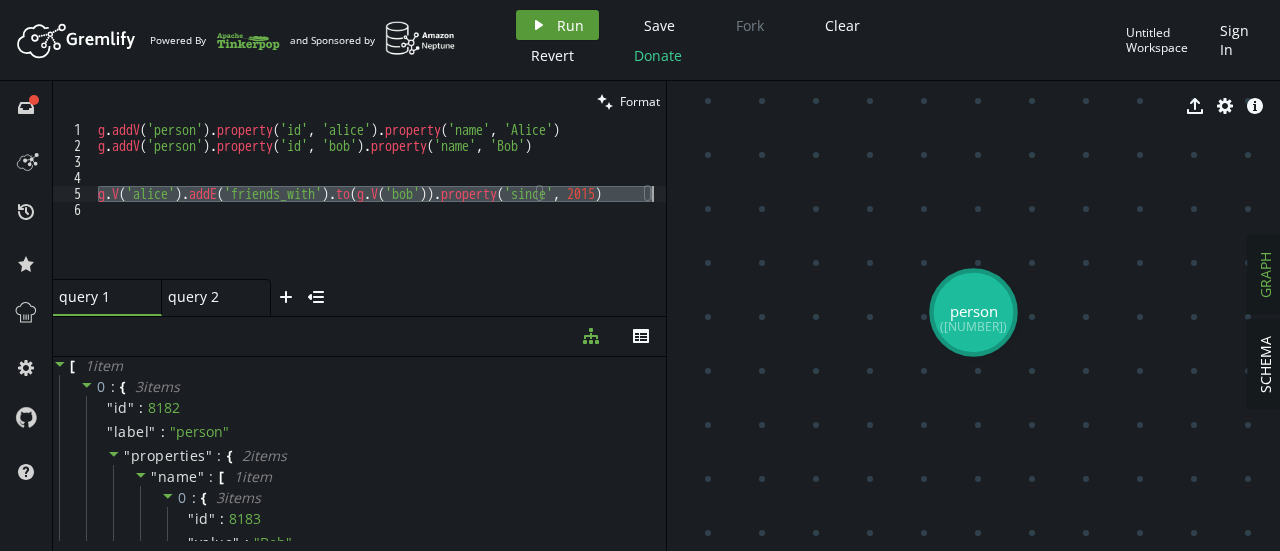 click on "Run" at bounding box center [570, 25] 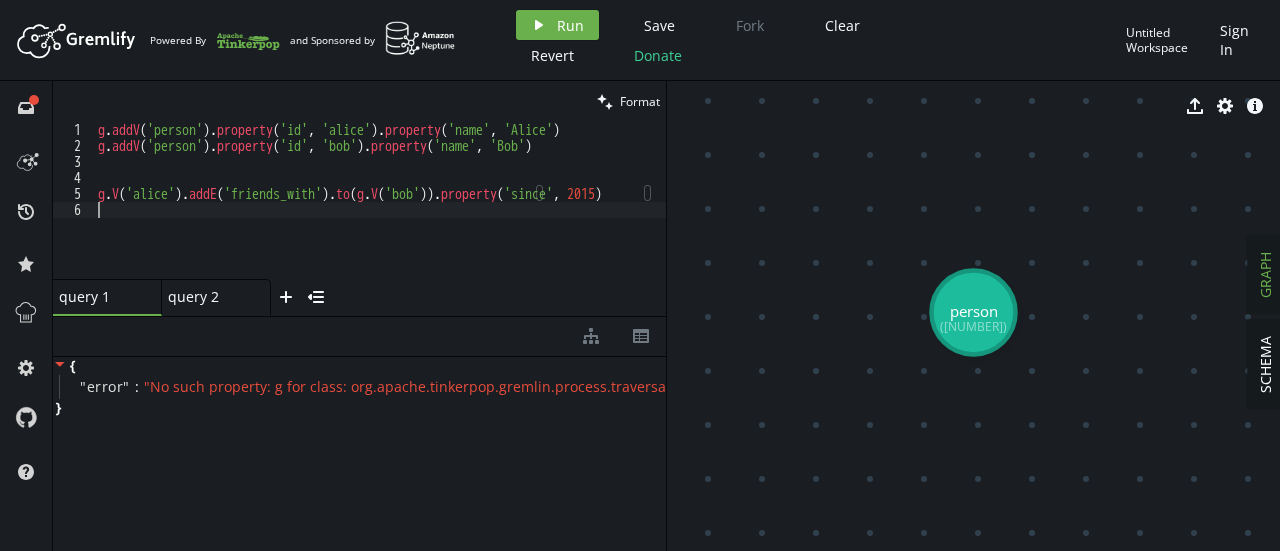 click on "g.addV('person').property('id', '[NAME]').property('name', '[NAME]') g.addV('person').property('id', '[NAME]').property('name', '[NAME]') g.V('[NAME]').addE('friends_with').to(g.V('[NAME]')).property('since', [YEAR])" at bounding box center (380, 216) 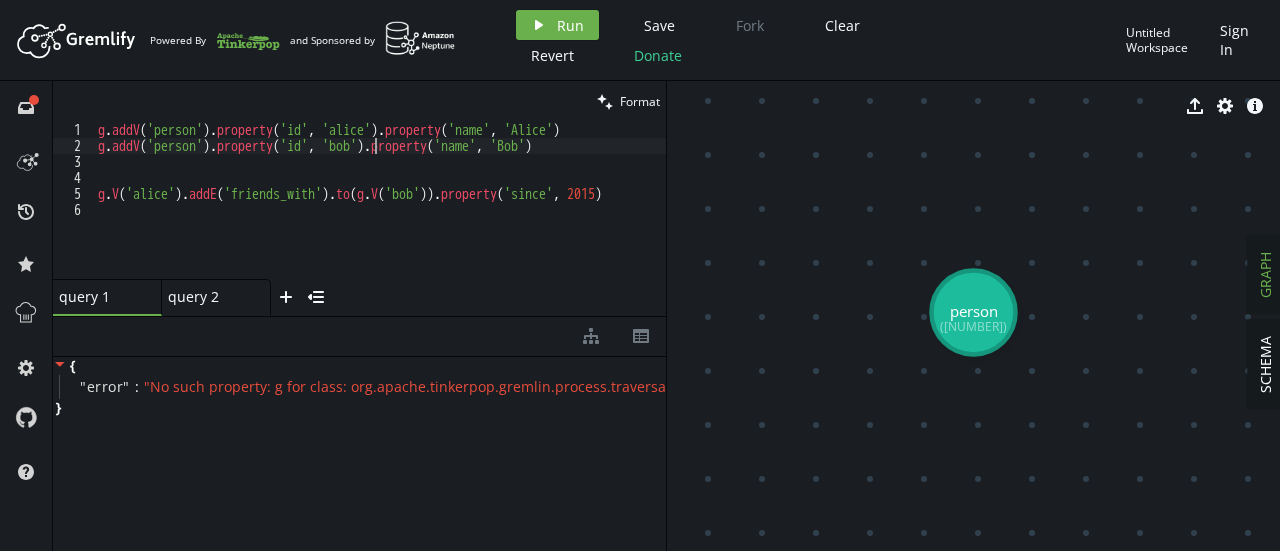 click on "g.addV('person').property('id', '[NAME]').property('name', '[NAME]') g.addV('person').property('id', '[NAME]').property('name', '[NAME]') g.V('[NAME]').addE('friends_with').to(g.V('[NAME]')).property('since', [YEAR])" at bounding box center [380, 216] 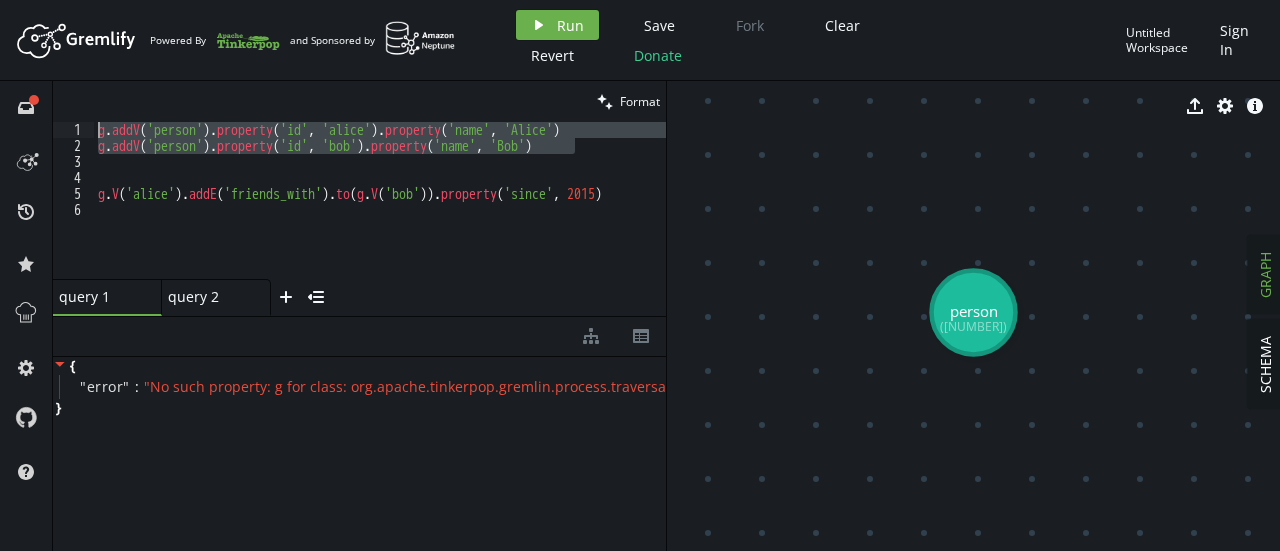 drag, startPoint x: 589, startPoint y: 151, endPoint x: 88, endPoint y: 135, distance: 501.25543 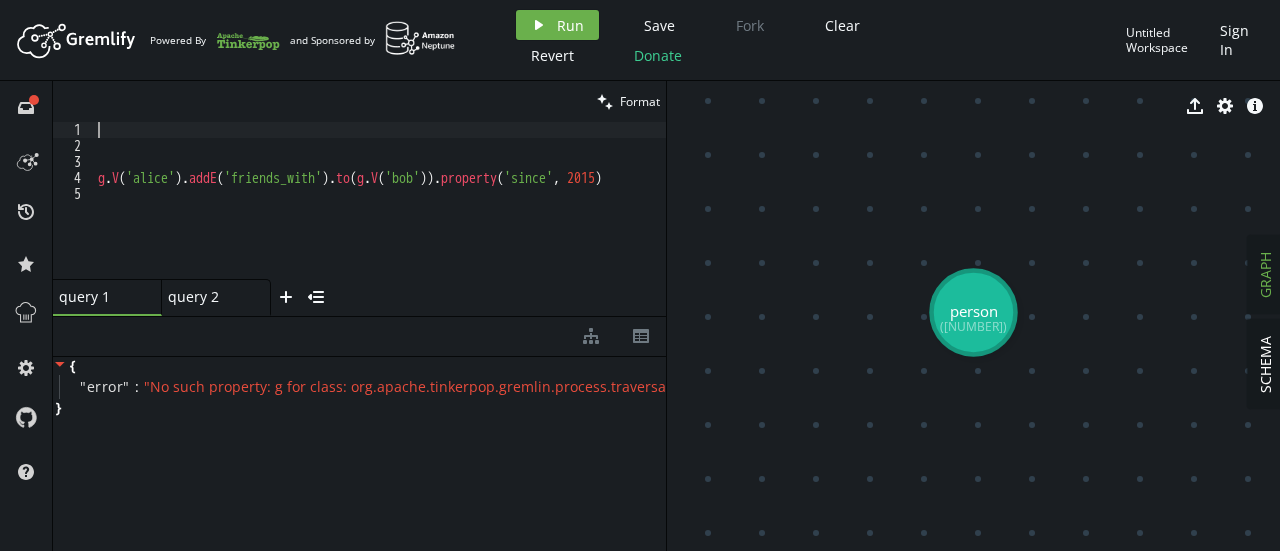 type on "g.V('[NAME]').addE('friends_with').to(g.V('[NAME]')).property('since', [YEAR])" 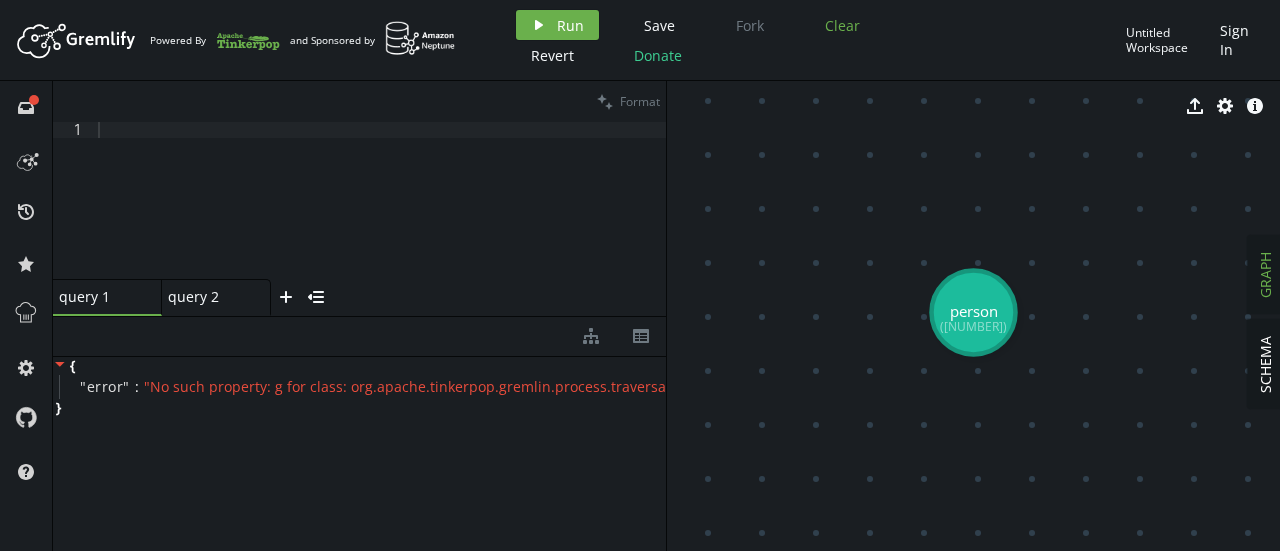 click on "Clear" at bounding box center (842, 25) 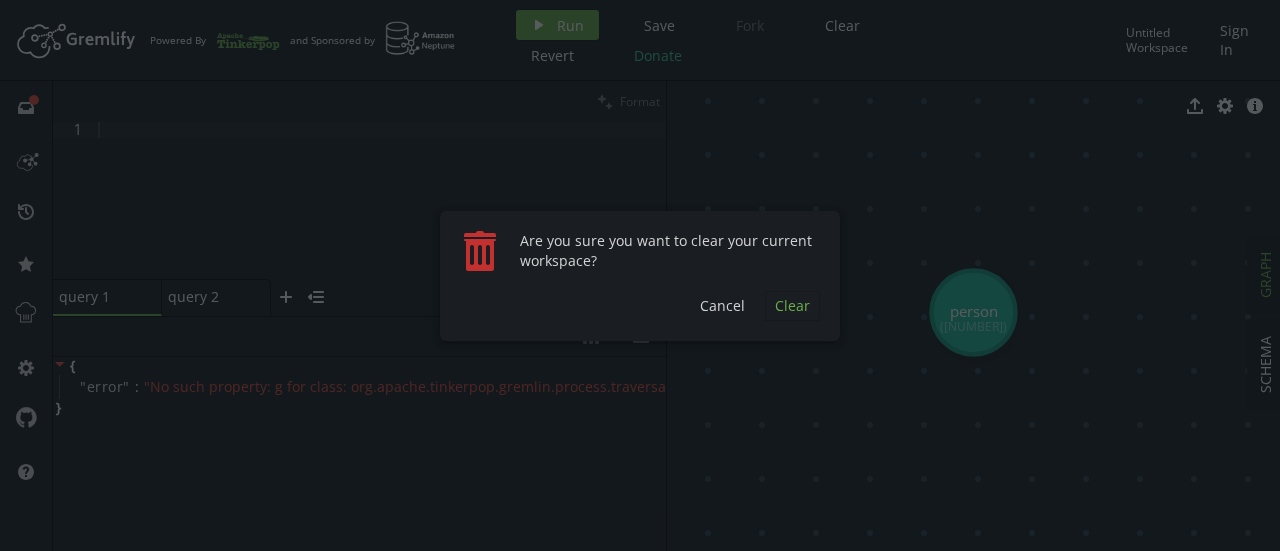 click on "Clear" at bounding box center (792, 306) 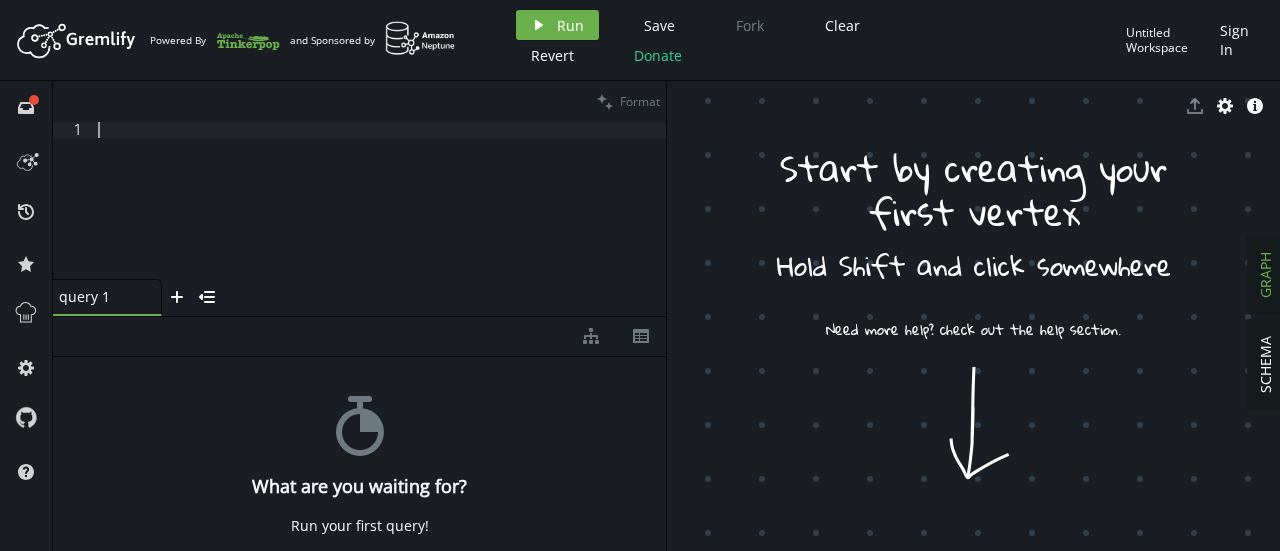 click at bounding box center [380, 216] 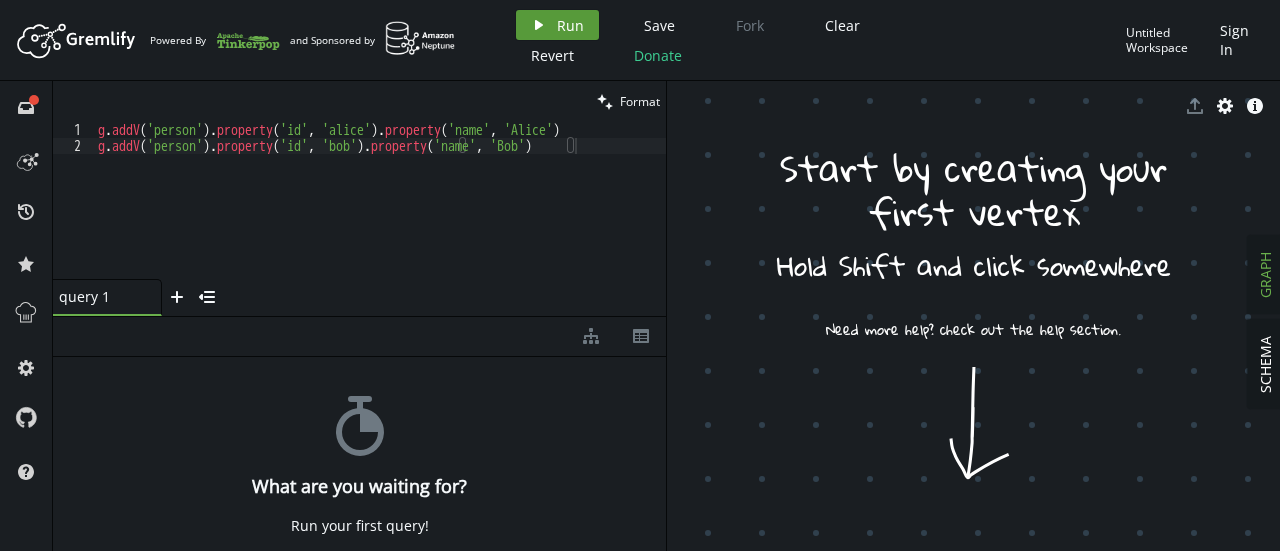 click on "Run" at bounding box center [570, 25] 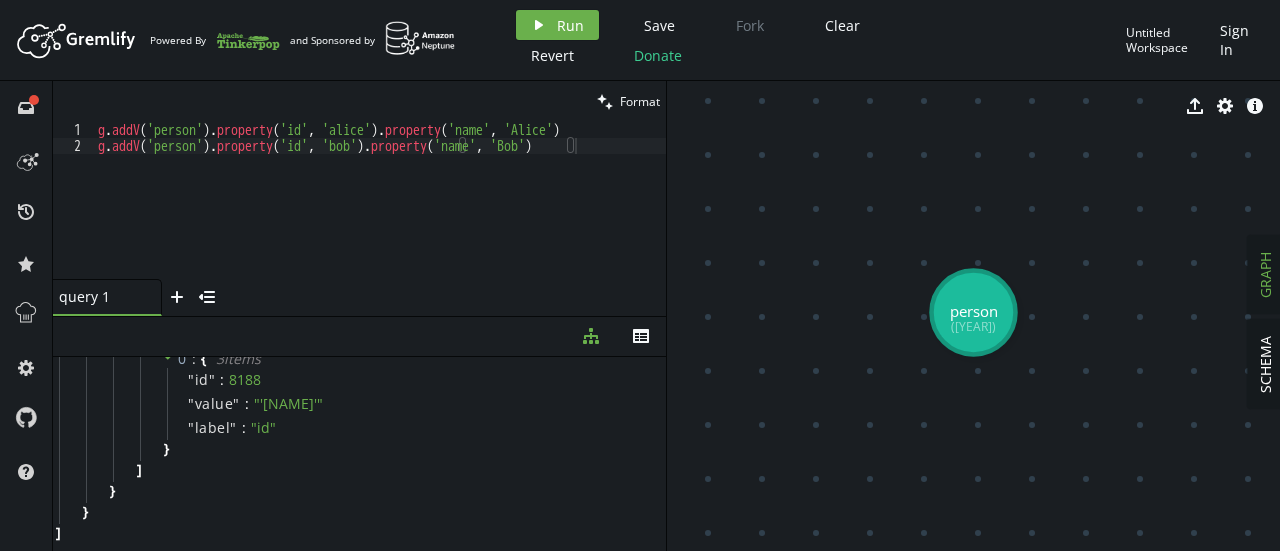 scroll, scrollTop: 0, scrollLeft: 0, axis: both 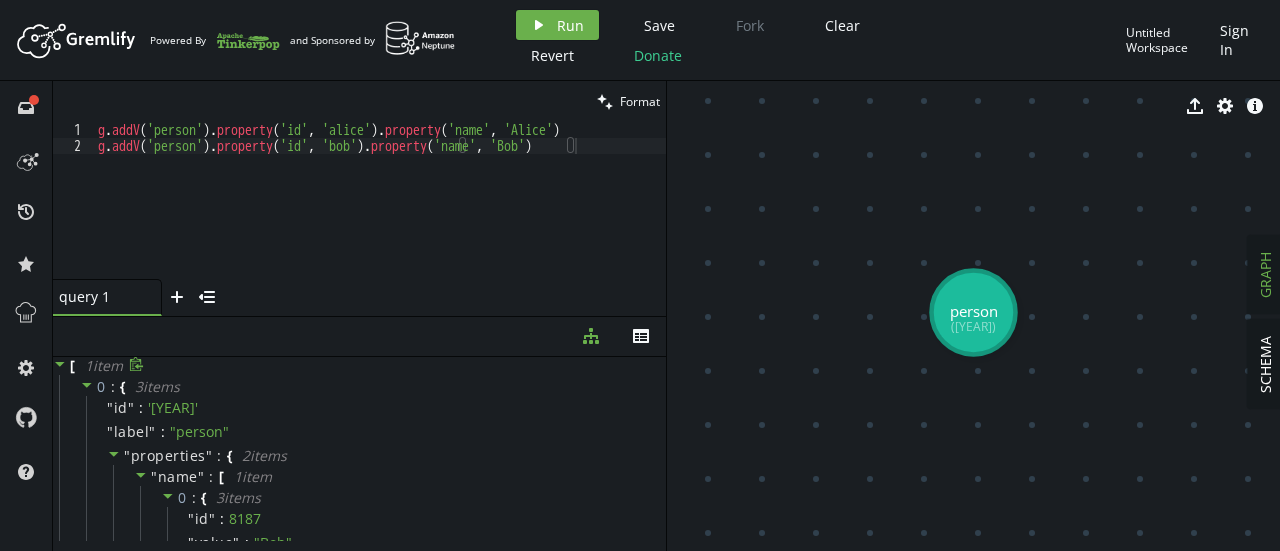 click 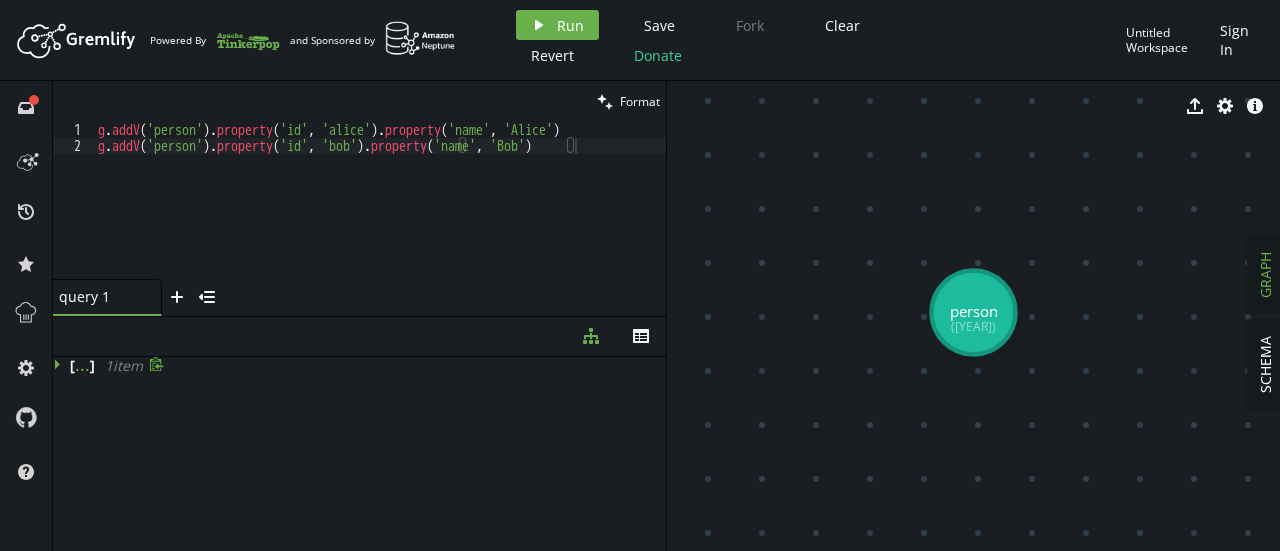 click 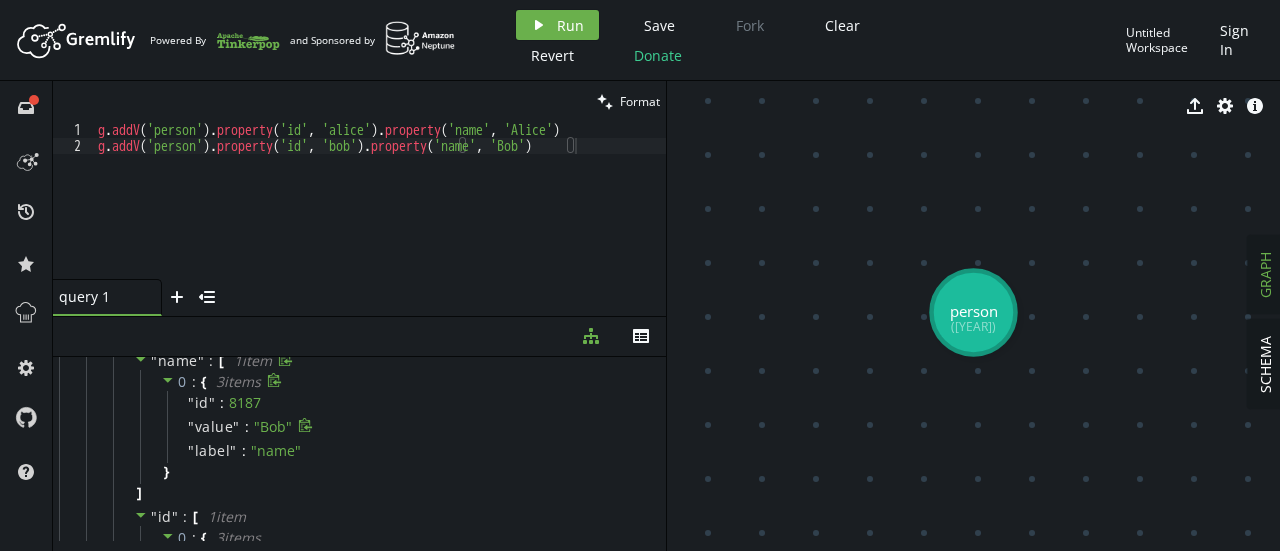 scroll, scrollTop: 117, scrollLeft: 0, axis: vertical 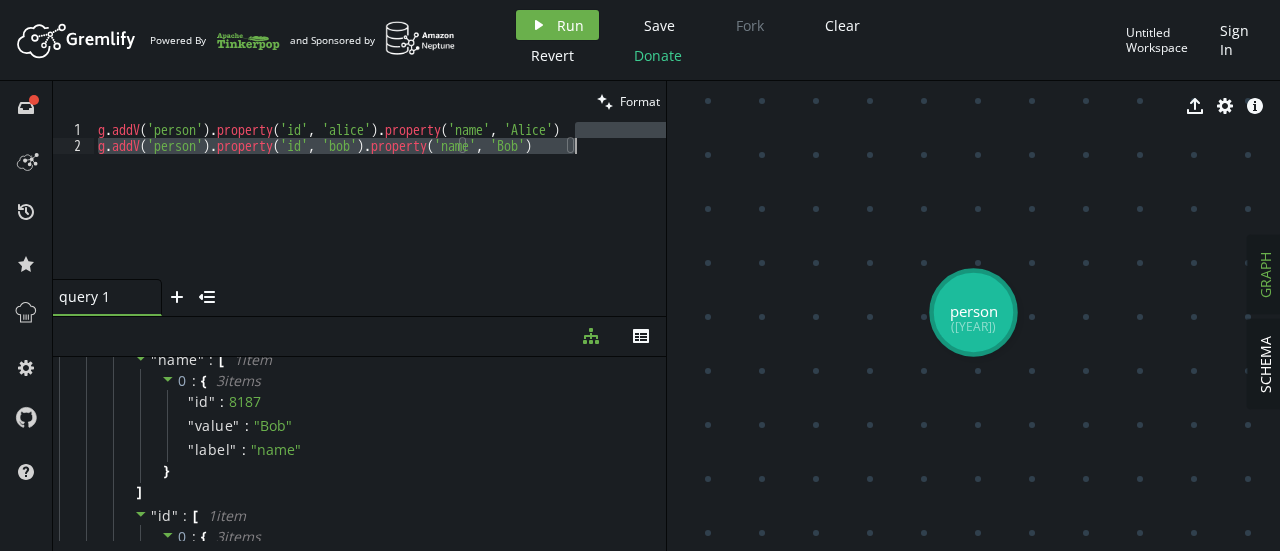 drag, startPoint x: 576, startPoint y: 135, endPoint x: 580, endPoint y: 149, distance: 14.56022 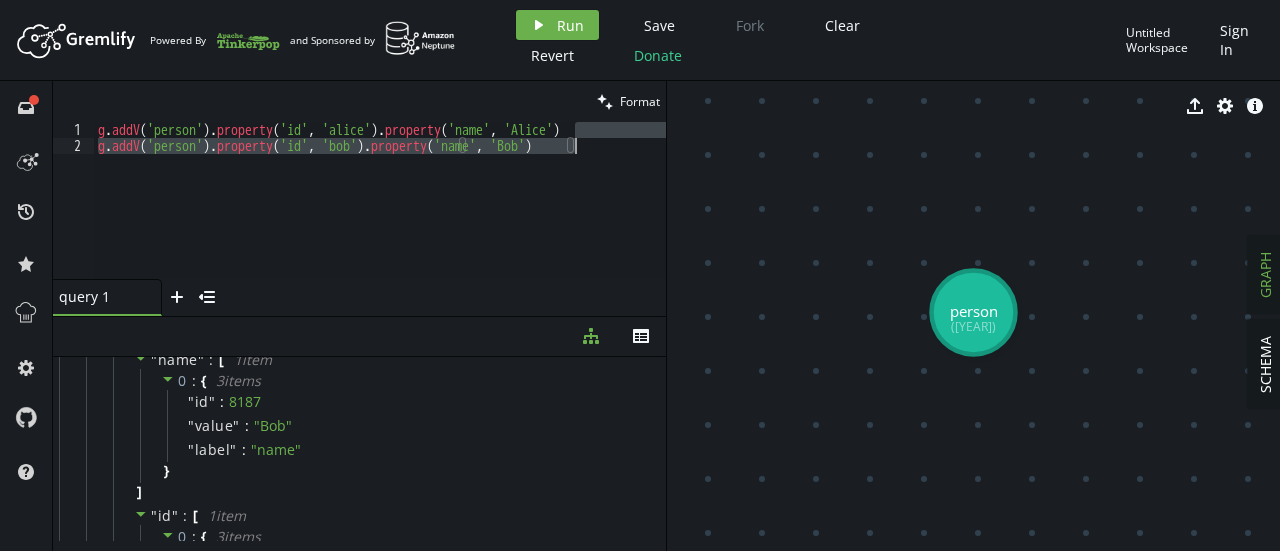 click on "g.addV('person').property('id', '[NAME]').property('name', '[NAME]') g.addV('person').property('id', '[NAME]').property('name', '[NAME]')" at bounding box center [380, 200] 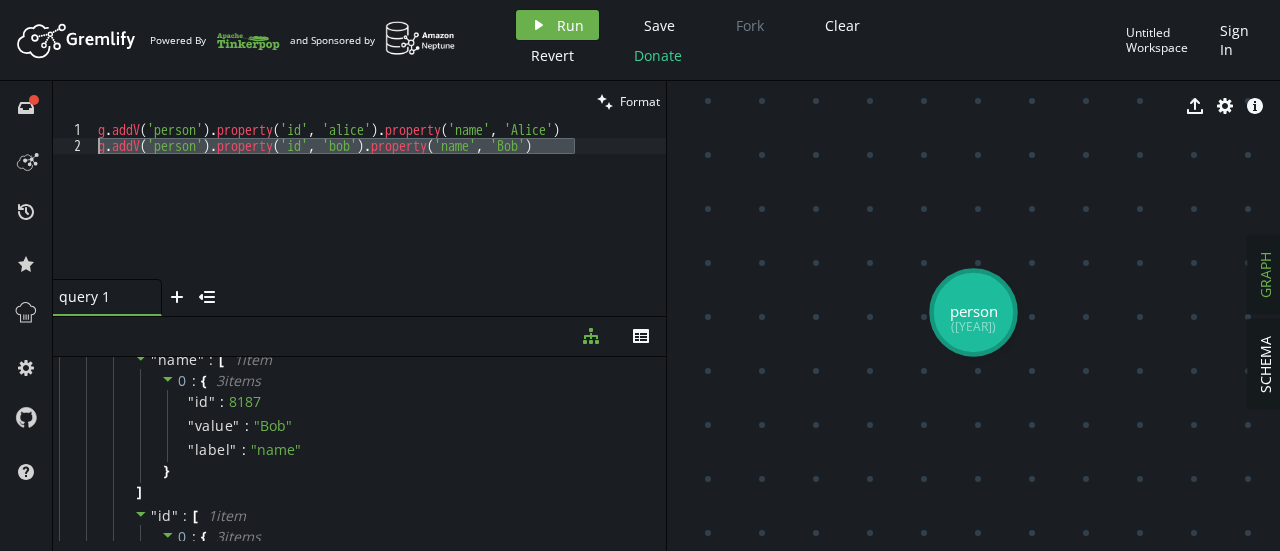 drag, startPoint x: 580, startPoint y: 149, endPoint x: 53, endPoint y: 144, distance: 527.02374 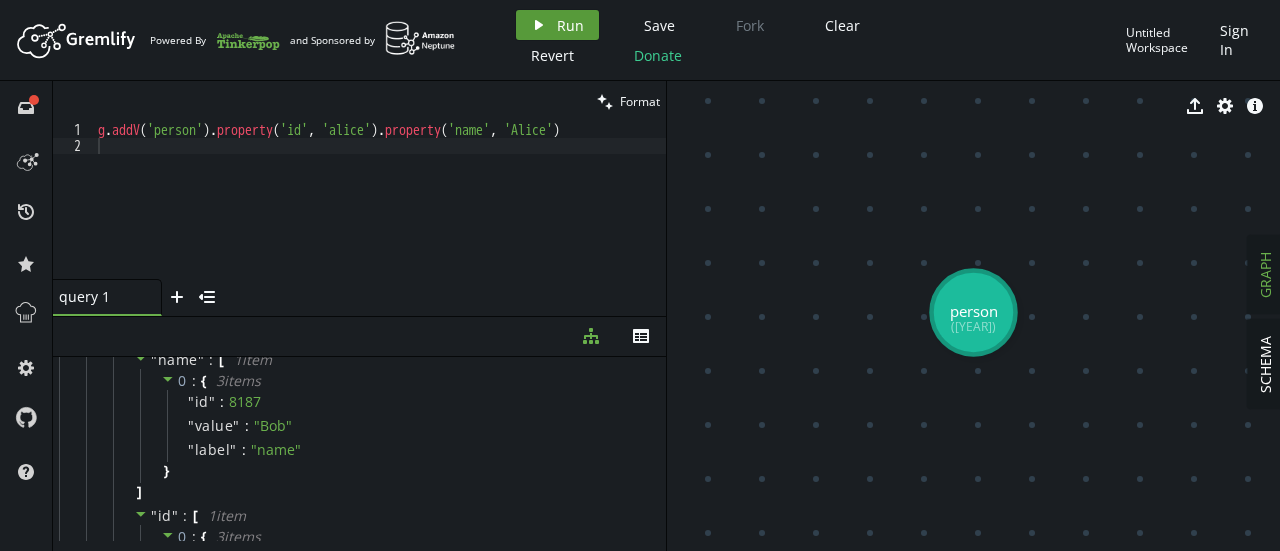 click on "Run" at bounding box center (570, 25) 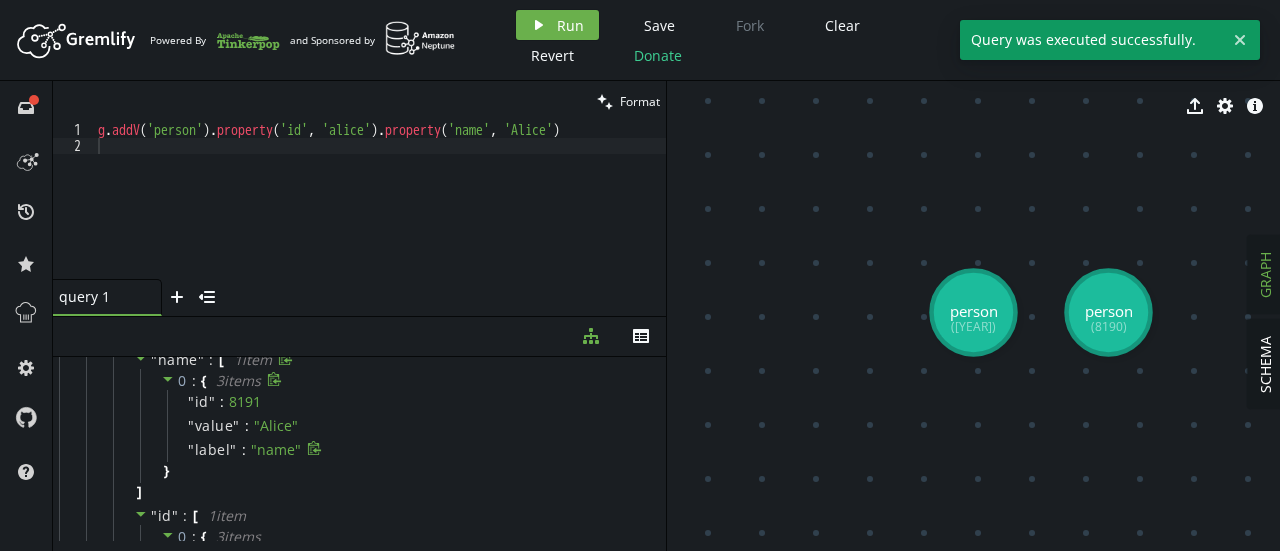 scroll, scrollTop: 0, scrollLeft: 0, axis: both 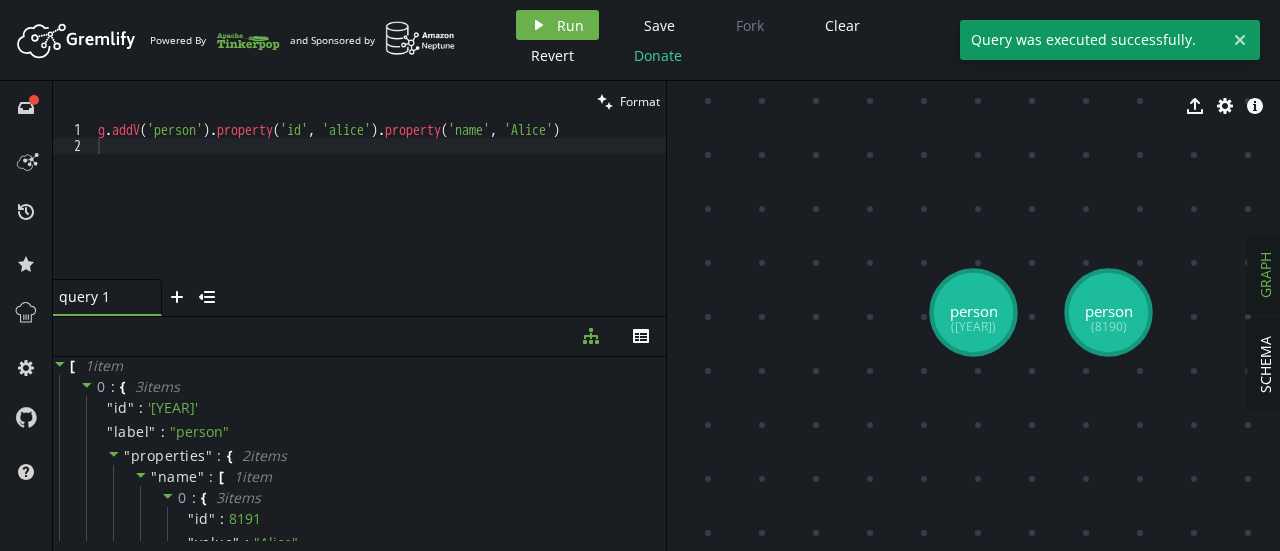 type on "g.addV('person').property('id', '[NAME]').property('name', '[NAME]')" 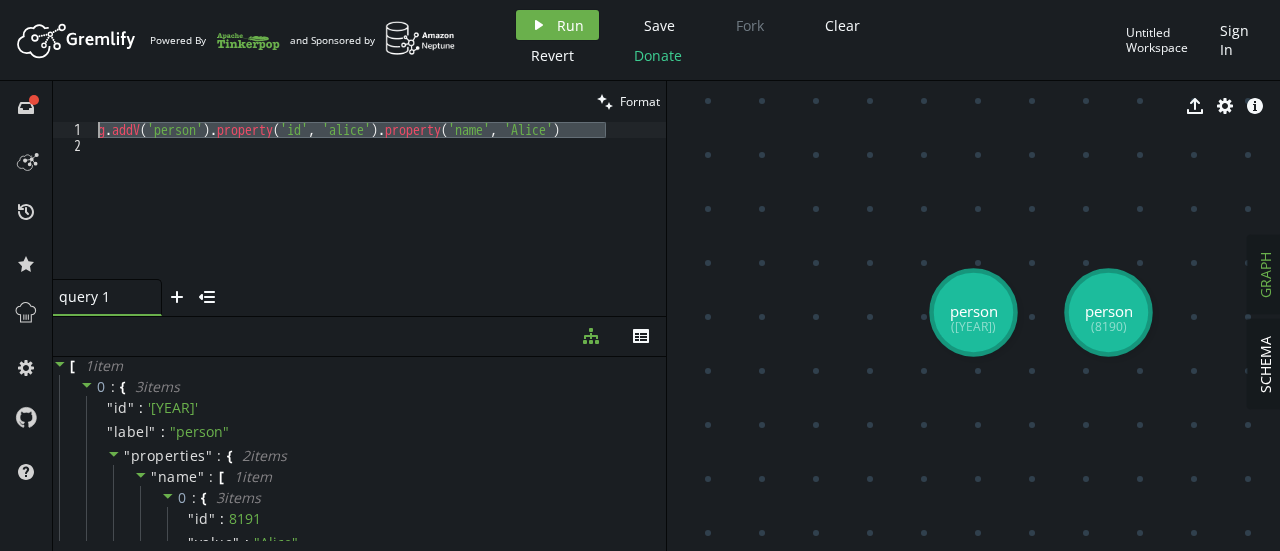 drag, startPoint x: 612, startPoint y: 132, endPoint x: 139, endPoint y: 129, distance: 473.00952 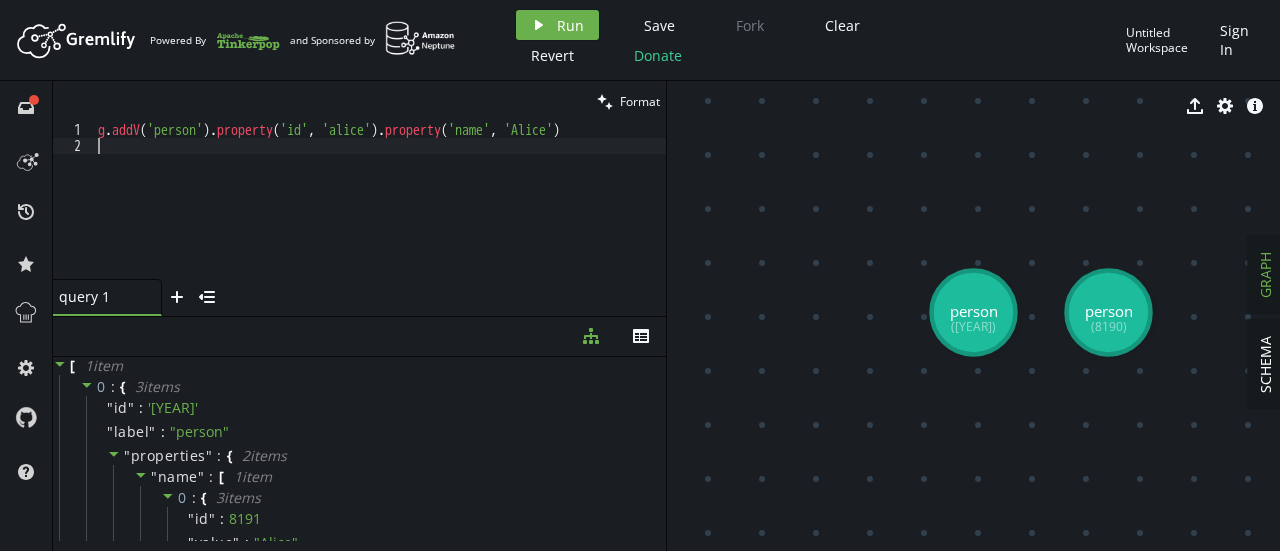 click on "g . addV ( 'person' ) . property ( 'id' ,   '[ID]' ) . property ( 'name' ,   '[FIRST]' )" at bounding box center (380, 216) 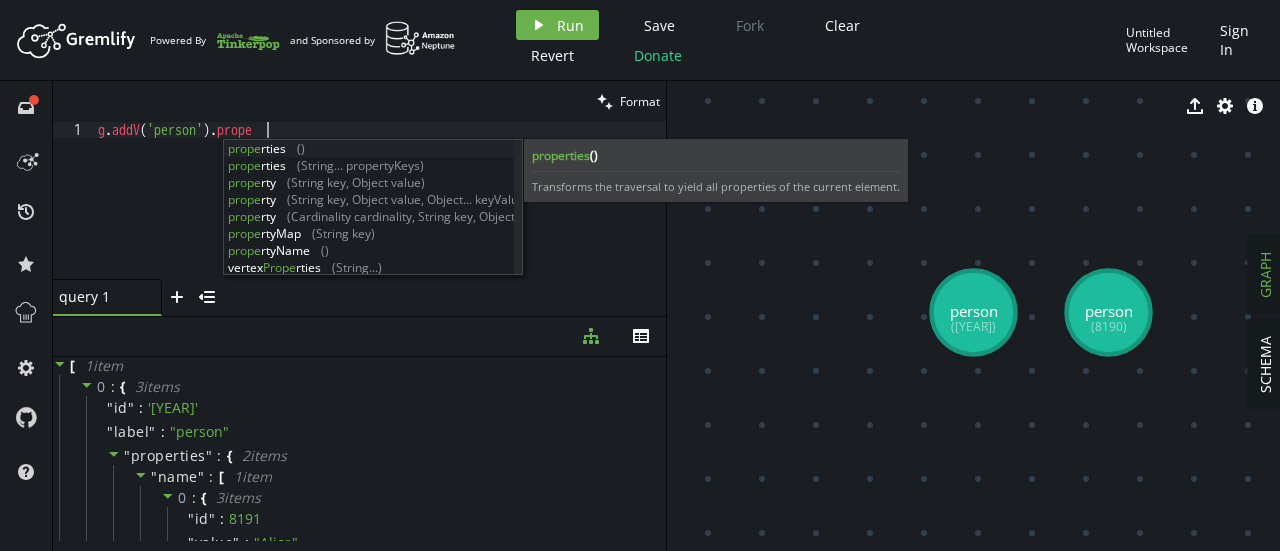 scroll, scrollTop: 0, scrollLeft: 176, axis: horizontal 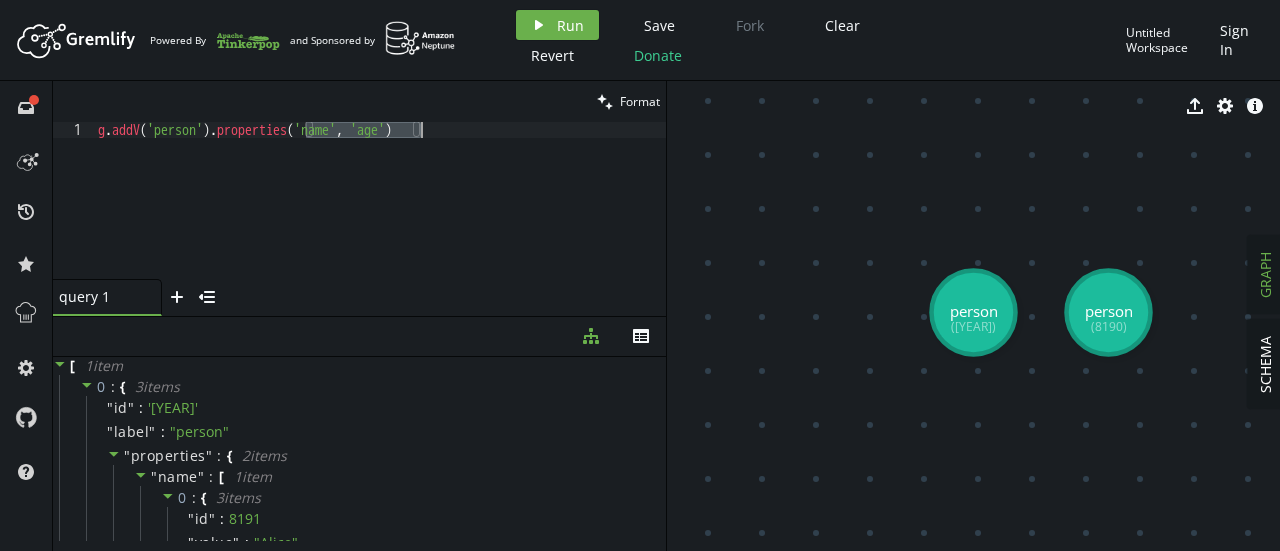 drag, startPoint x: 305, startPoint y: 133, endPoint x: 436, endPoint y: 135, distance: 131.01526 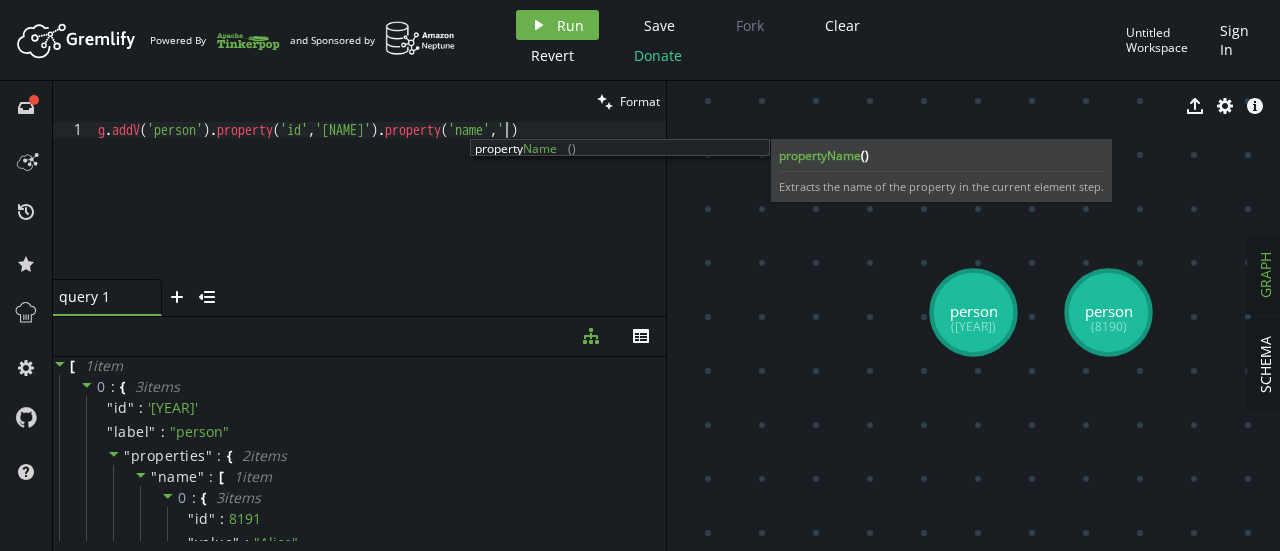 scroll, scrollTop: 0, scrollLeft: 408, axis: horizontal 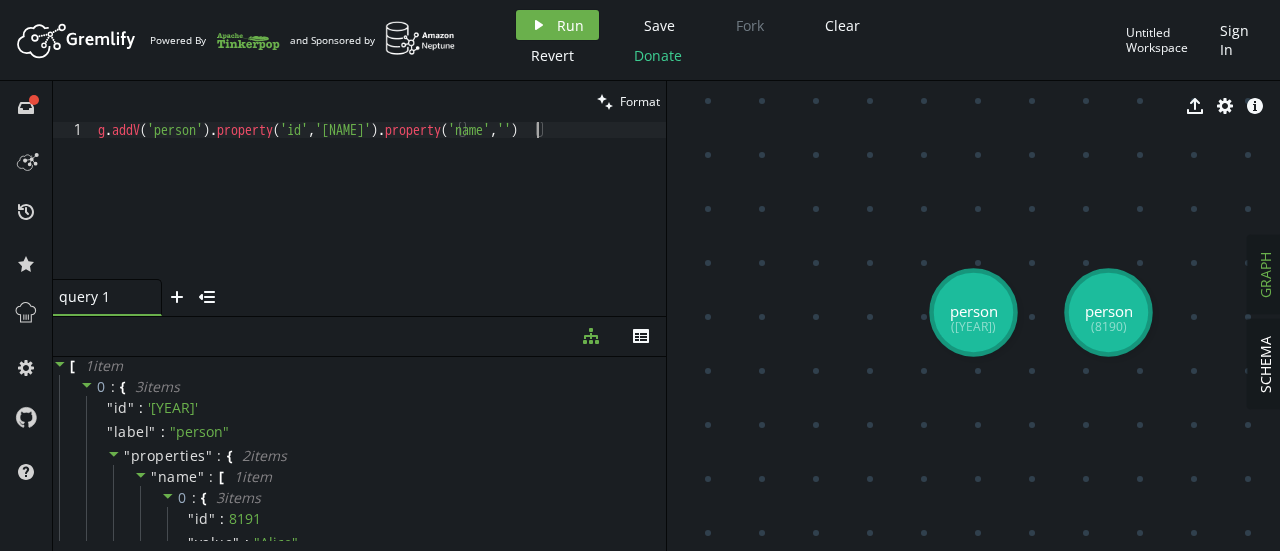 click on "g . addV ( 'person' ) . property ( 'id' , 'paru' ) . property ( 'name' , '' )" at bounding box center [380, 216] 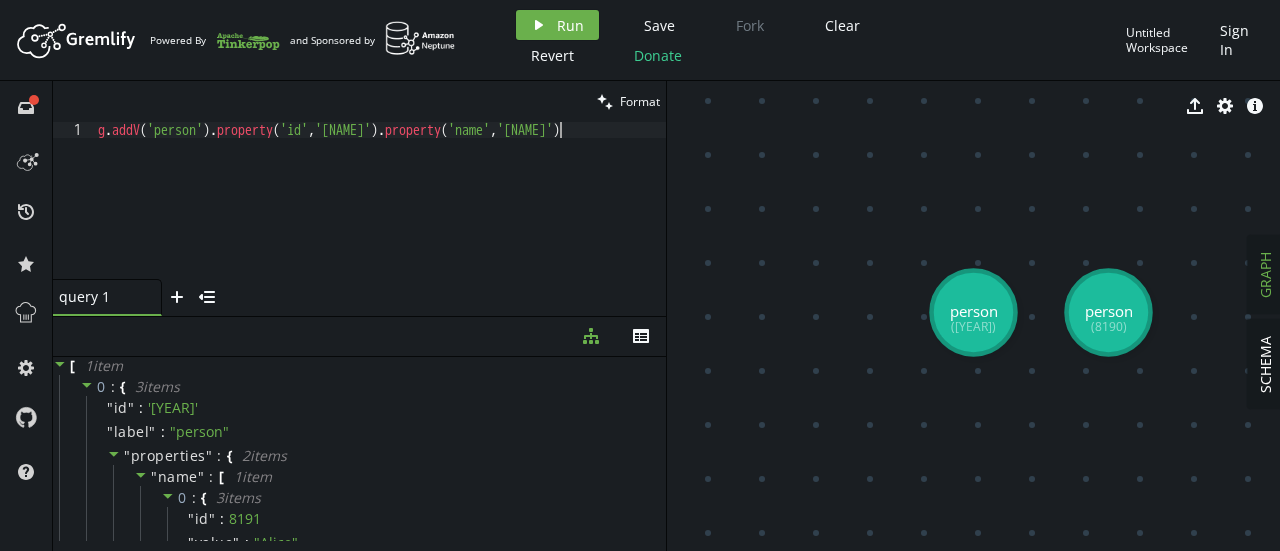 scroll, scrollTop: 0, scrollLeft: 461, axis: horizontal 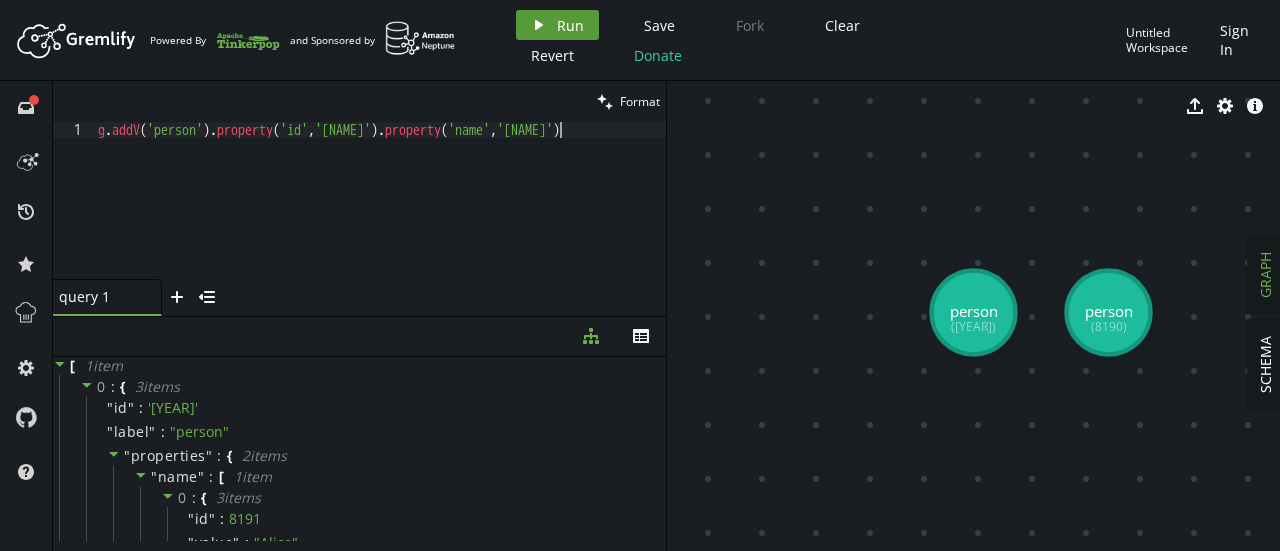 type on "g.addV('person').property('id','paru').property('name','Paru')" 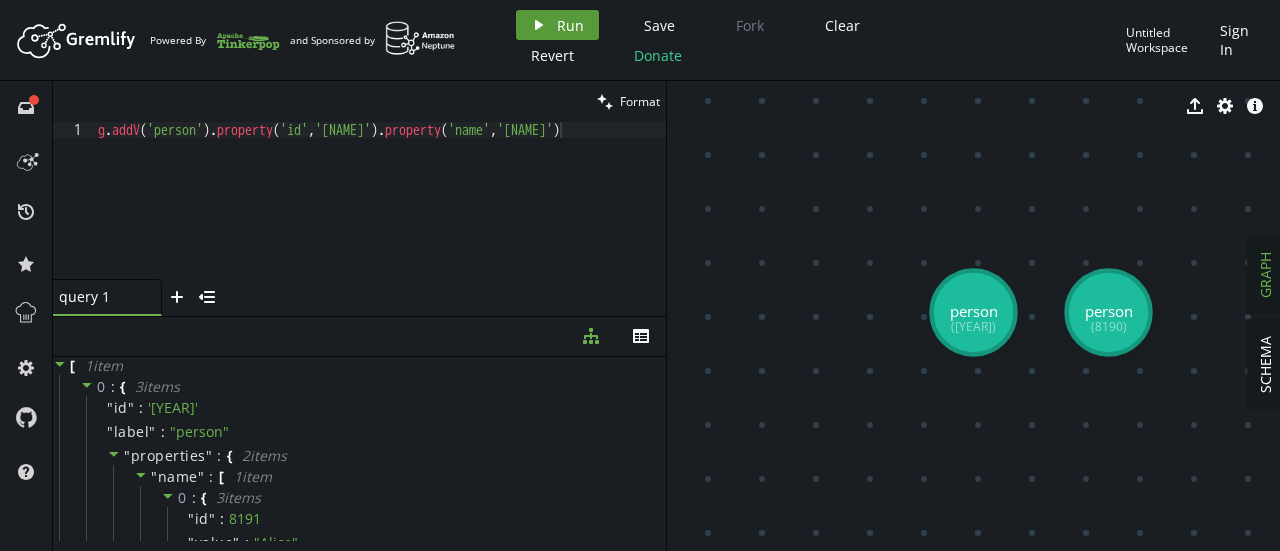 click on "play Run" at bounding box center [557, 25] 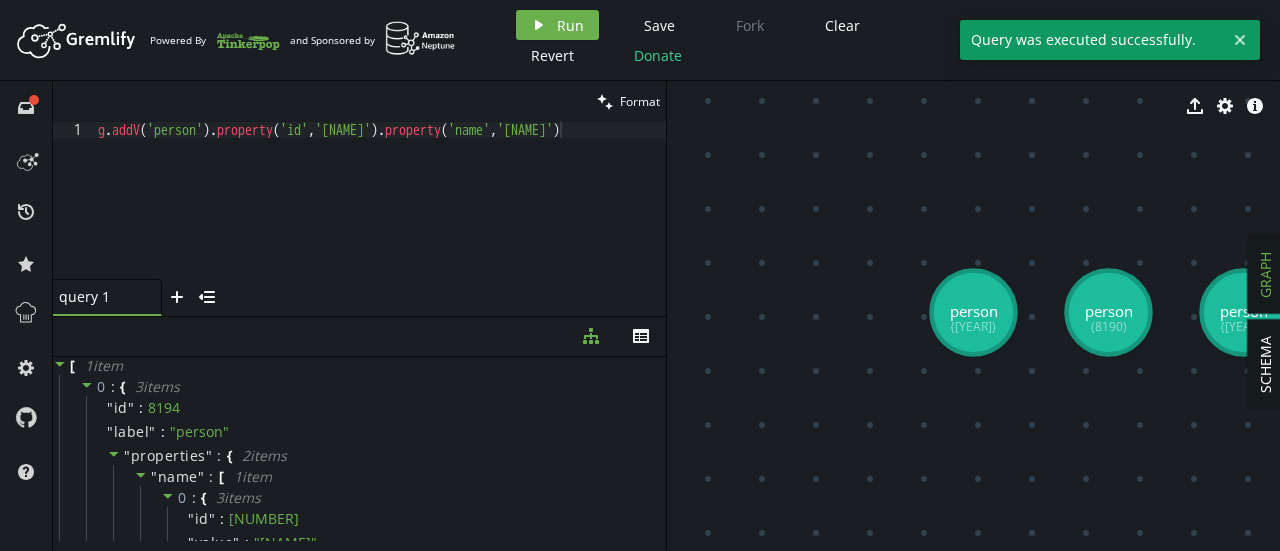 scroll, scrollTop: 0, scrollLeft: 2, axis: horizontal 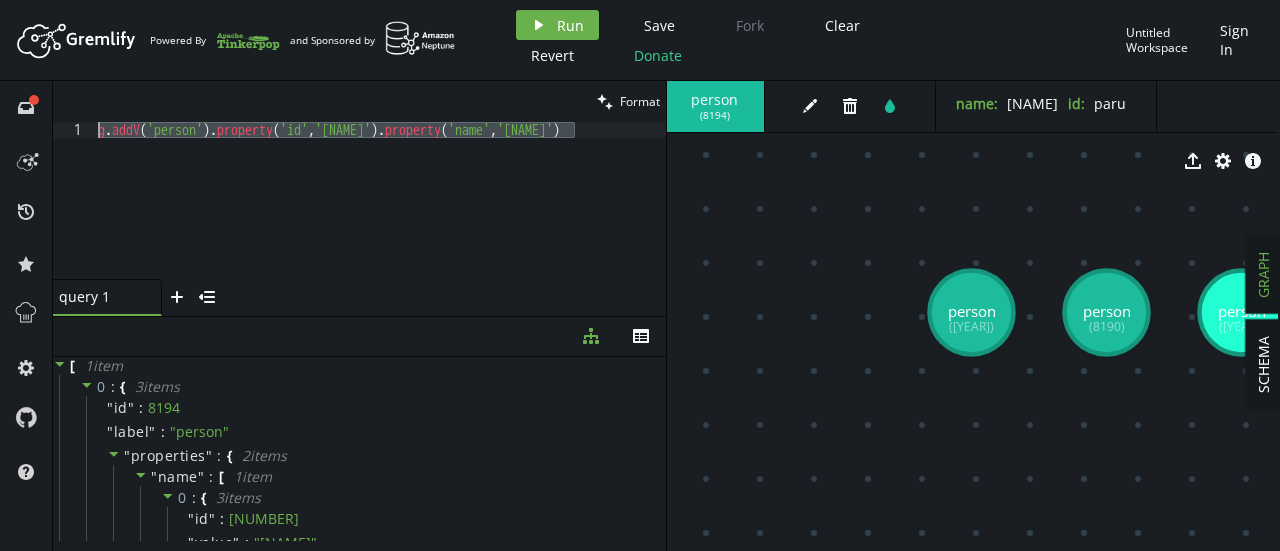drag, startPoint x: 576, startPoint y: 129, endPoint x: 88, endPoint y: 129, distance: 488 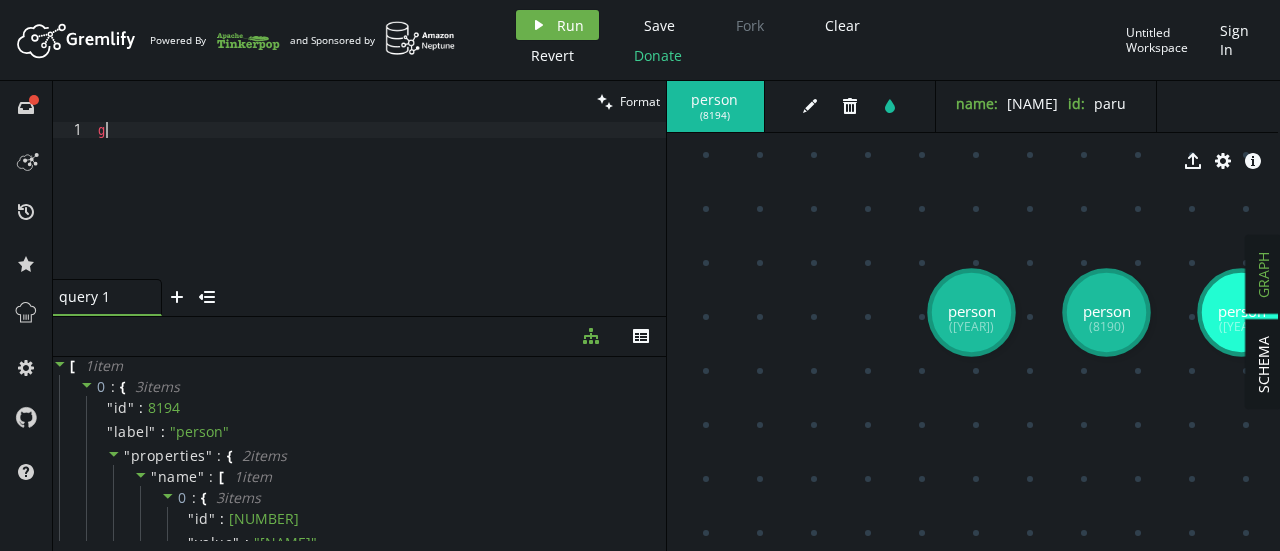 scroll, scrollTop: 0, scrollLeft: 6, axis: horizontal 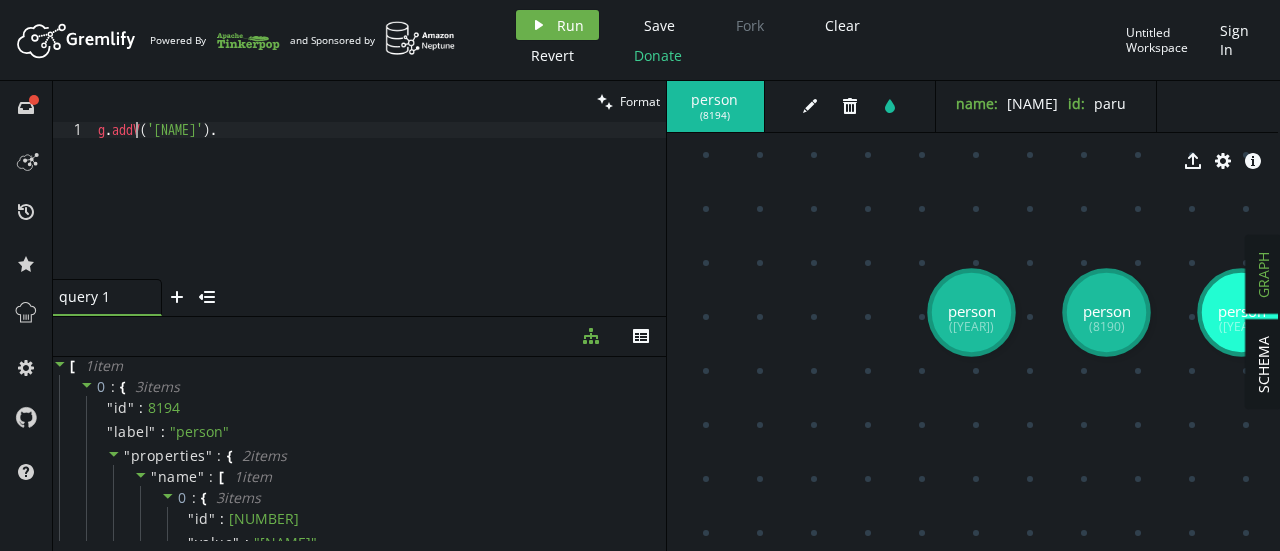 click on "g.addV('[NAME]')" at bounding box center [380, 216] 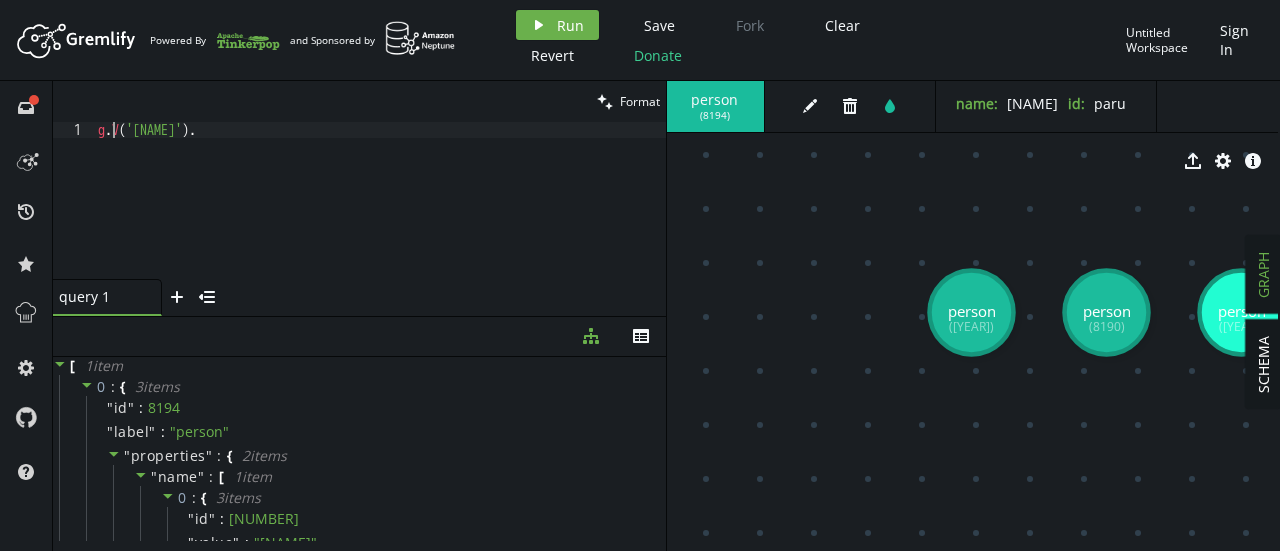 scroll, scrollTop: 0, scrollLeft: 91, axis: horizontal 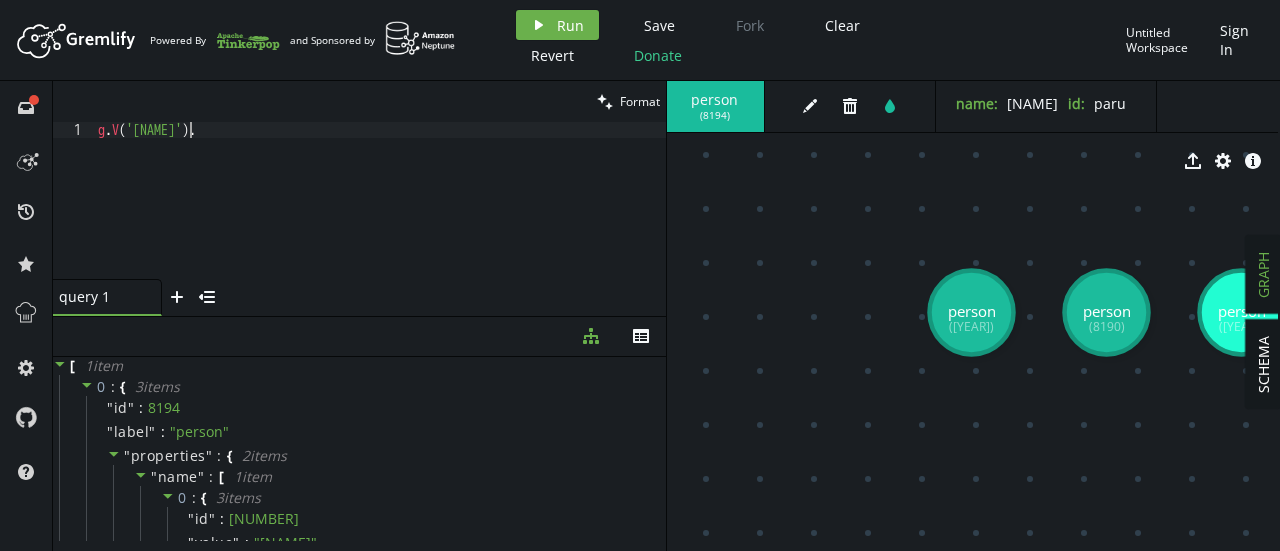 click on "g . V ( '[NAME]' ) ." at bounding box center [380, 216] 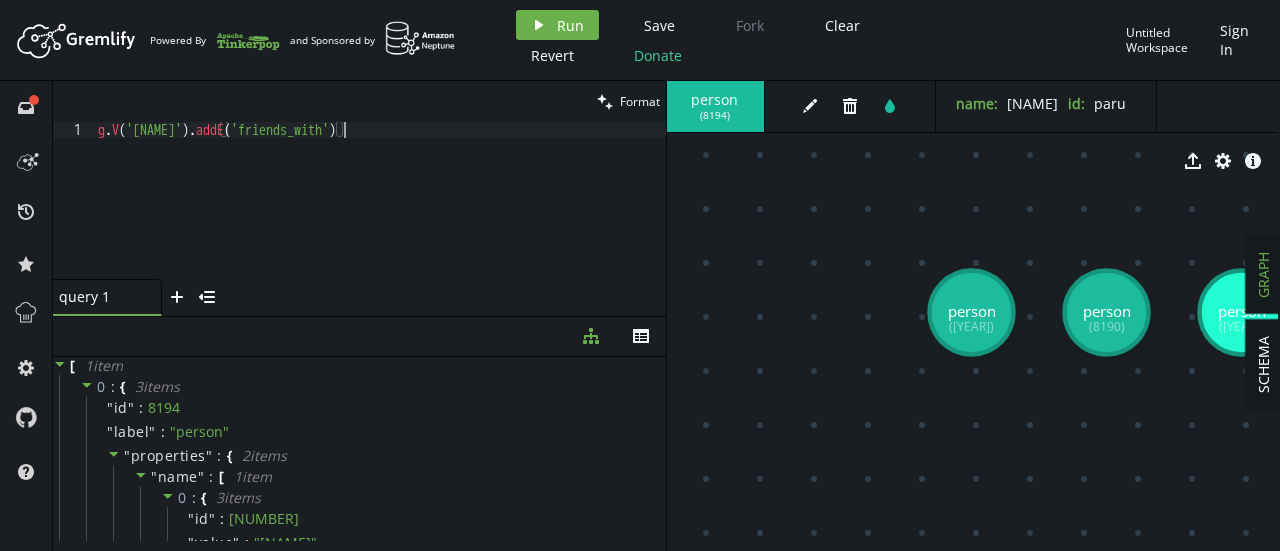 scroll, scrollTop: 0, scrollLeft: 252, axis: horizontal 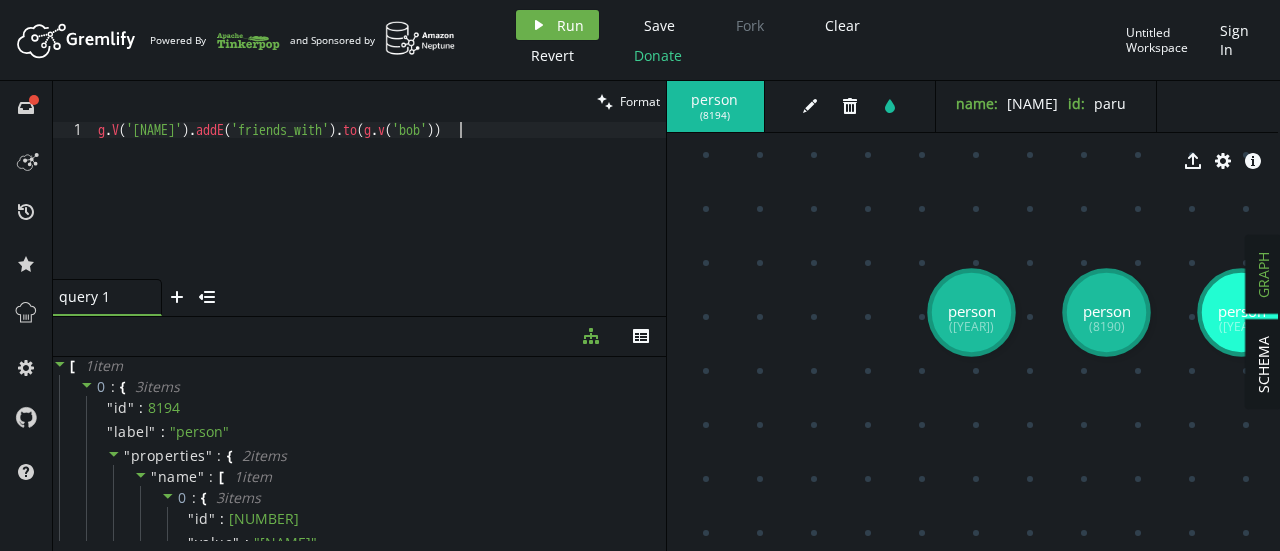 click on "g . V ( '[NAME]' ) . addE ( 'friends_with' ) . to ( g . v ( '[NAME]' ))" at bounding box center [380, 216] 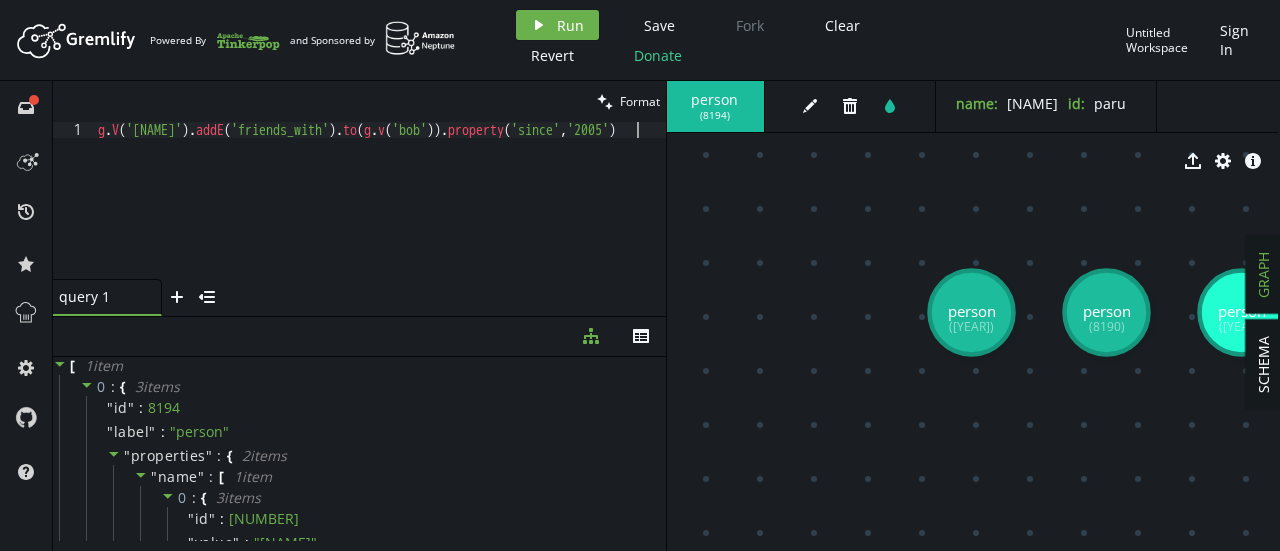 scroll, scrollTop: 0, scrollLeft: 538, axis: horizontal 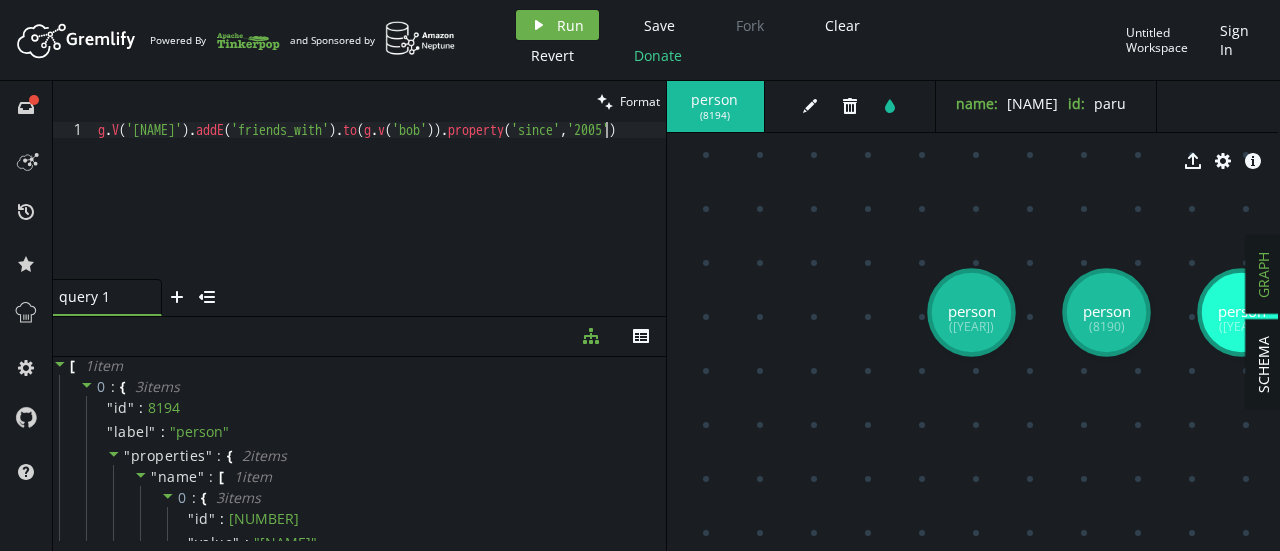 click on "g . V ( '[NAME]' ) . addE ( 'friends_with' ) . to ( g . v ( '[NAME]' )) . property ( 'since' , '[YEAR]' )" at bounding box center (380, 216) 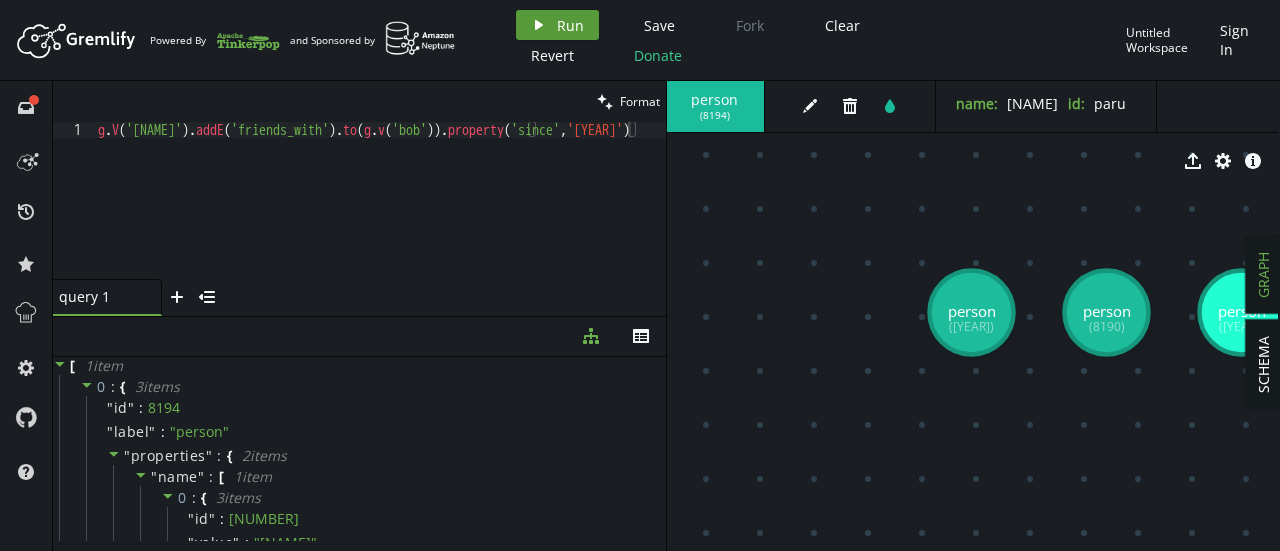 click on "play Run" at bounding box center (557, 25) 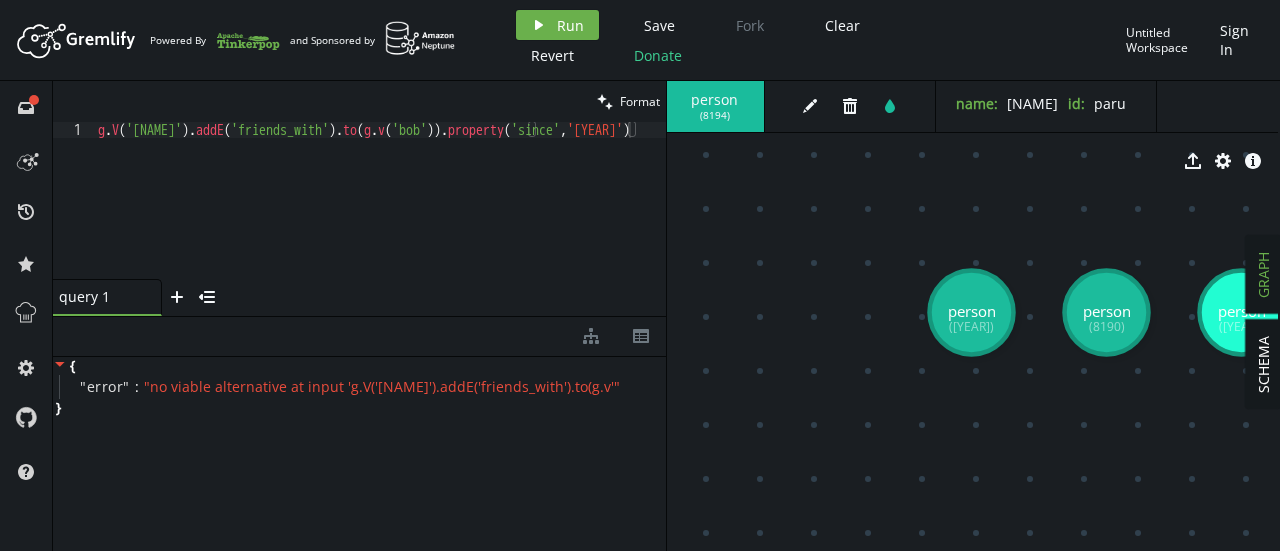 click on "g . V ( '[NAME]' ) . addE ( 'friends_with' ) . to ( g . v ( '[NAME]' )) . property ( 'since' , [YEAR] )" at bounding box center [380, 216] 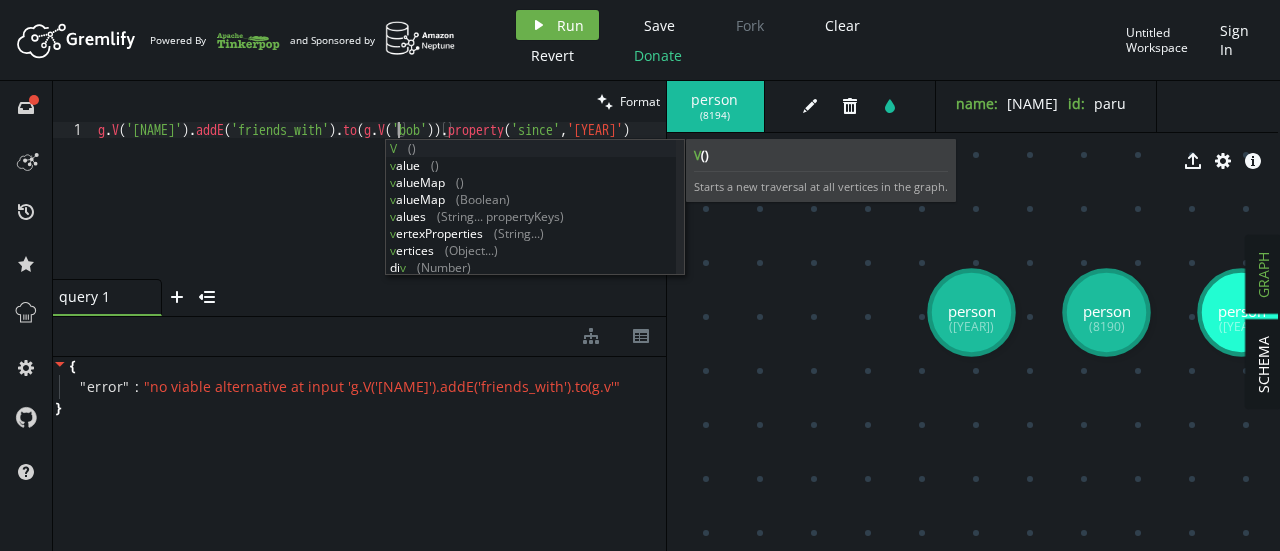 scroll, scrollTop: 0, scrollLeft: 300, axis: horizontal 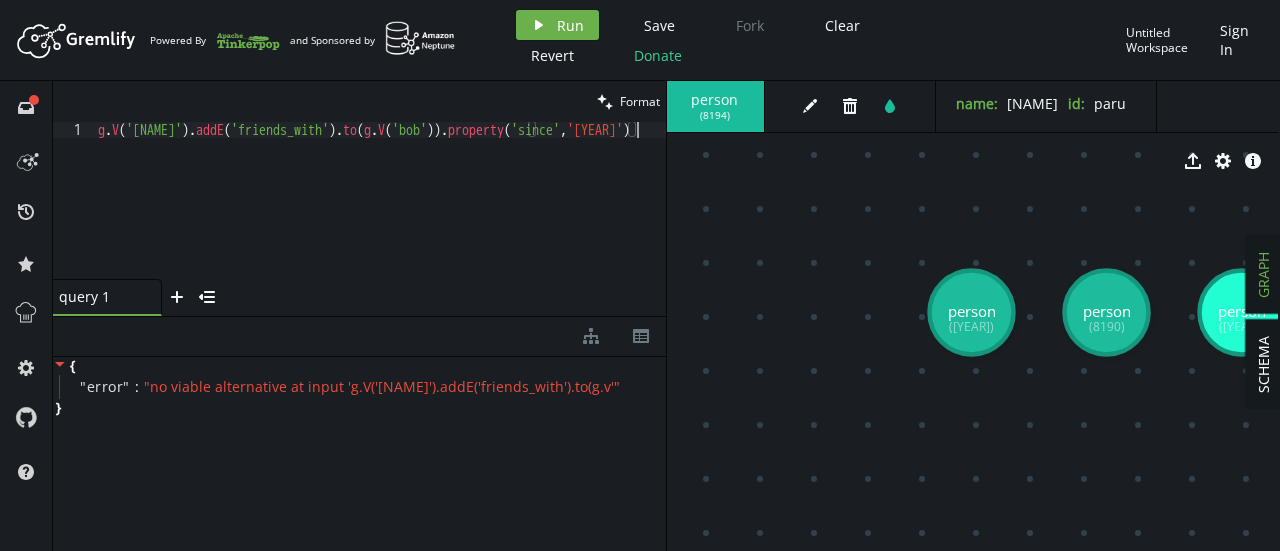 click on "g.V('[NAME]').addE('friends_with').to(g.V('[NAME]')).property('since', [YEAR])" at bounding box center (380, 216) 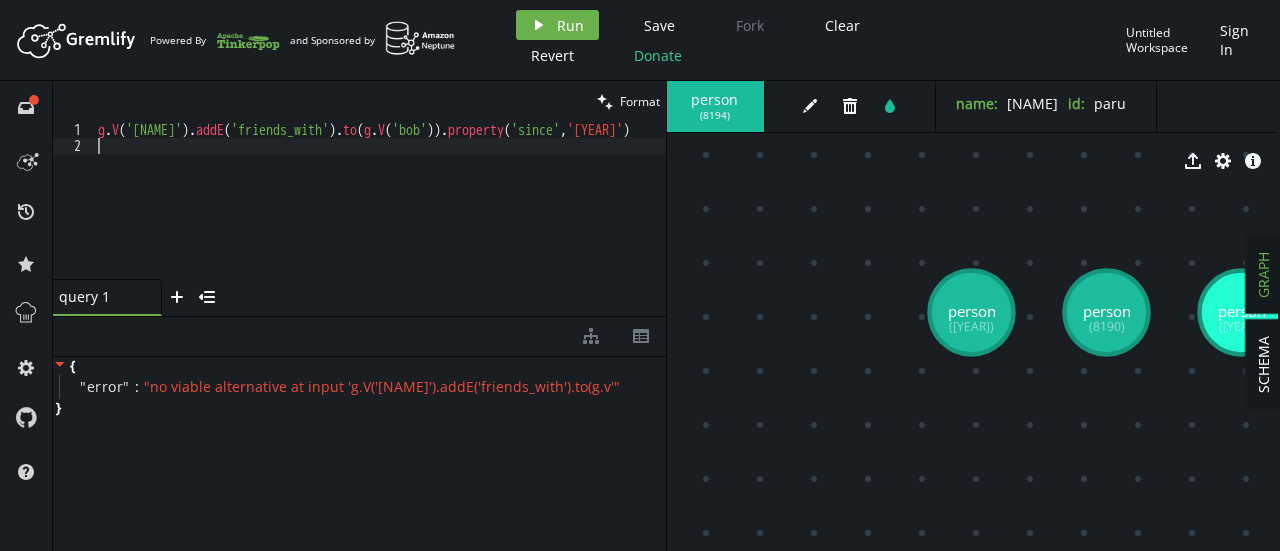 scroll, scrollTop: 0, scrollLeft: 0, axis: both 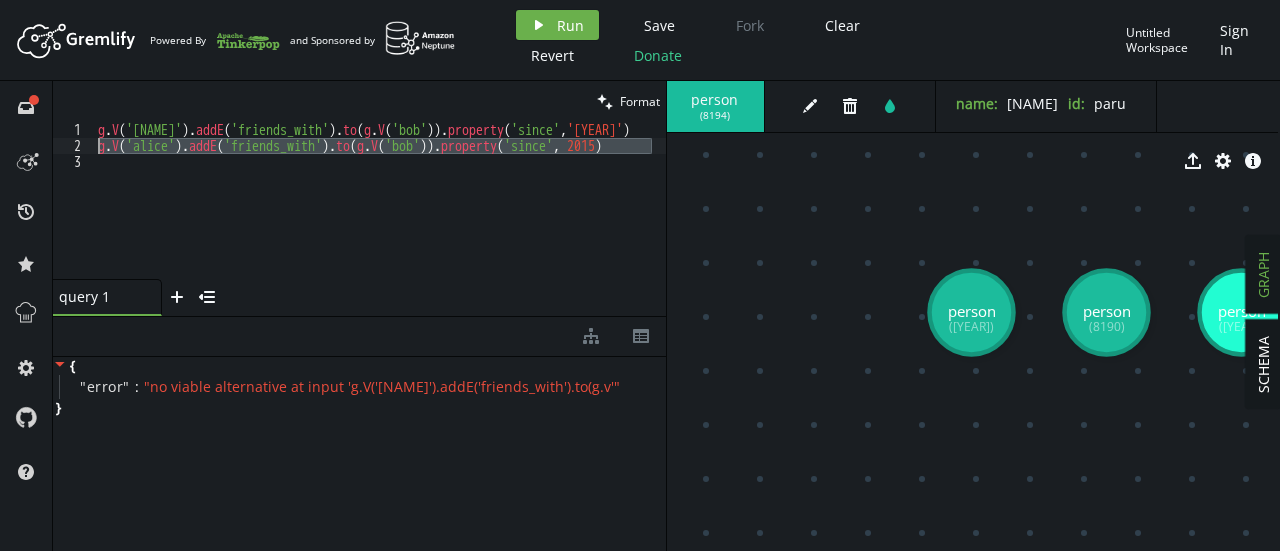 drag, startPoint x: 654, startPoint y: 149, endPoint x: 74, endPoint y: 147, distance: 580.0034 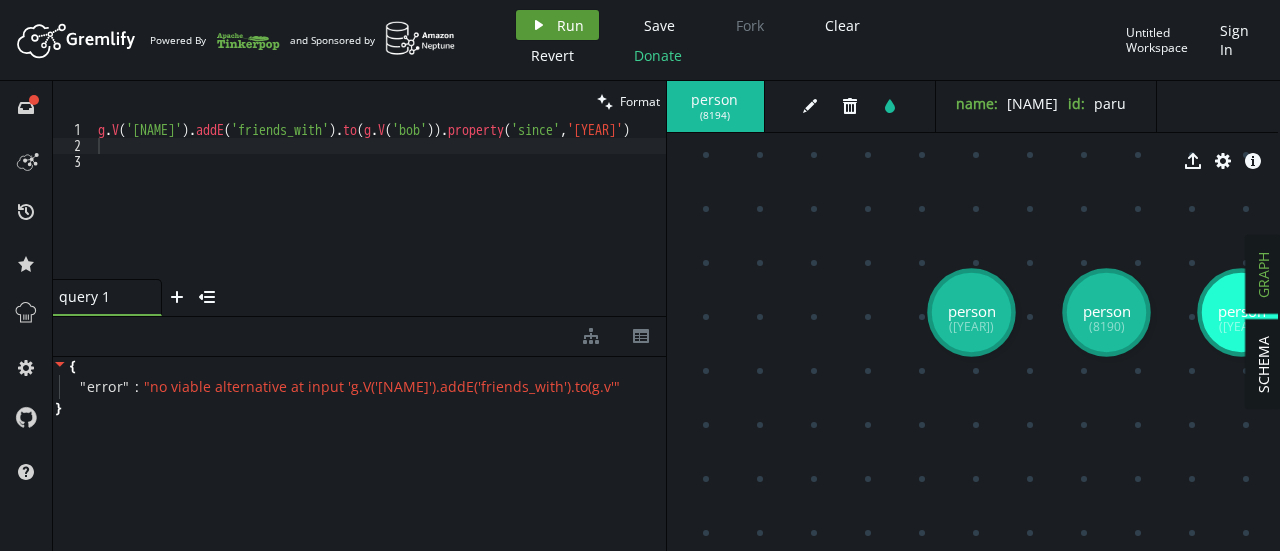 click on "play Run" at bounding box center (557, 25) 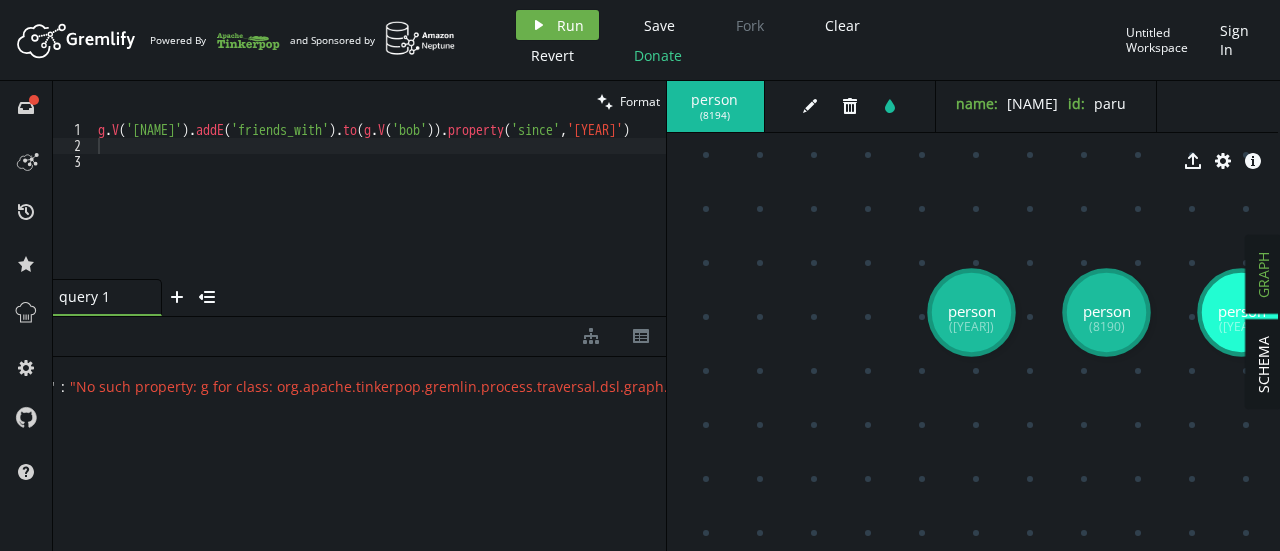 scroll, scrollTop: 0, scrollLeft: 0, axis: both 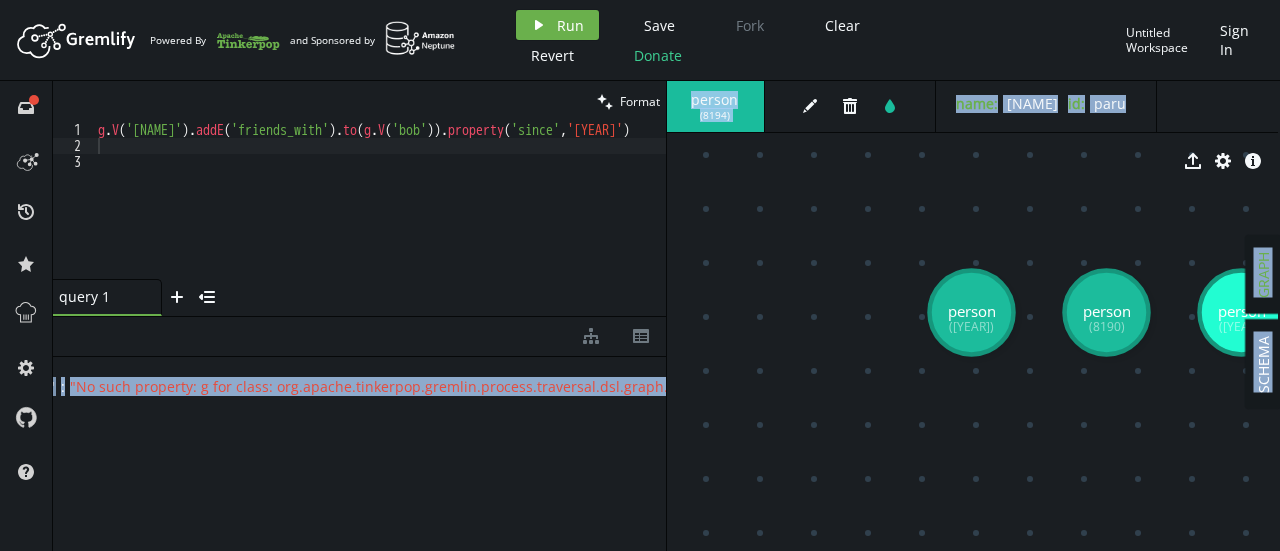copy on "SCHEMA GRAPH person ( [YEAR] ) edit trash tint name : [NAME] id : [NAME] export cog info-sign person ([YEAR]) person ([YEAR])" 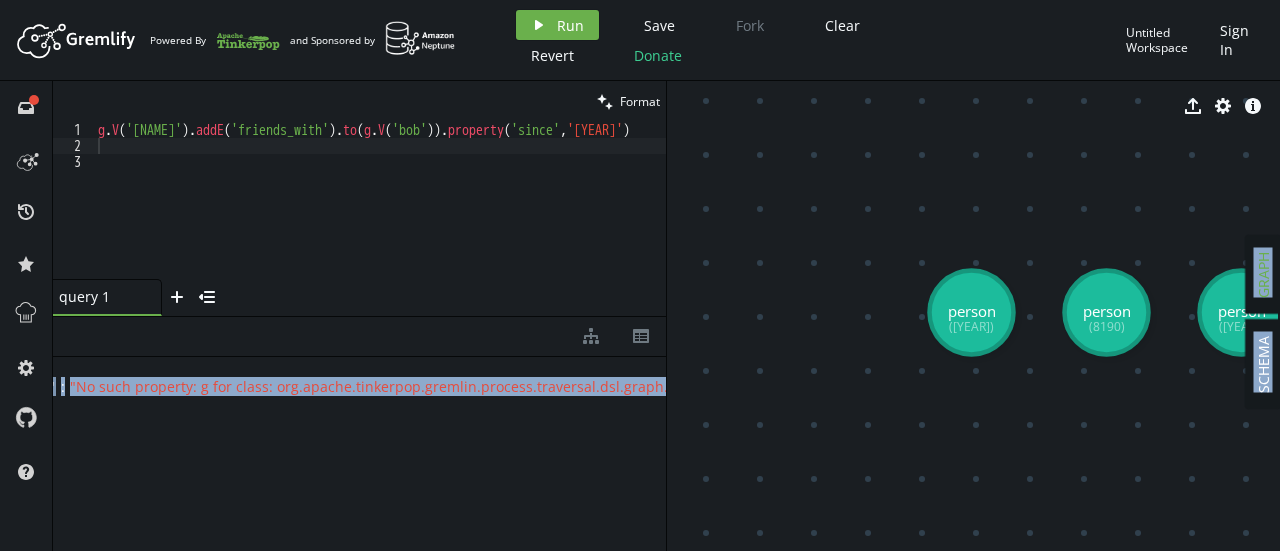 click 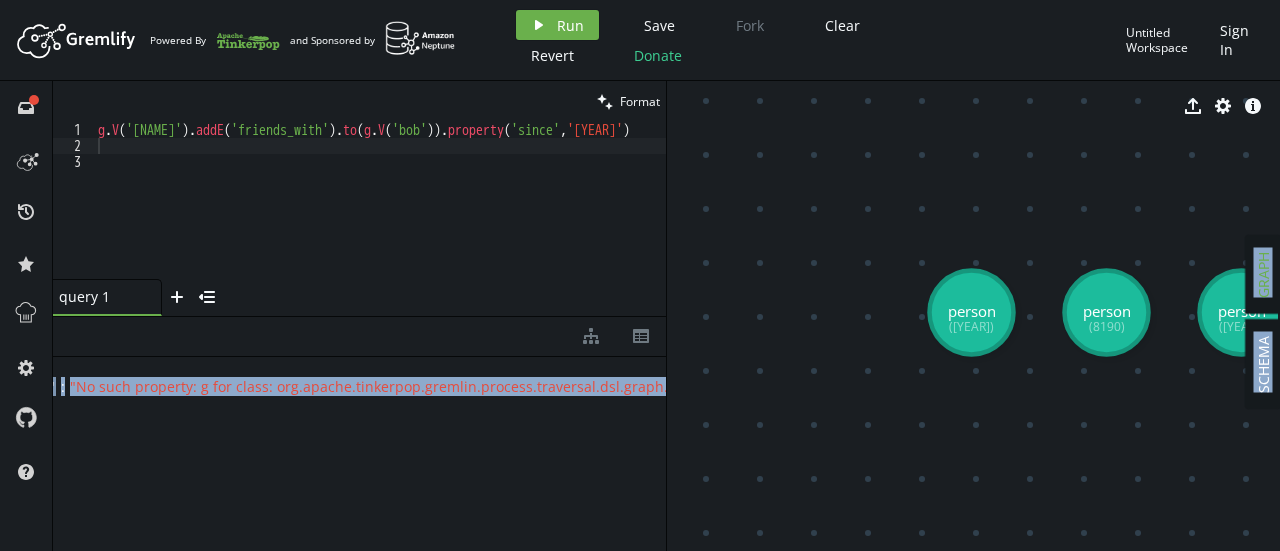 click on "GRAPH" at bounding box center (1263, 275) 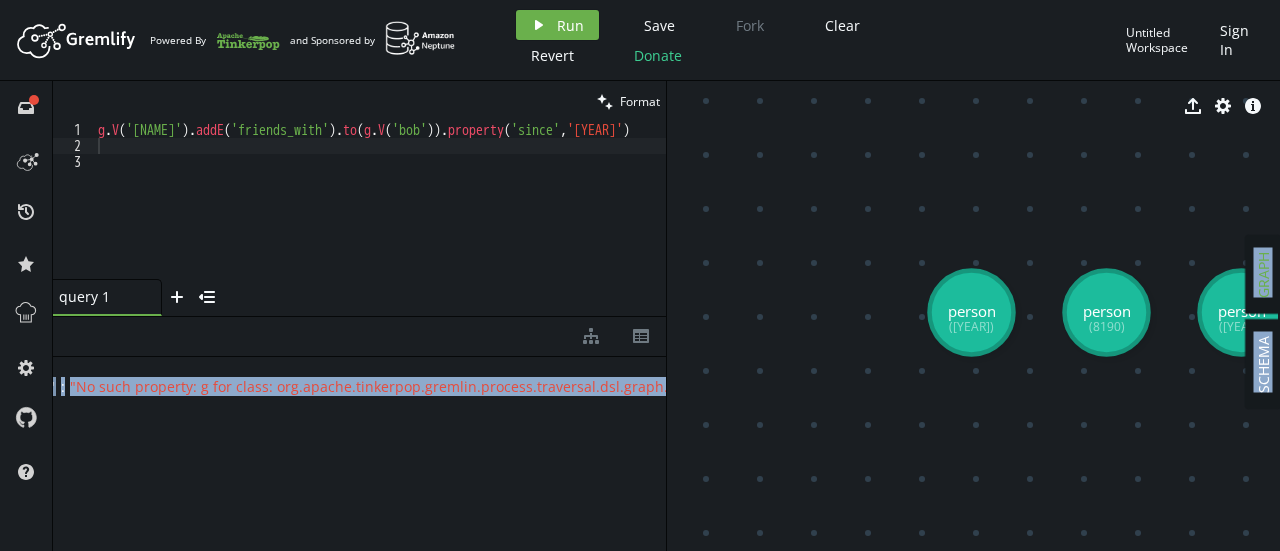 click 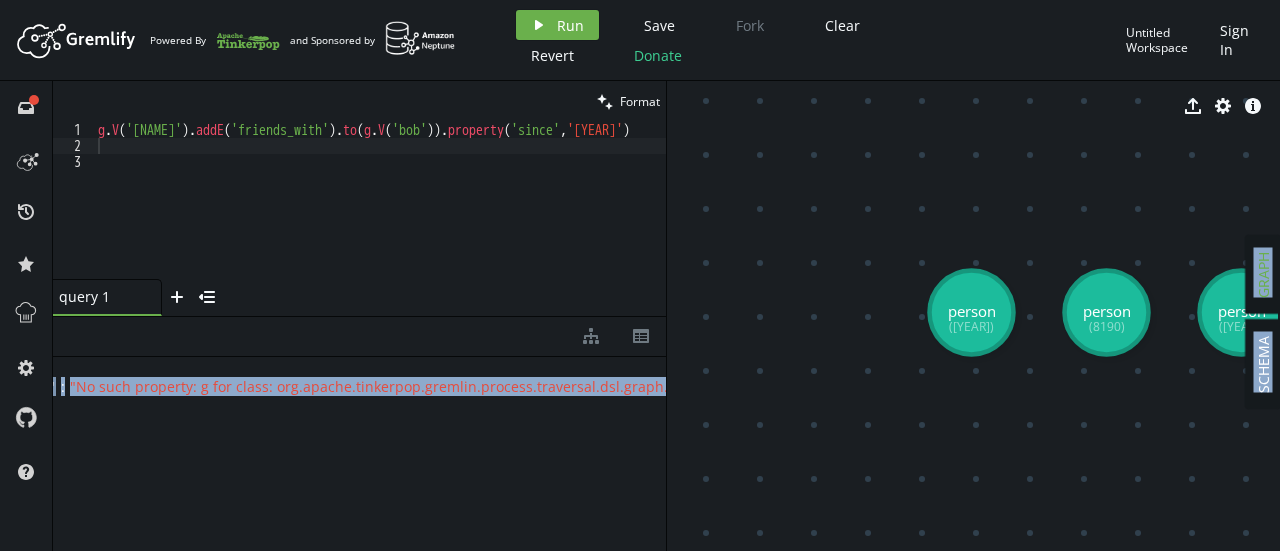 click 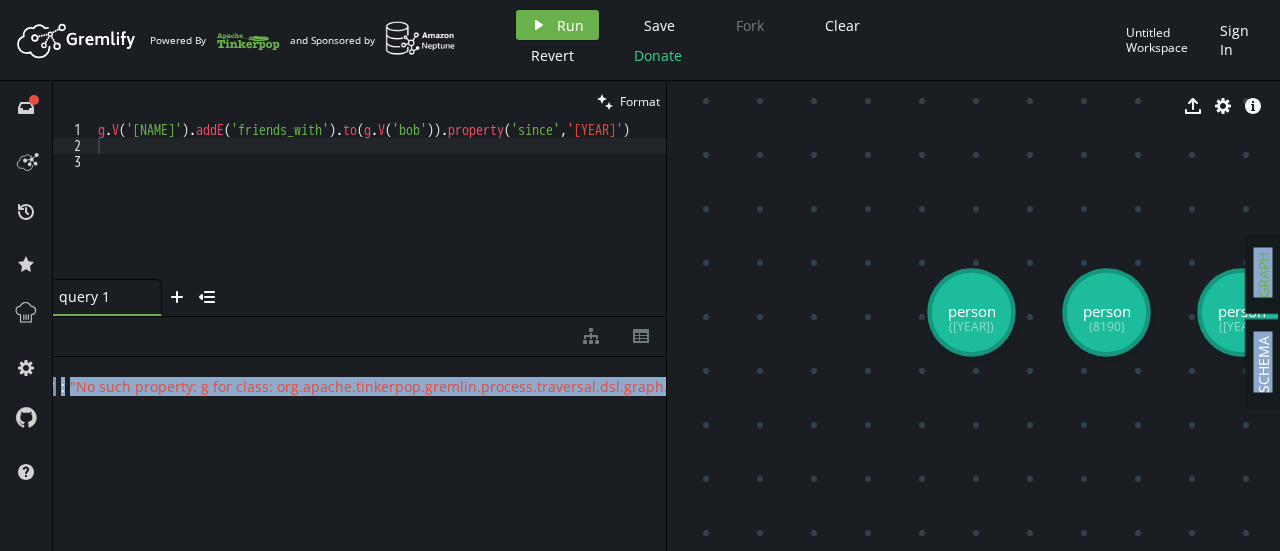 click 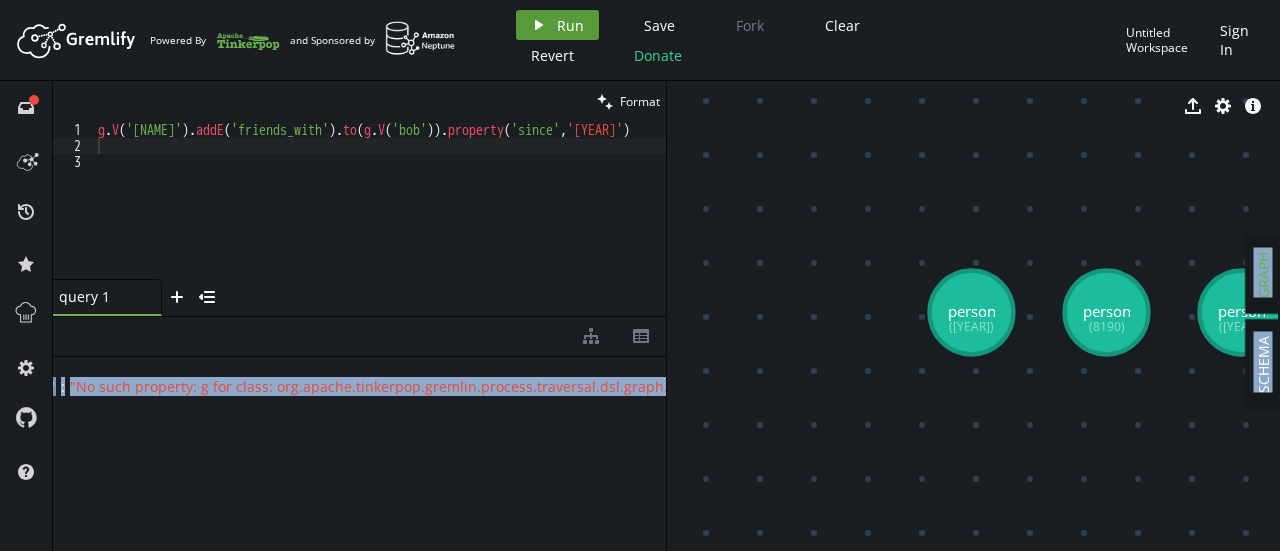 click on "Run" at bounding box center [570, 25] 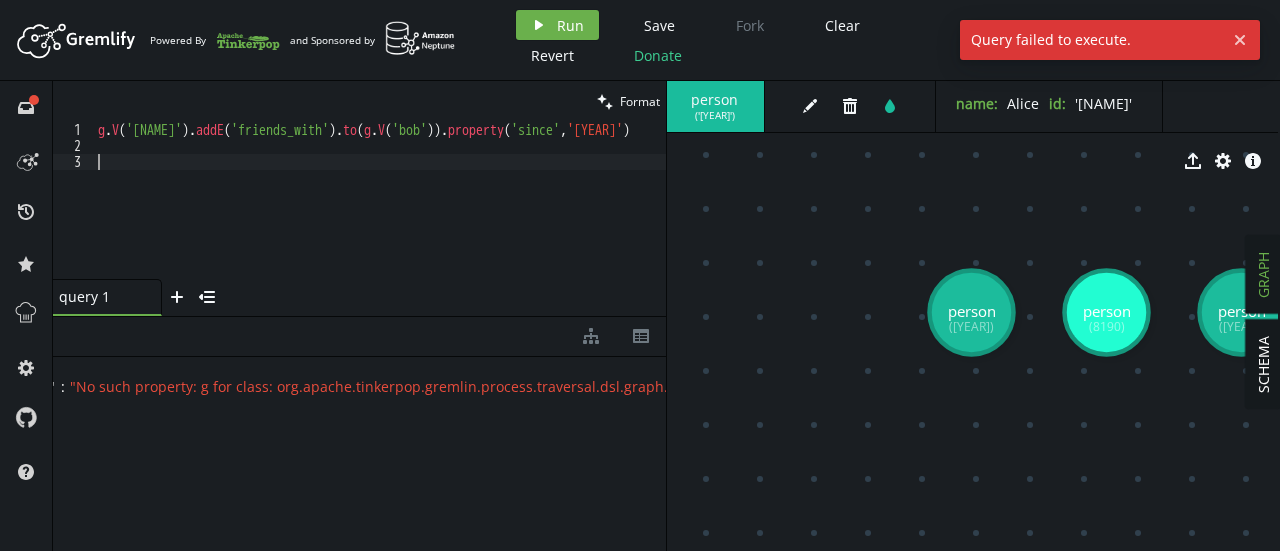 click on "g.V('[NAME]').addE('friends_with').to(g.V('[NAME]')).property('since', [YEAR])" at bounding box center (380, 216) 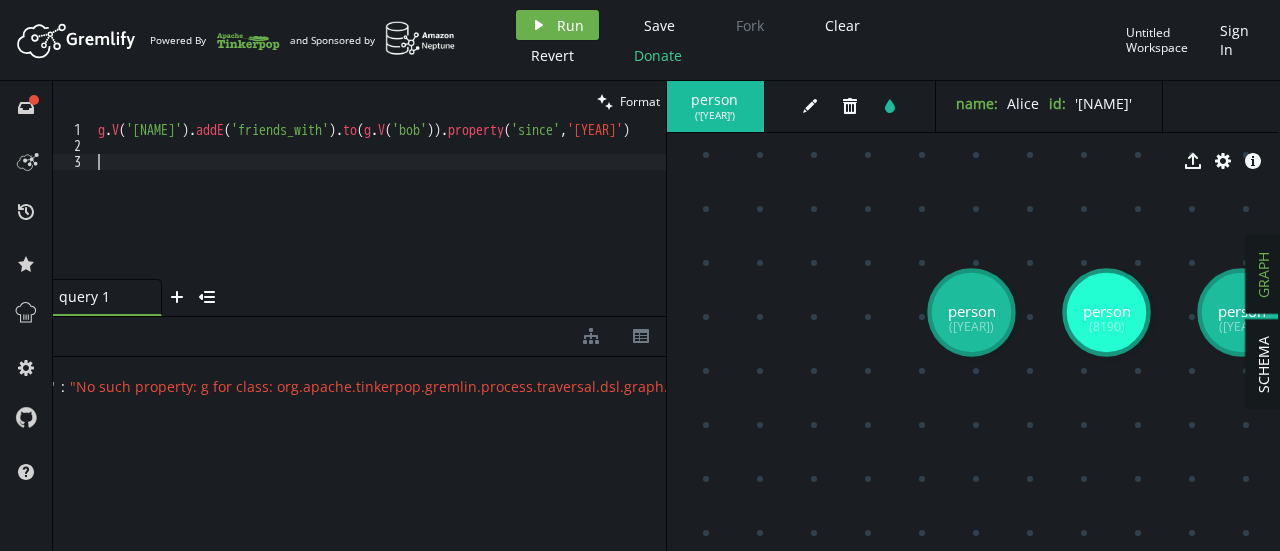 click on "g.V('[NAME]').addE('friends_with').to(g.V('[NAME]')).property('since', [YEAR])" at bounding box center (380, 216) 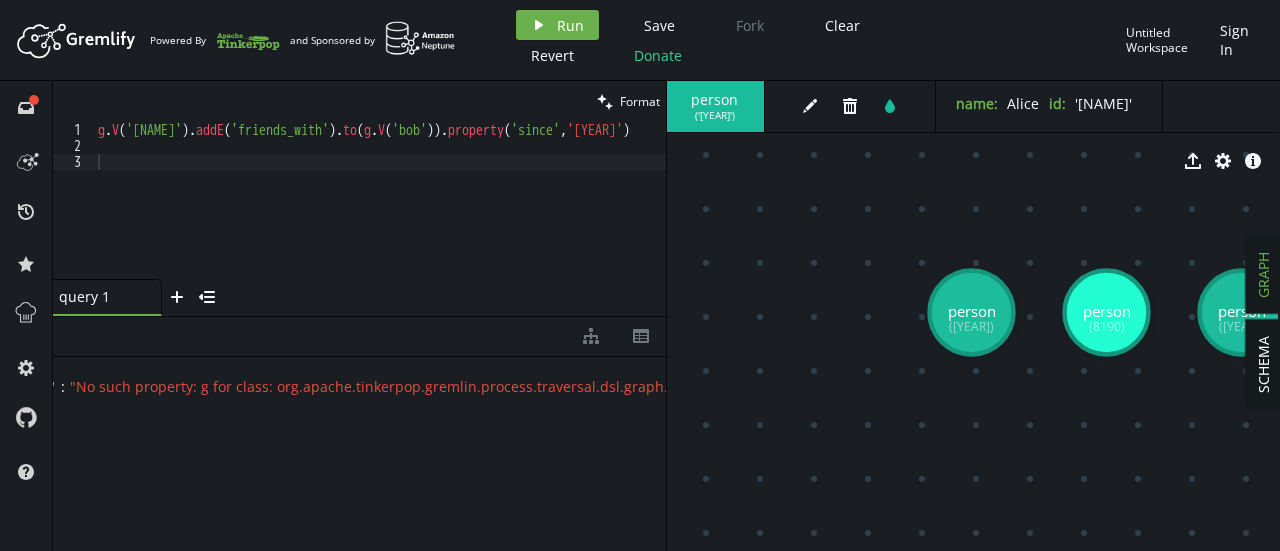 click on "GRAPH" at bounding box center (1263, 275) 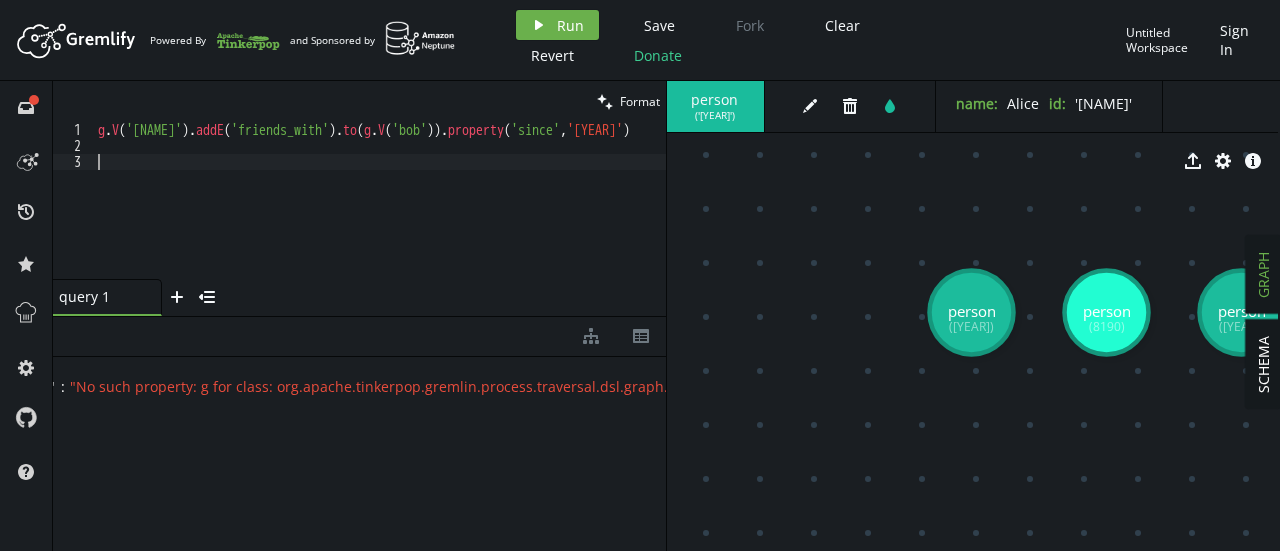 click on "g.V('[NAME]').addE('friends_with').to(g.V('[NAME]')).property('since', [YEAR])" at bounding box center (380, 216) 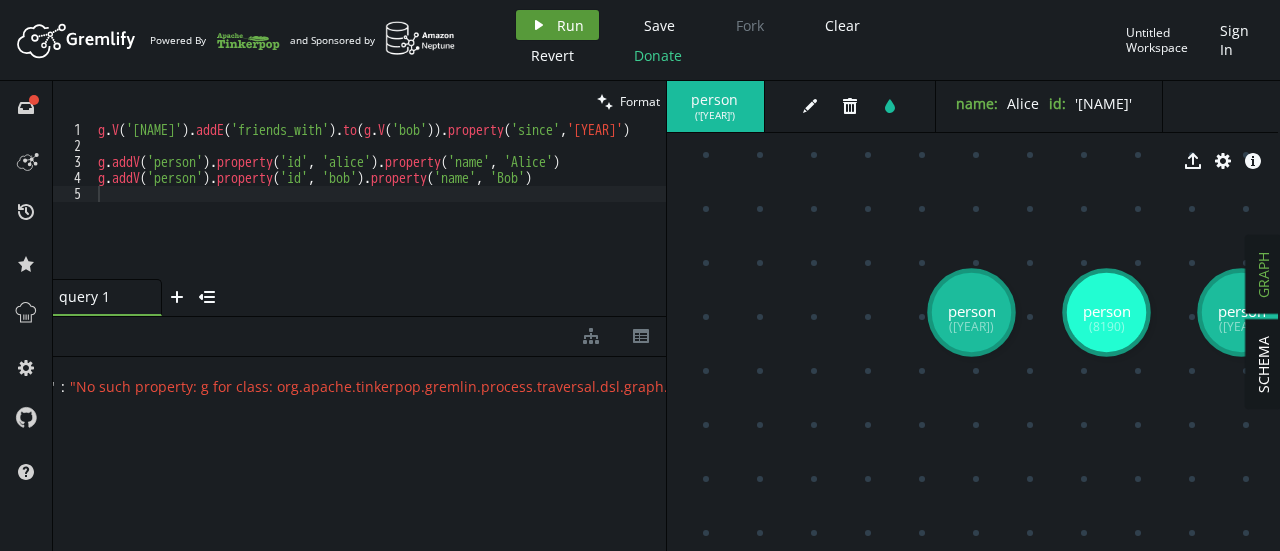 click on "Run" at bounding box center (570, 25) 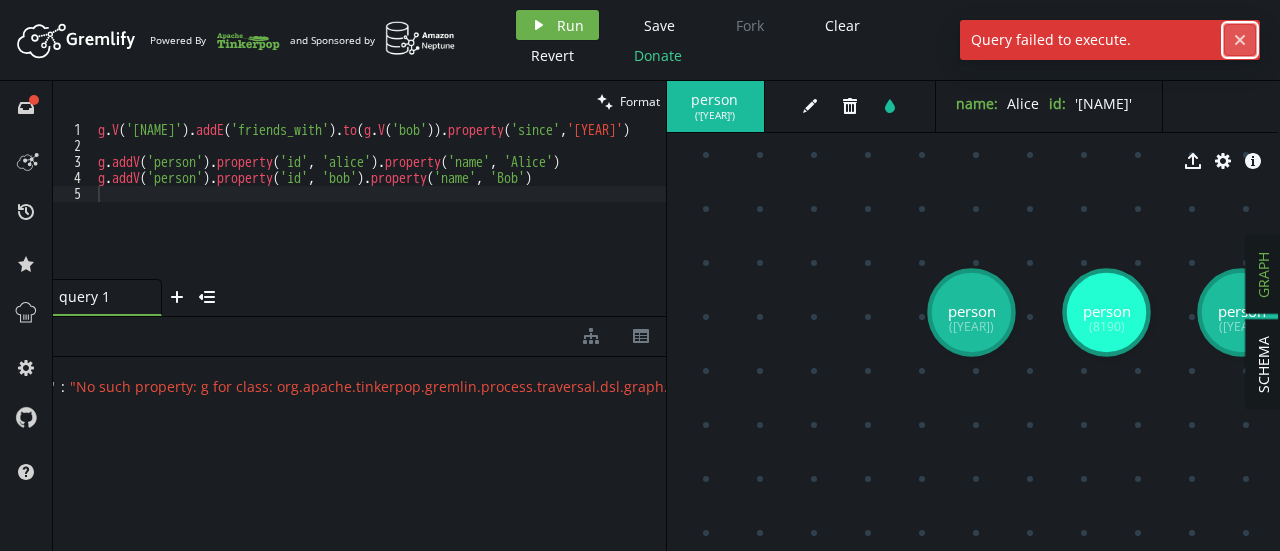 click 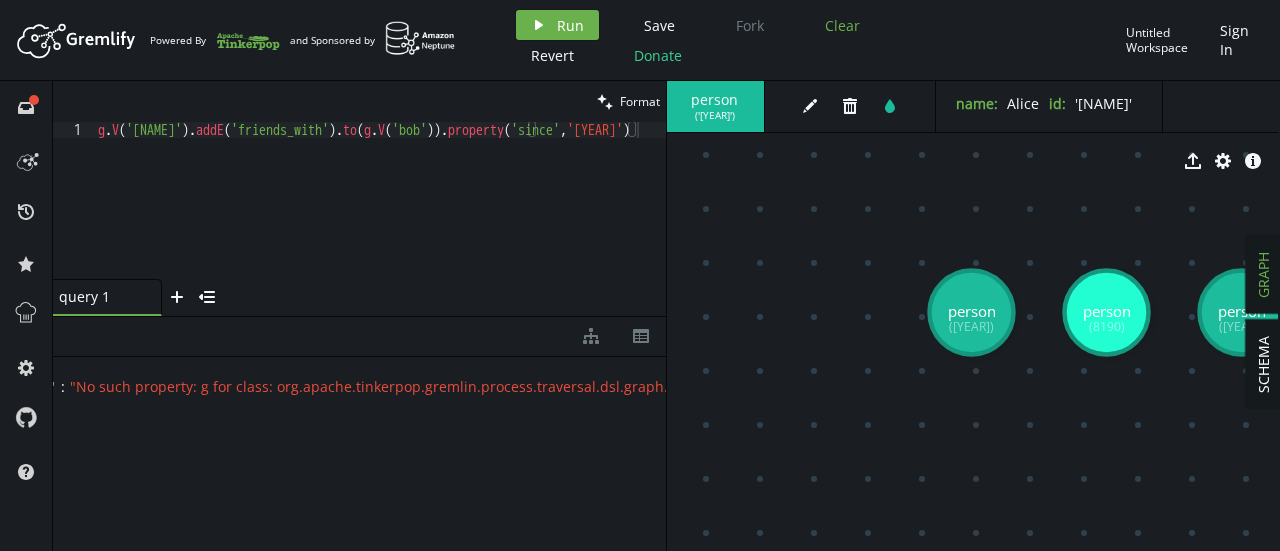 click on "Clear" at bounding box center [842, 25] 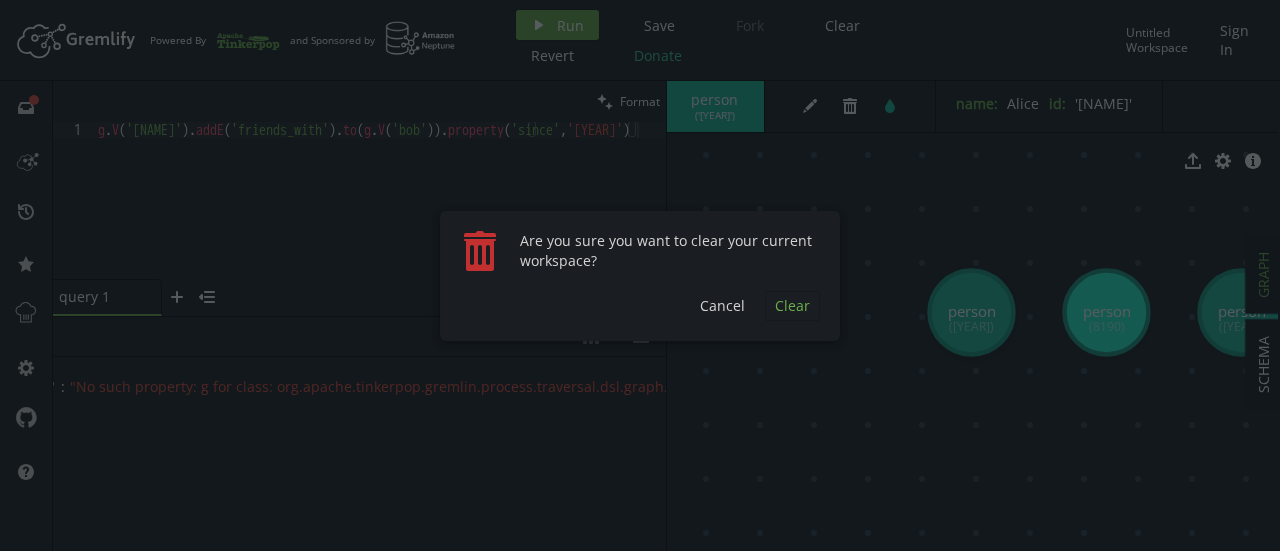 click on "Clear" at bounding box center (792, 306) 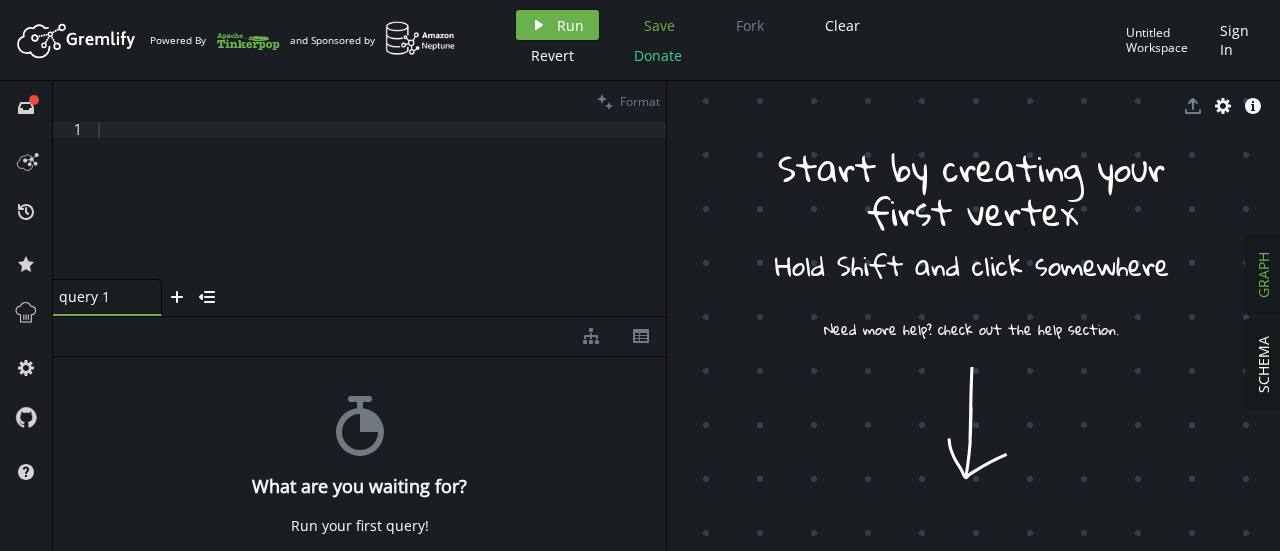 scroll, scrollTop: 0, scrollLeft: 0, axis: both 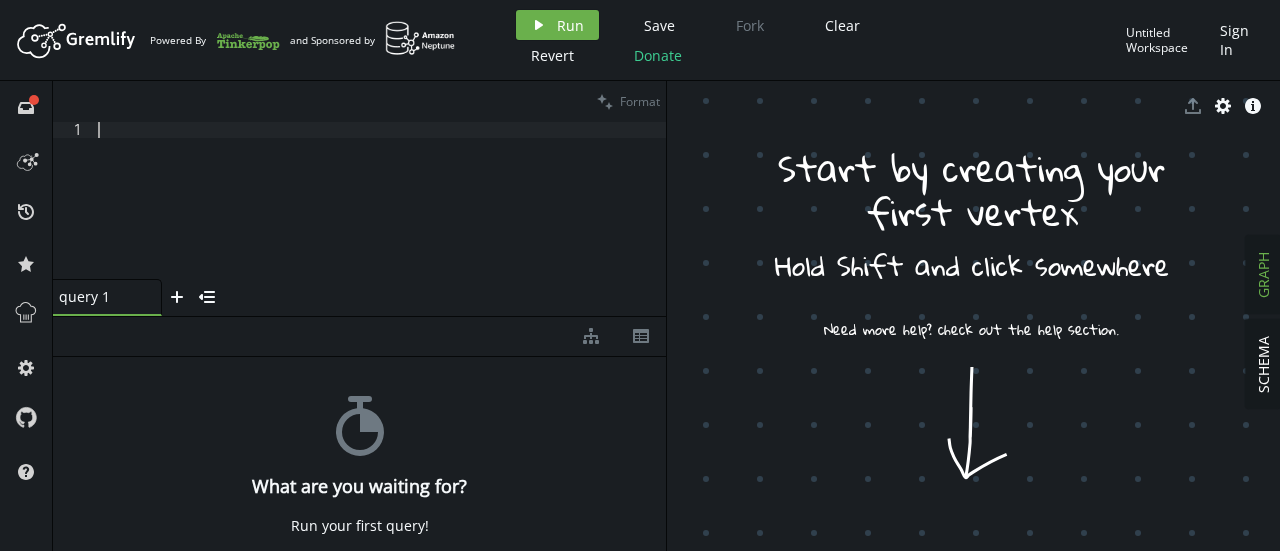 click at bounding box center [380, 216] 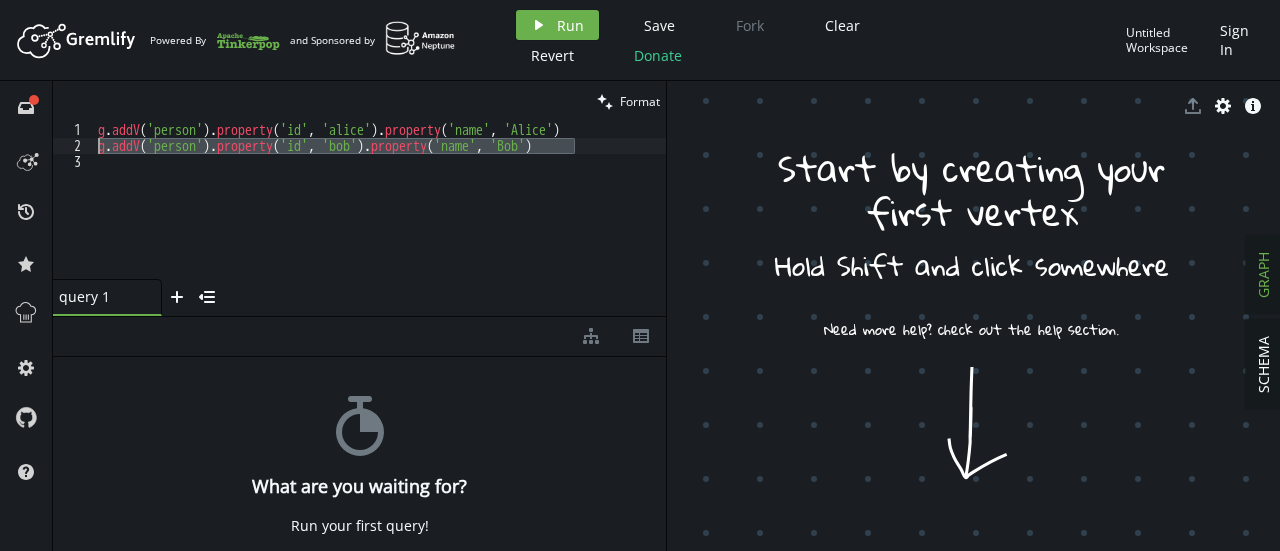 drag, startPoint x: 581, startPoint y: 148, endPoint x: 86, endPoint y: 145, distance: 495.0091 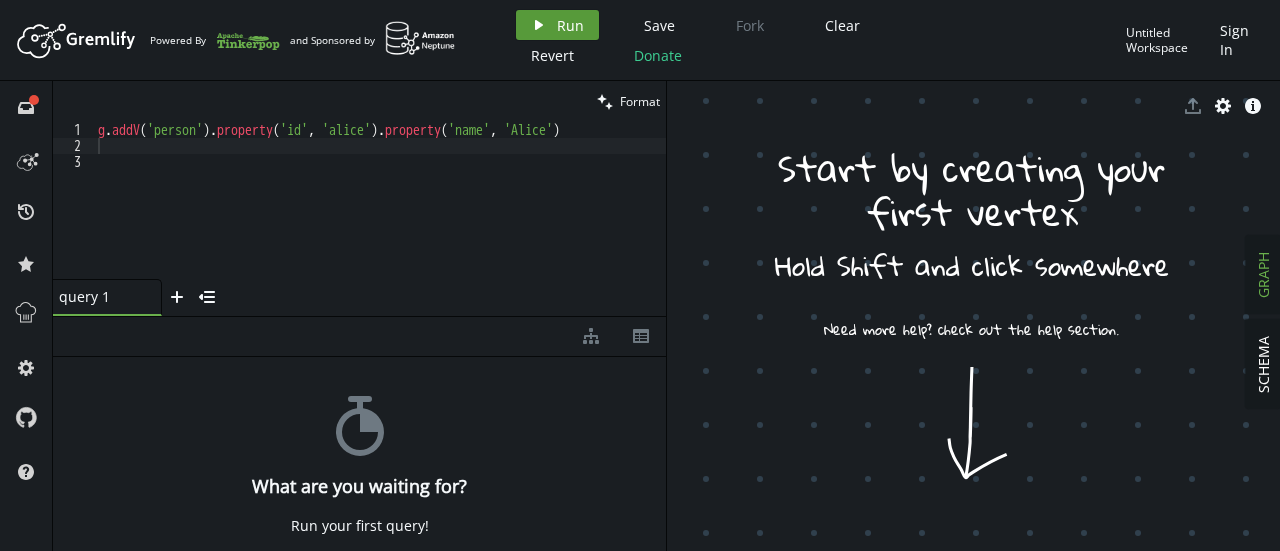 click on "play" 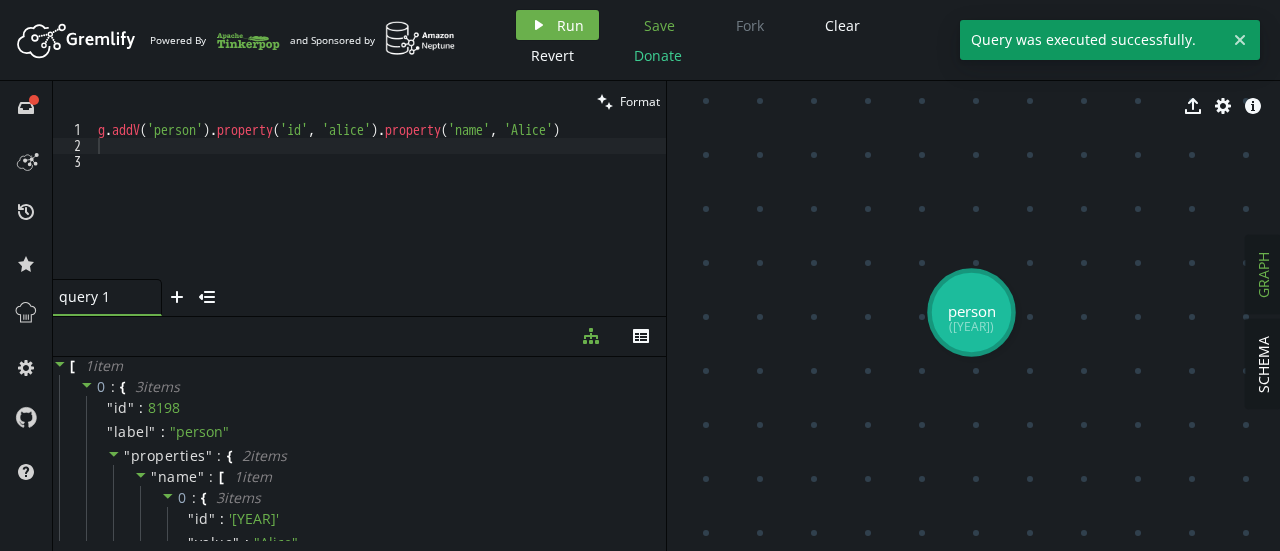 click on "Save" at bounding box center (659, 25) 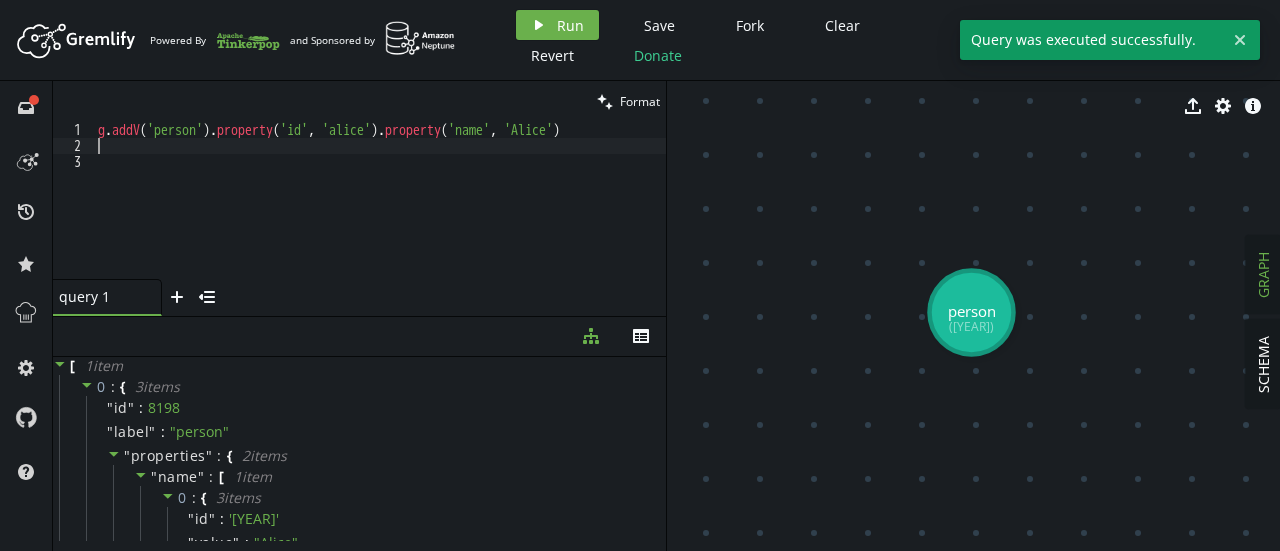 click on "g . addV ( 'person' ) . property ( 'id' ,   '[ID]' ) . property ( 'name' ,   '[FIRST]' )" at bounding box center [380, 216] 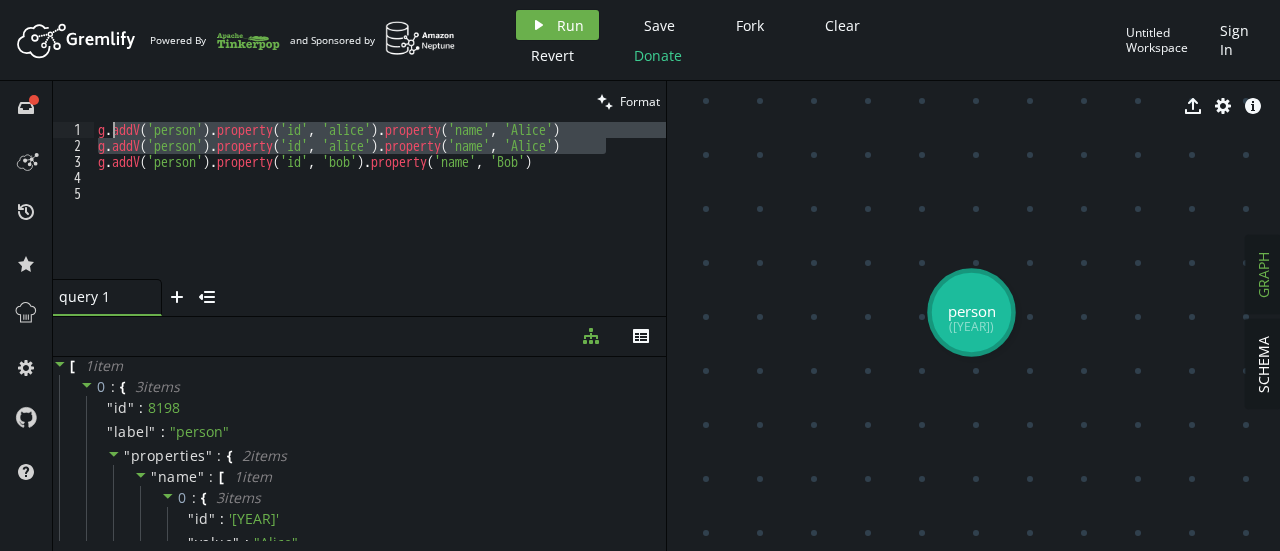 drag, startPoint x: 606, startPoint y: 144, endPoint x: 100, endPoint y: 134, distance: 506.09882 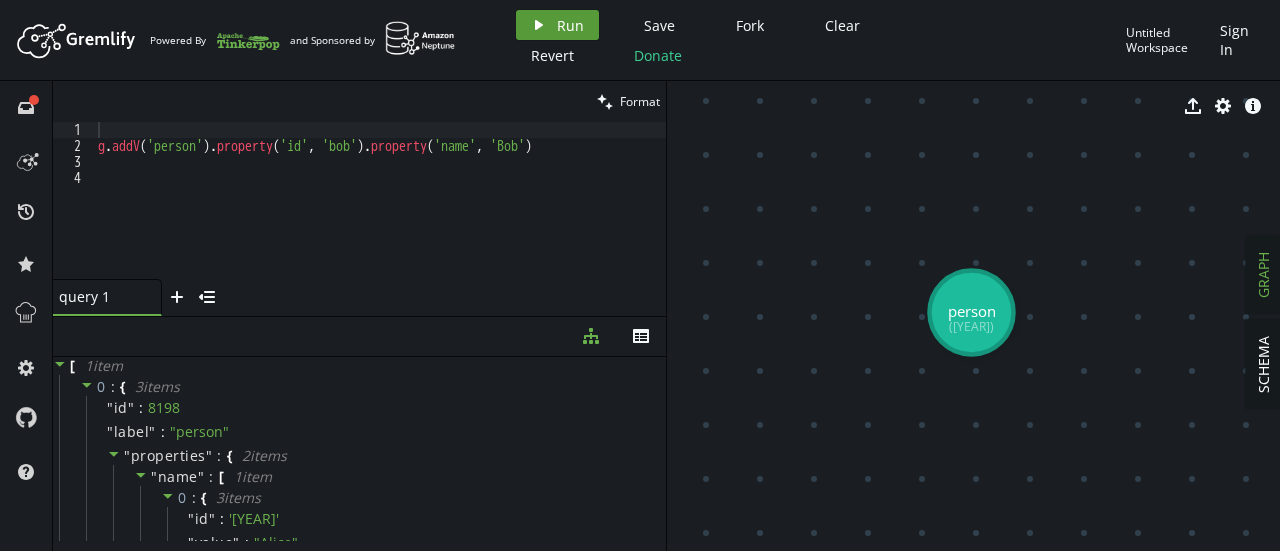 click on "play Run" at bounding box center [557, 25] 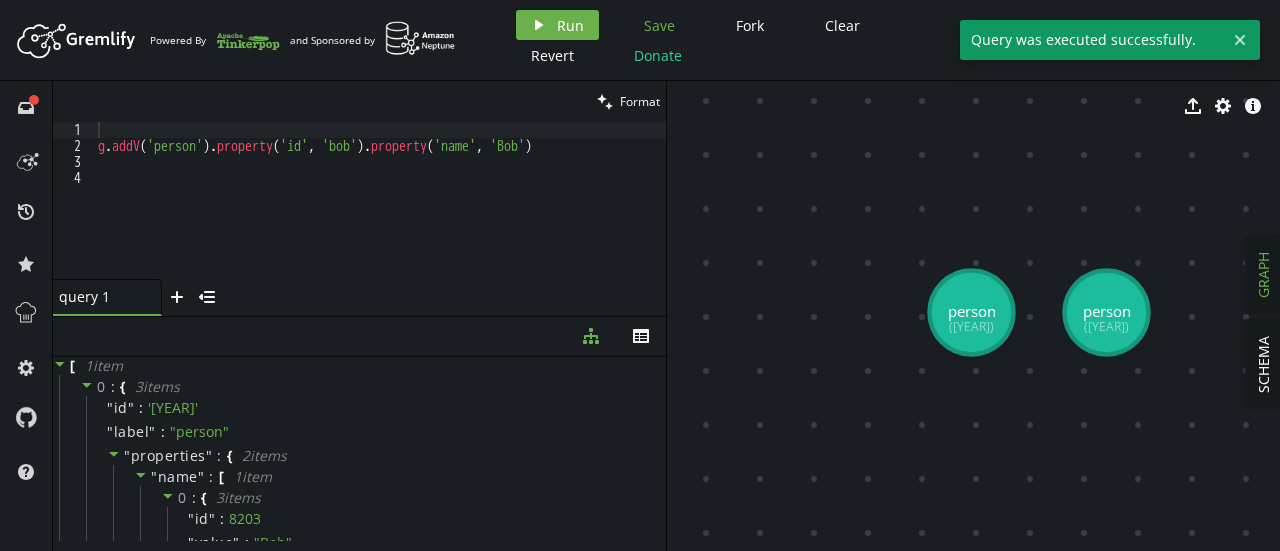 click on "Save" at bounding box center [659, 25] 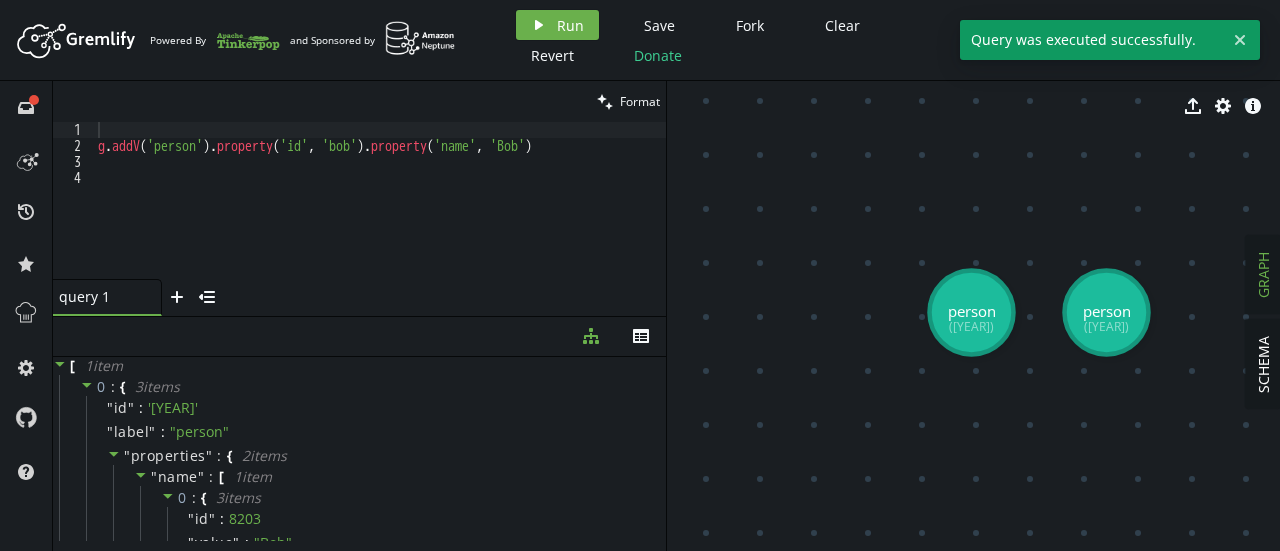 click on "g . addV ( 'person' ) . property ( 'id' ,   '[ID]' ) . property ( 'name' ,   '[FIRST]' )" at bounding box center [380, 216] 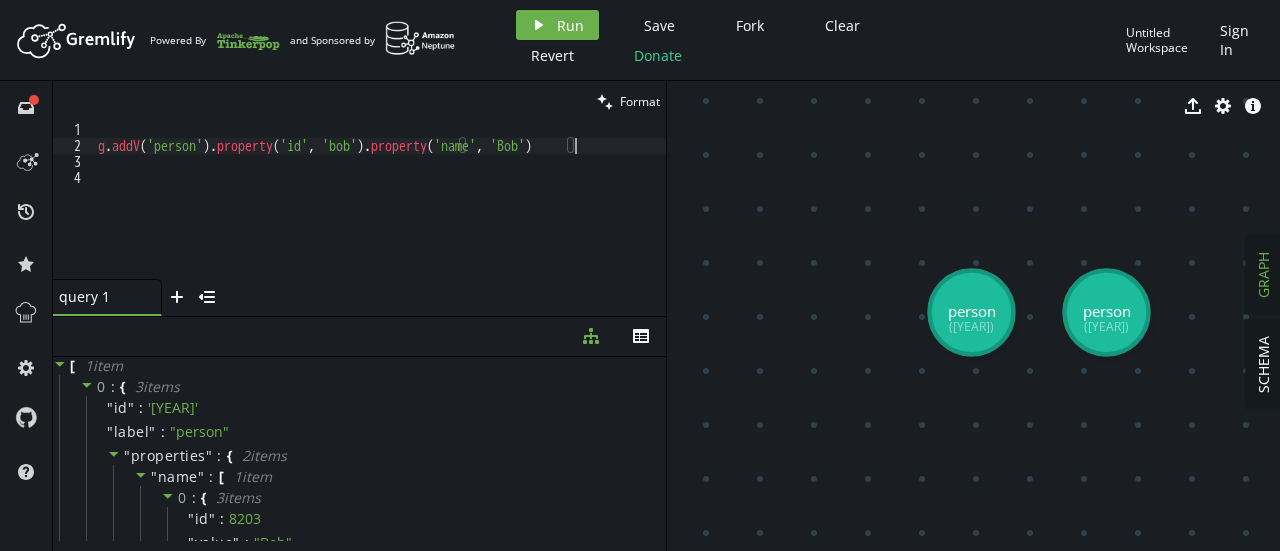 drag, startPoint x: 81, startPoint y: 153, endPoint x: 591, endPoint y: 149, distance: 510.0157 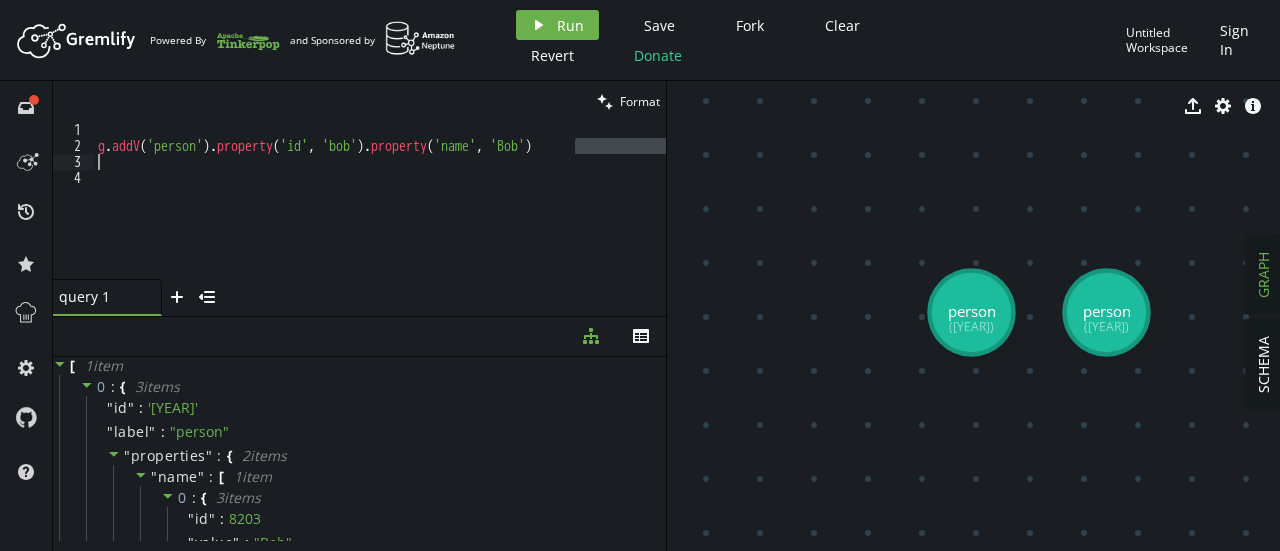 drag, startPoint x: 591, startPoint y: 149, endPoint x: 183, endPoint y: 157, distance: 408.07843 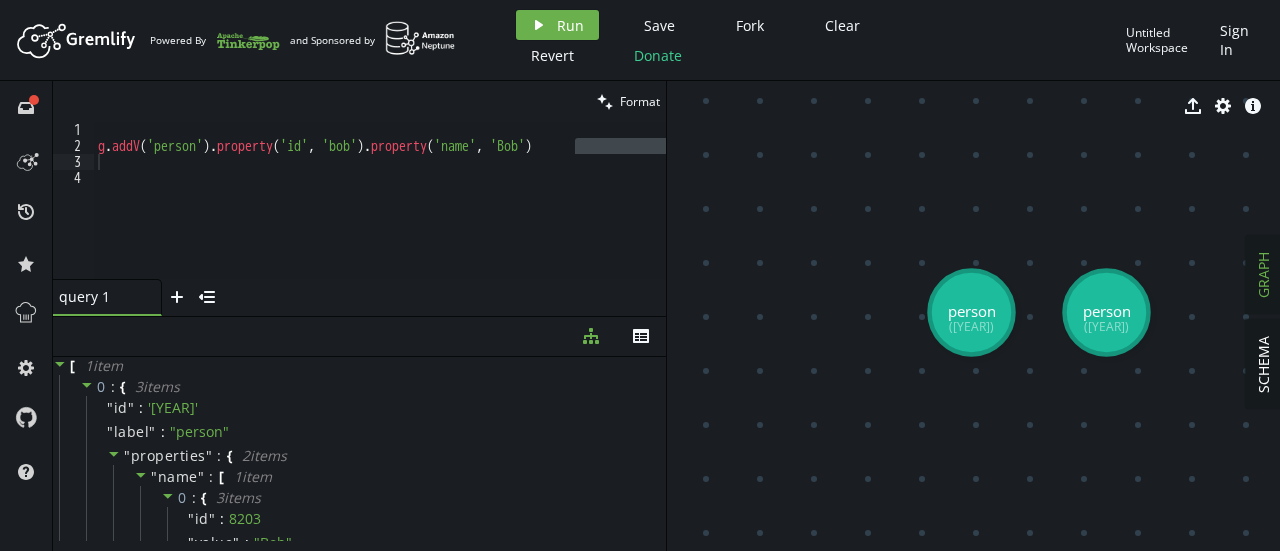 click on "g . addV ( 'person' ) . property ( 'id' ,   '[ID]' ) . property ( 'name' ,   '[FIRST]' )" at bounding box center (380, 200) 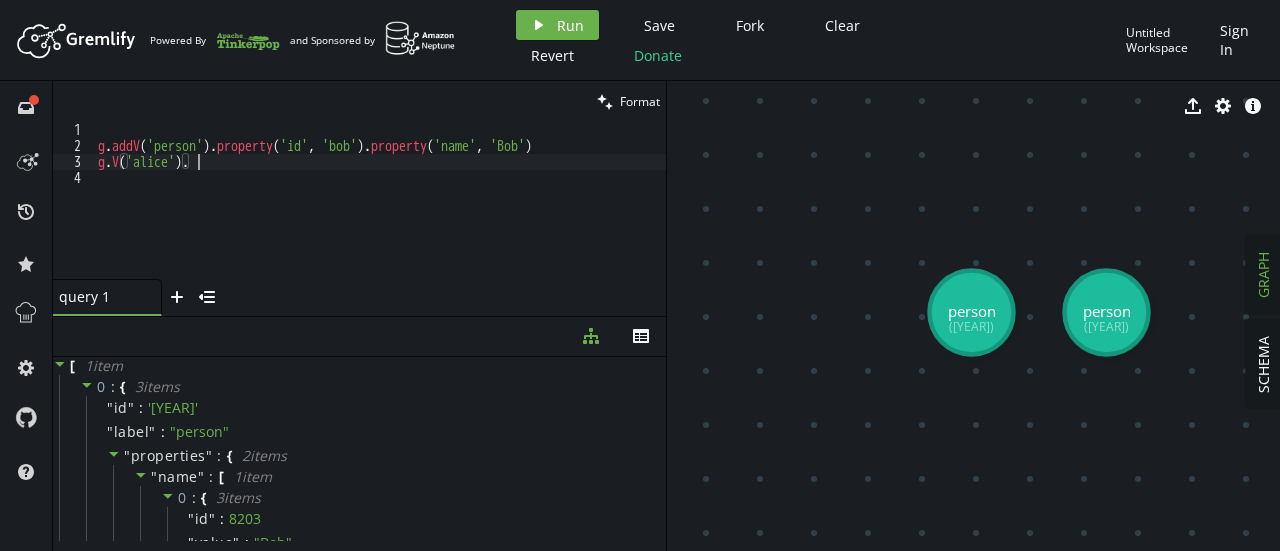 scroll, scrollTop: 0, scrollLeft: 98, axis: horizontal 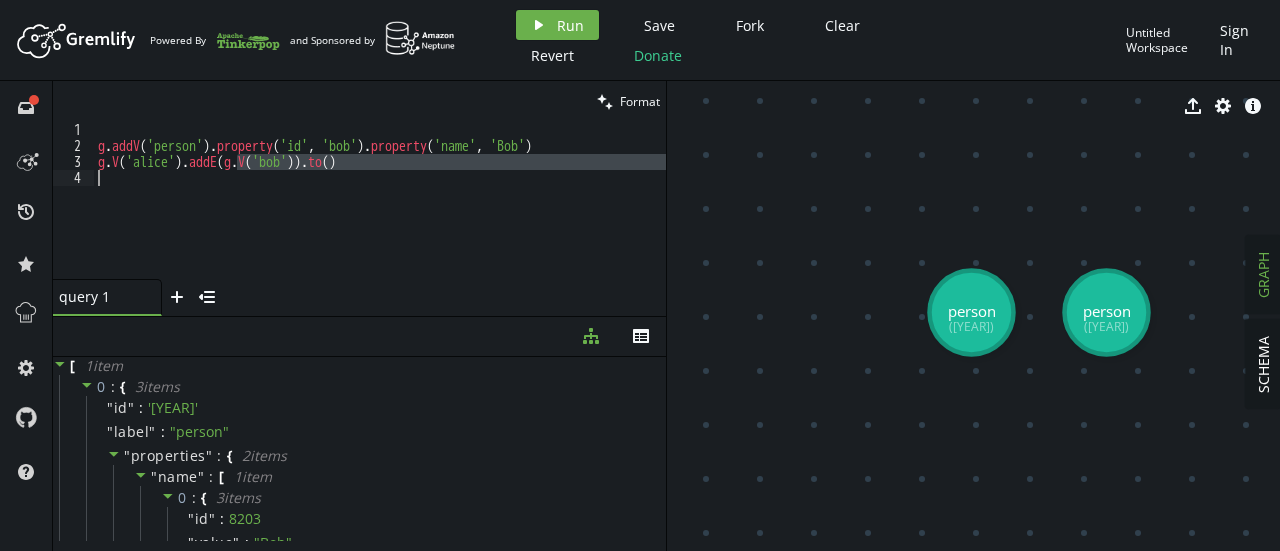 drag, startPoint x: 236, startPoint y: 164, endPoint x: 312, endPoint y: 170, distance: 76.23647 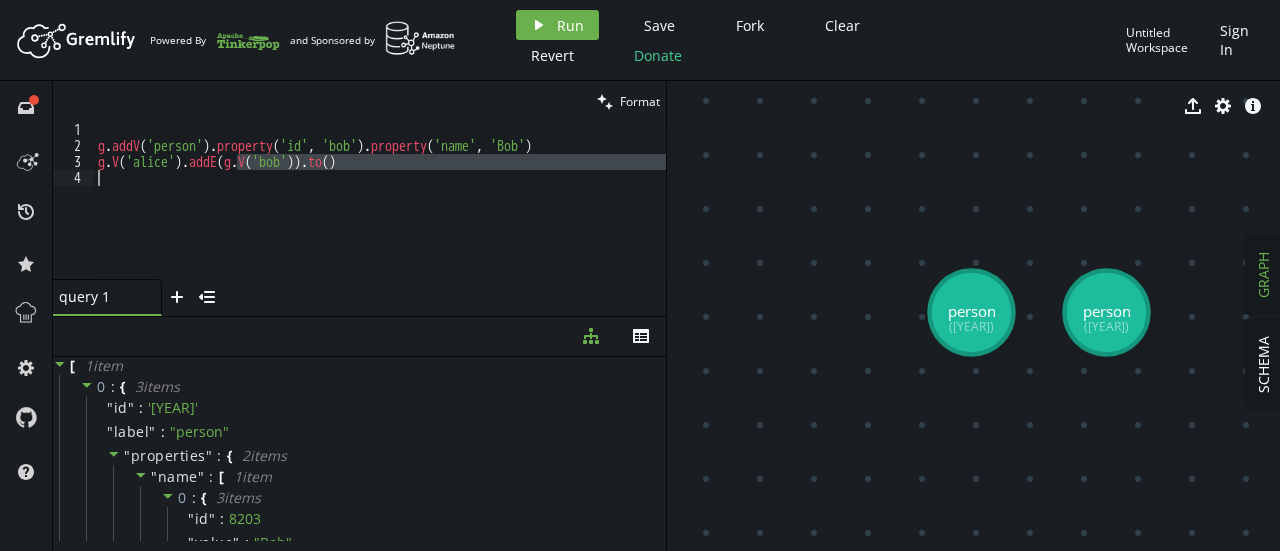 click on "g.addV('person').property('id', '[NAME]').property('name', '[NAME]') g.V('[NAME]').addE(g.V('[NAME]')).to(g.V('[NAME]'))" at bounding box center [380, 200] 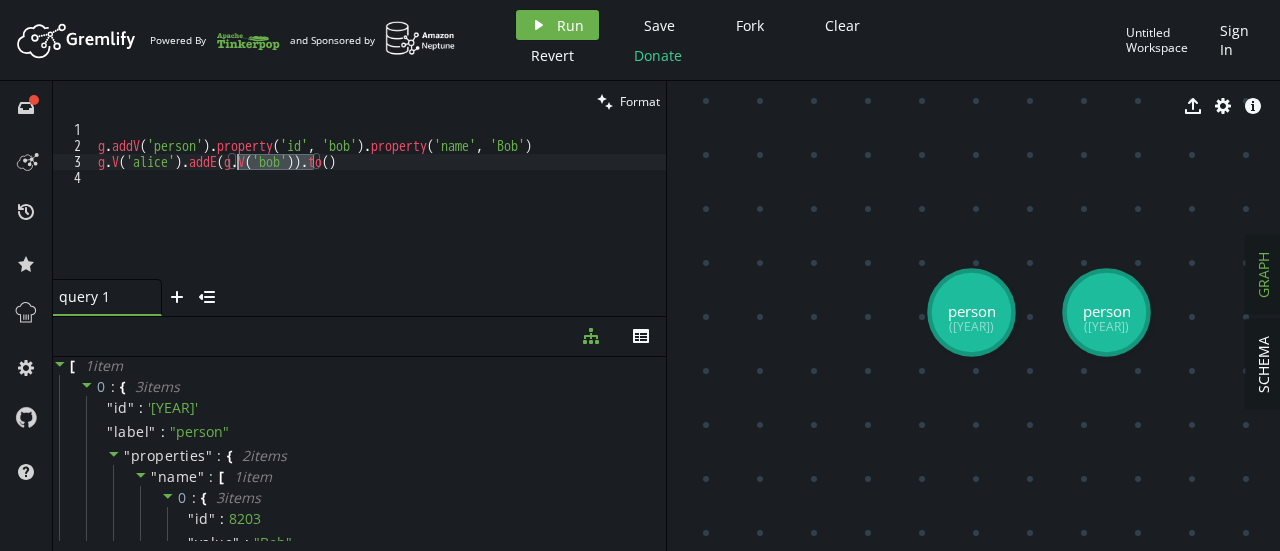drag, startPoint x: 312, startPoint y: 163, endPoint x: 234, endPoint y: 167, distance: 78.10249 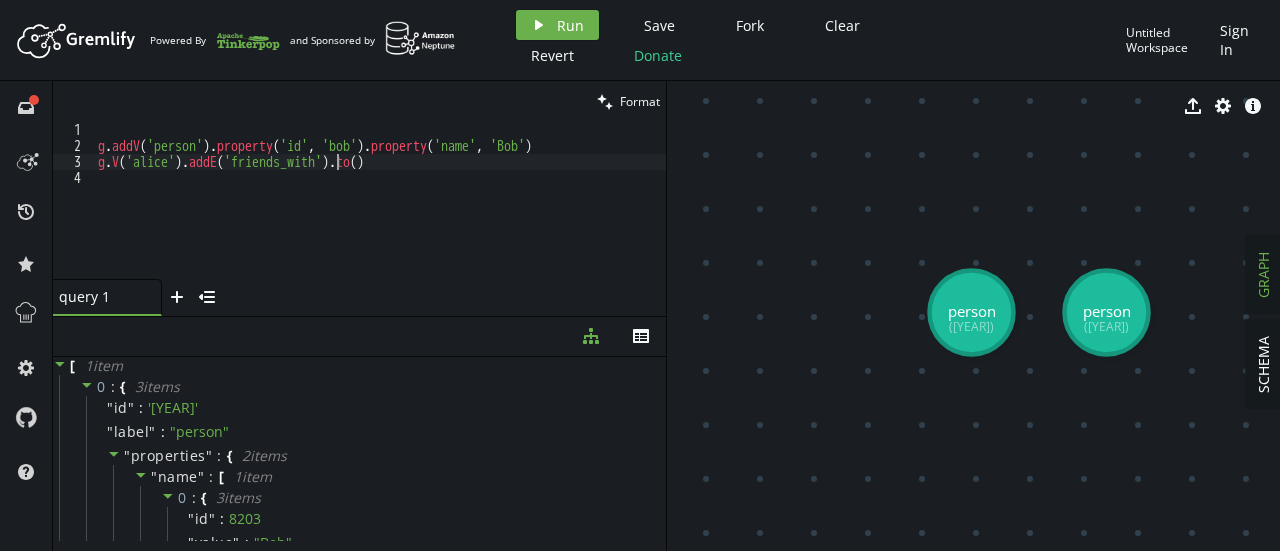 scroll, scrollTop: 0, scrollLeft: 238, axis: horizontal 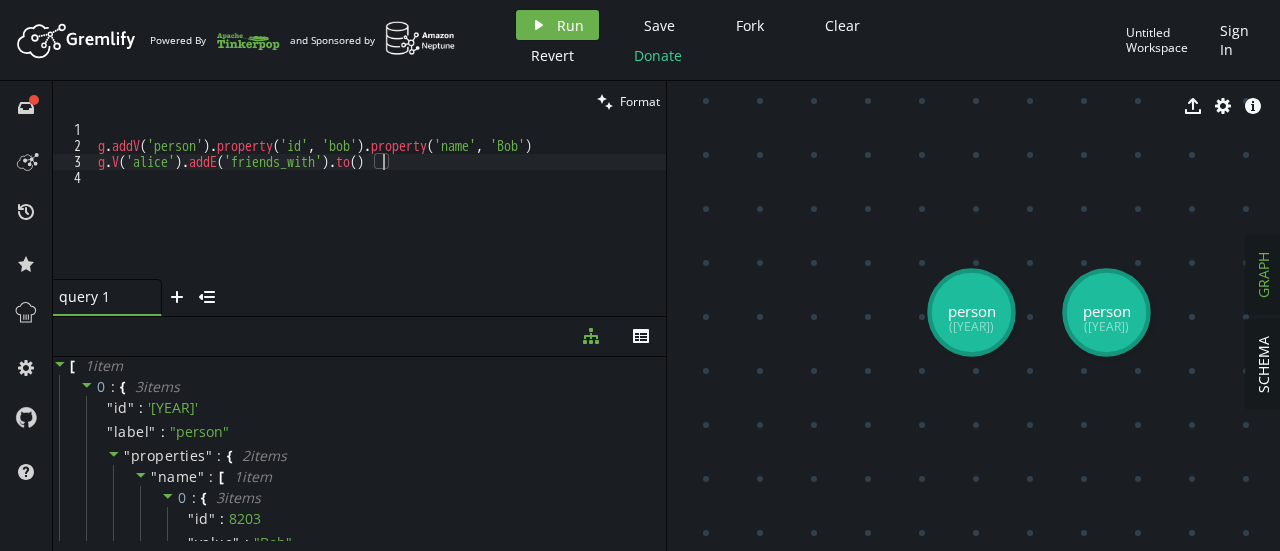 click on "g . addV ( 'person' ) . property ( 'id' ,   '[ID]' ) . property ( 'name' ,   '[FIRST]' ) g . V ( '[NAME]' ) . addE ( 'friends_with' ) . to ( )" at bounding box center [380, 216] 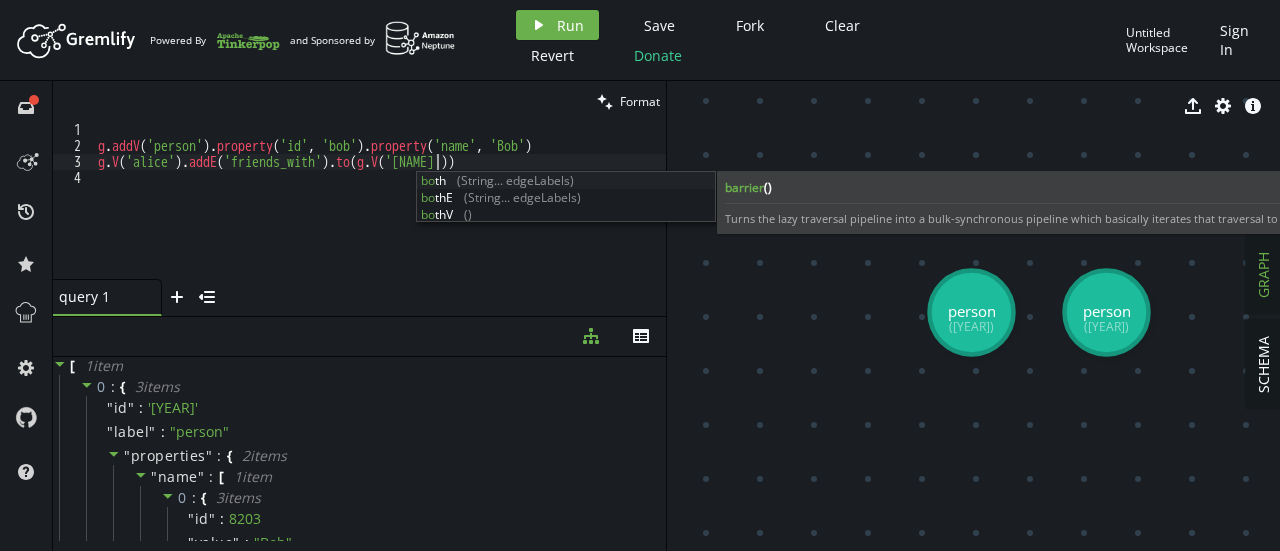 scroll, scrollTop: 0, scrollLeft: 346, axis: horizontal 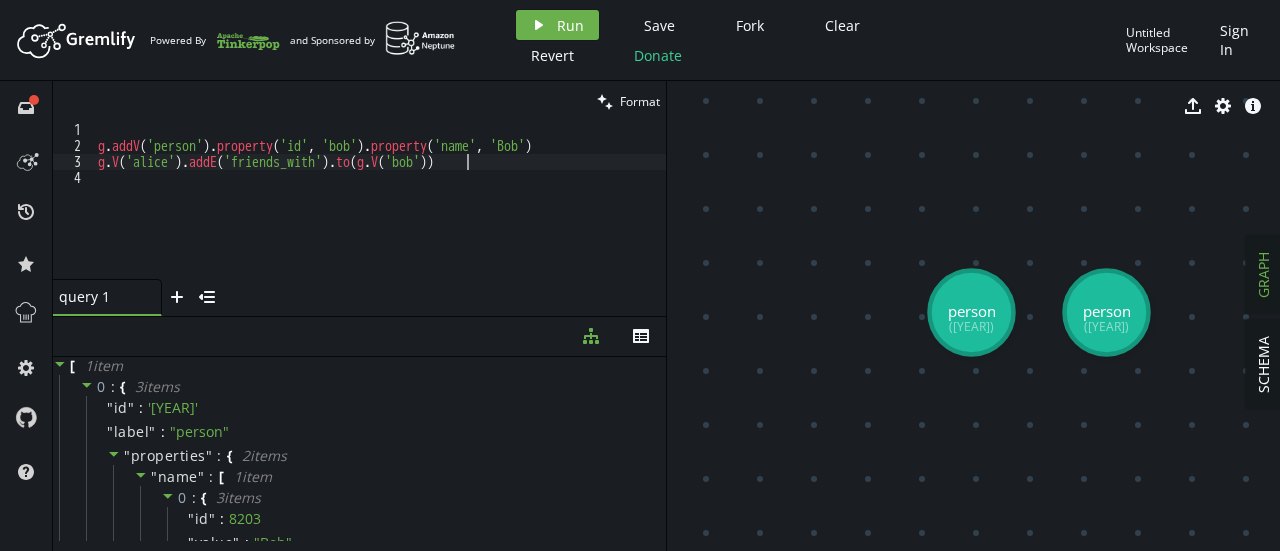 click on "g . addV ( 'person' ) . property ( 'id' ,   'bob' ) . property ( 'name' ,   'Bob' ) g . V ( 'alice' ) . addE ( 'friends_with' ) . to ( g . V ( 'bob' ))" at bounding box center (380, 216) 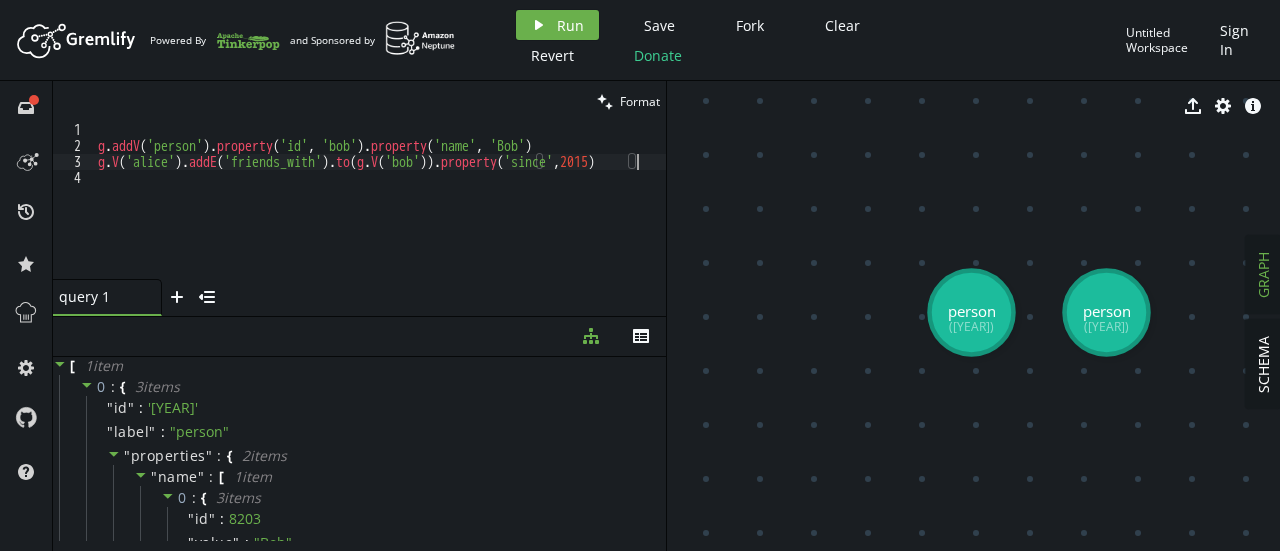 scroll, scrollTop: 0, scrollLeft: 538, axis: horizontal 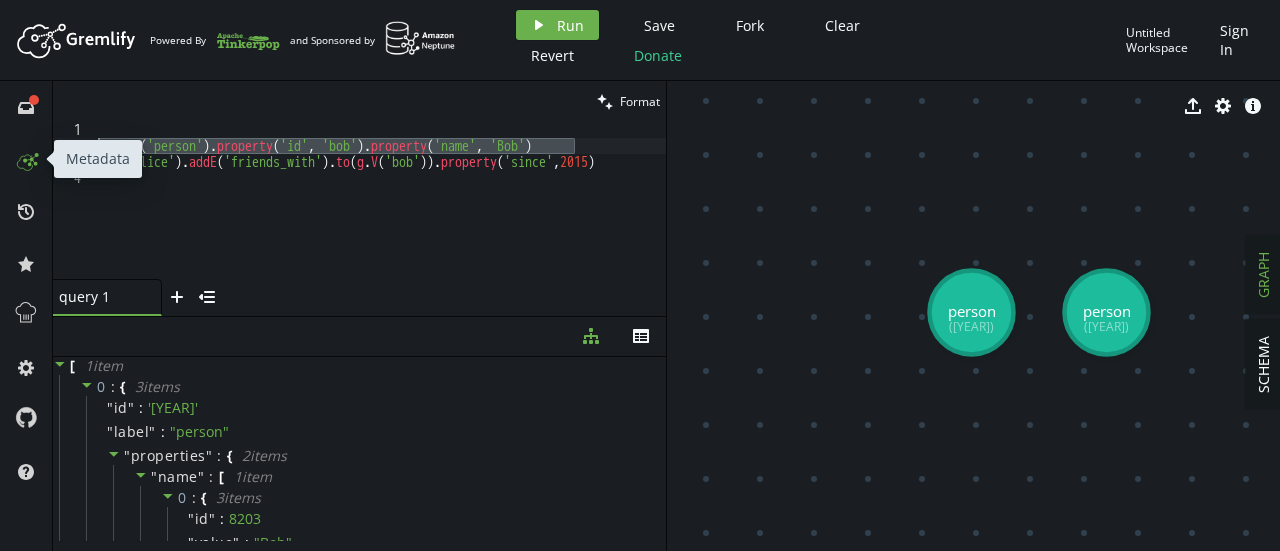drag, startPoint x: 584, startPoint y: 140, endPoint x: 32, endPoint y: 151, distance: 552.1096 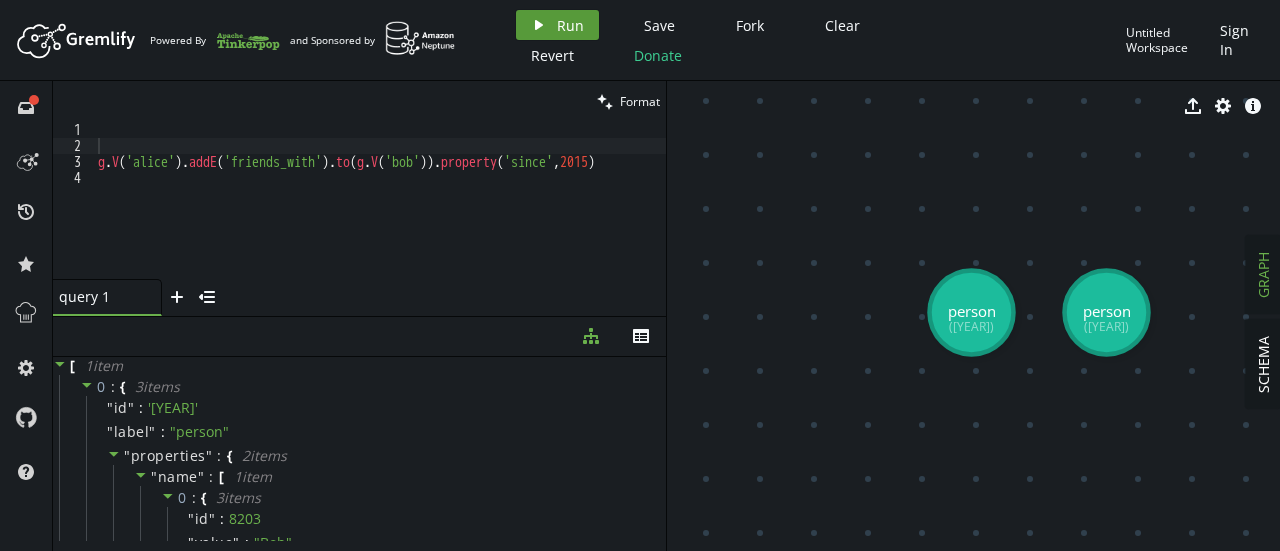 click 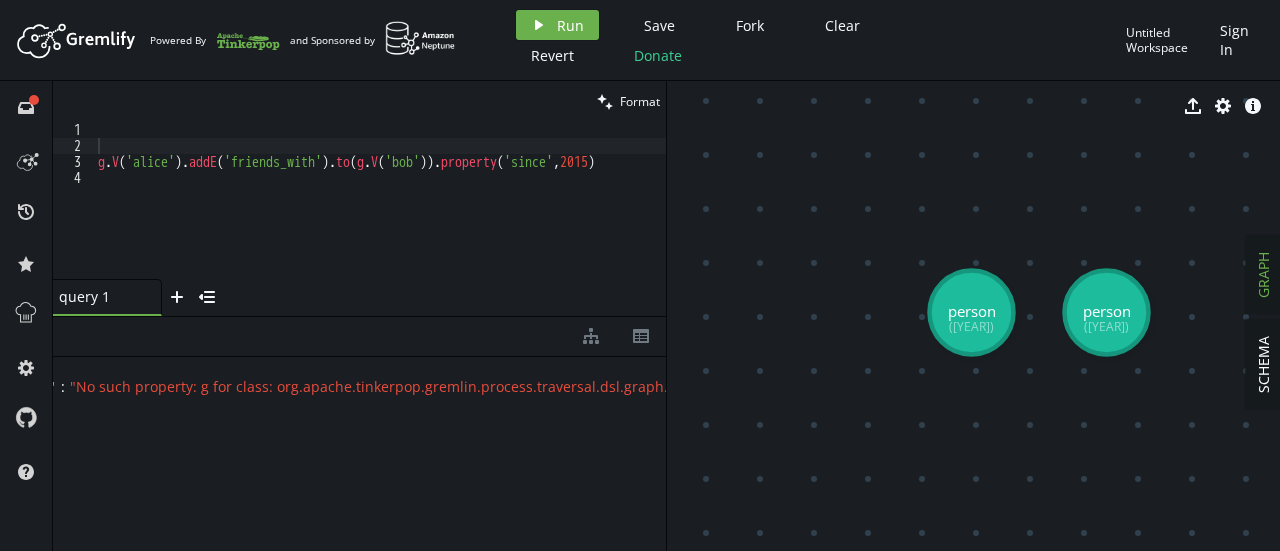 scroll, scrollTop: 0, scrollLeft: 0, axis: both 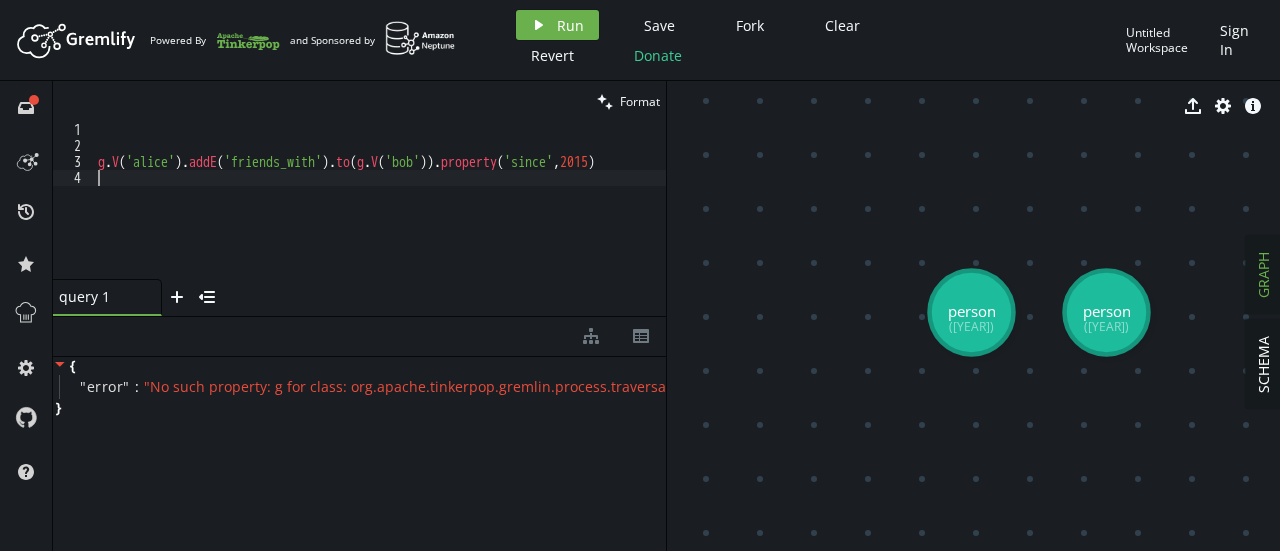 click on "g.V('[NAME]').addE('friends_with').to(g.V('[NAME]')).property('since', [YEAR])" at bounding box center [380, 216] 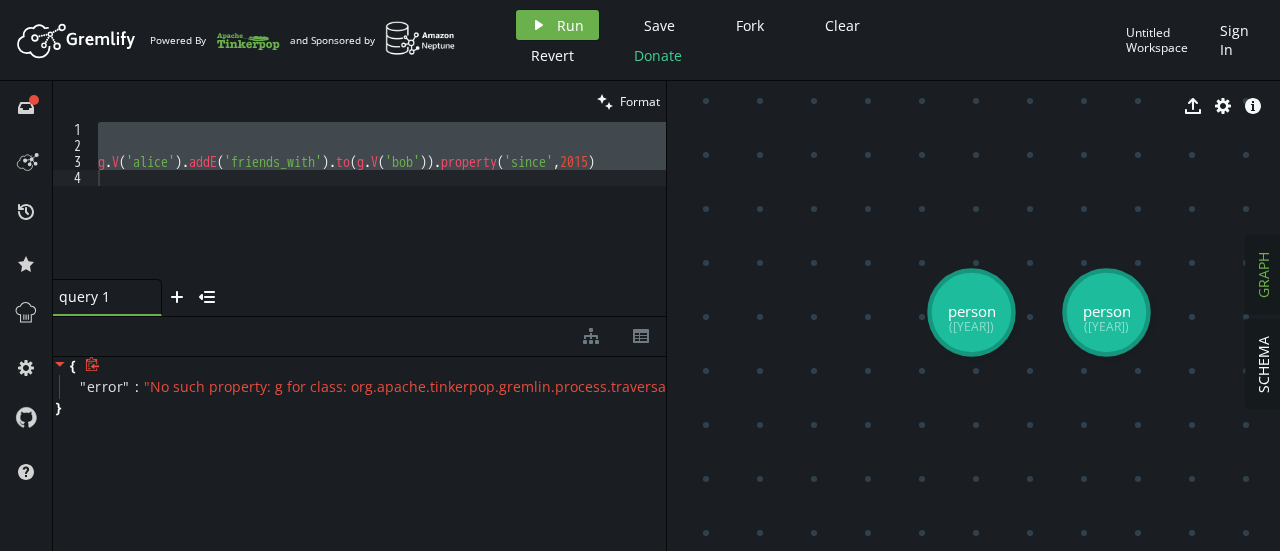 click on "" No such property: g for class: org.apache.tinkerpop.gremlin.process.traversal.dsl.graph.__ "" at bounding box center [452, 386] 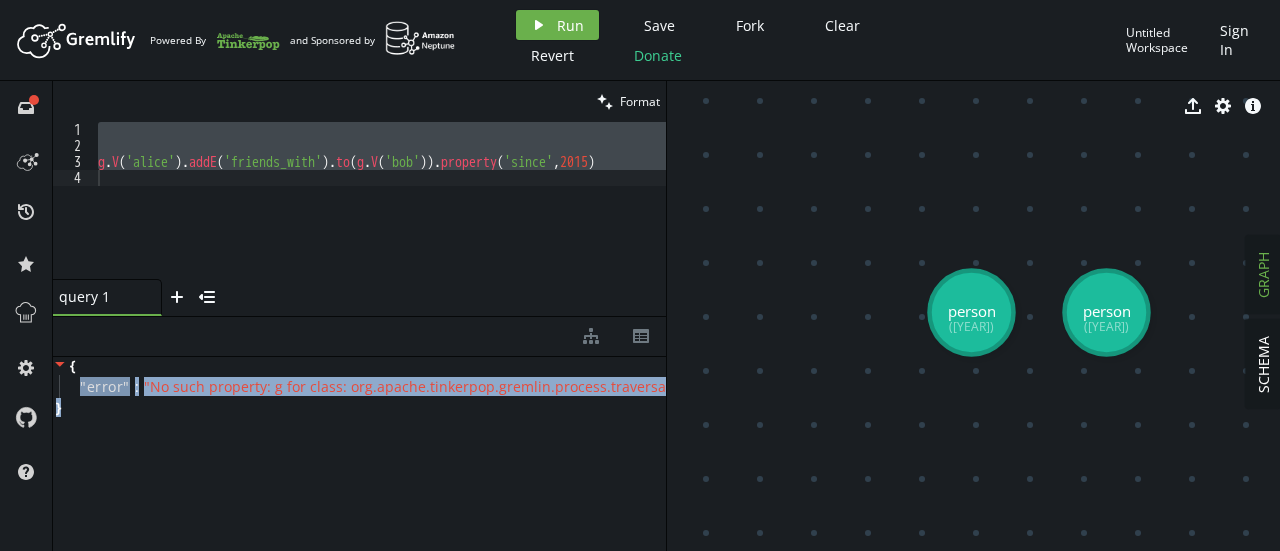 scroll, scrollTop: 0, scrollLeft: 74, axis: horizontal 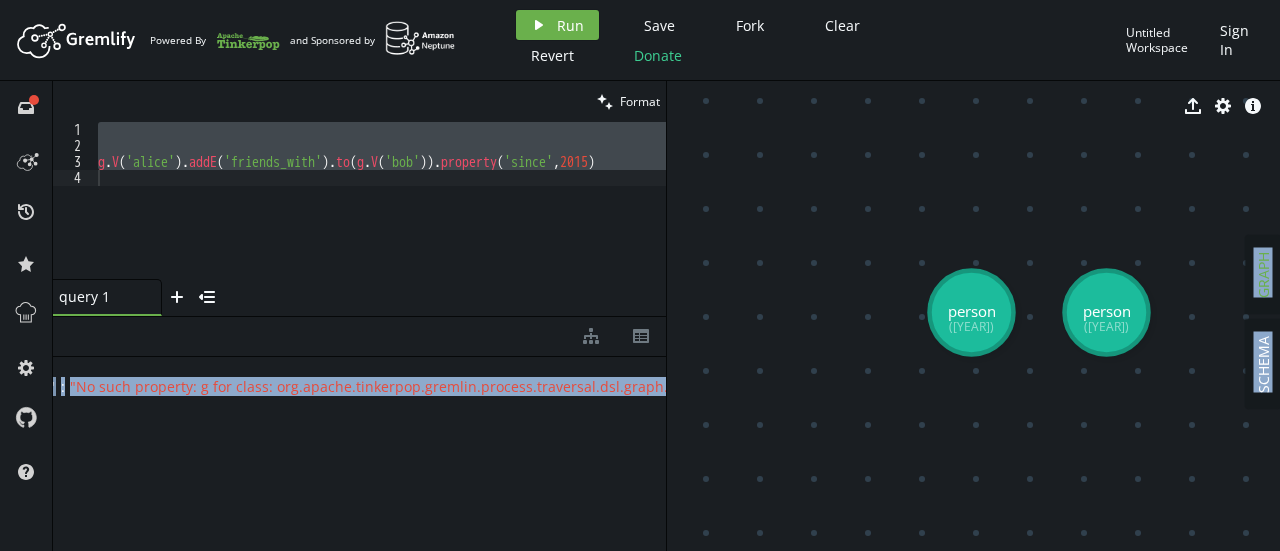 copy on "" error " : " No such property: g for class: org.apache.tinkerpop.gremlin.process.traversal.dsl.graph.__ " } SCHEMA GRAPH export cog info-sign person  (8198) person  (8202)" 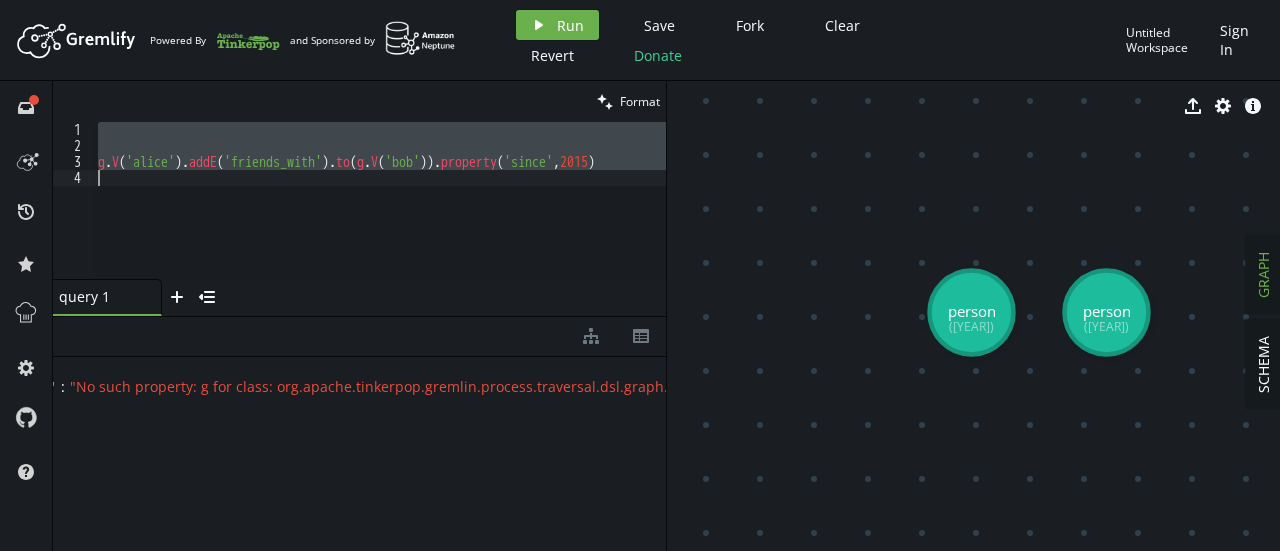 click on "g.V('[NAME]').addE('friends_with').to(g.V('[NAME]')).property('since', [YEAR])" at bounding box center (380, 200) 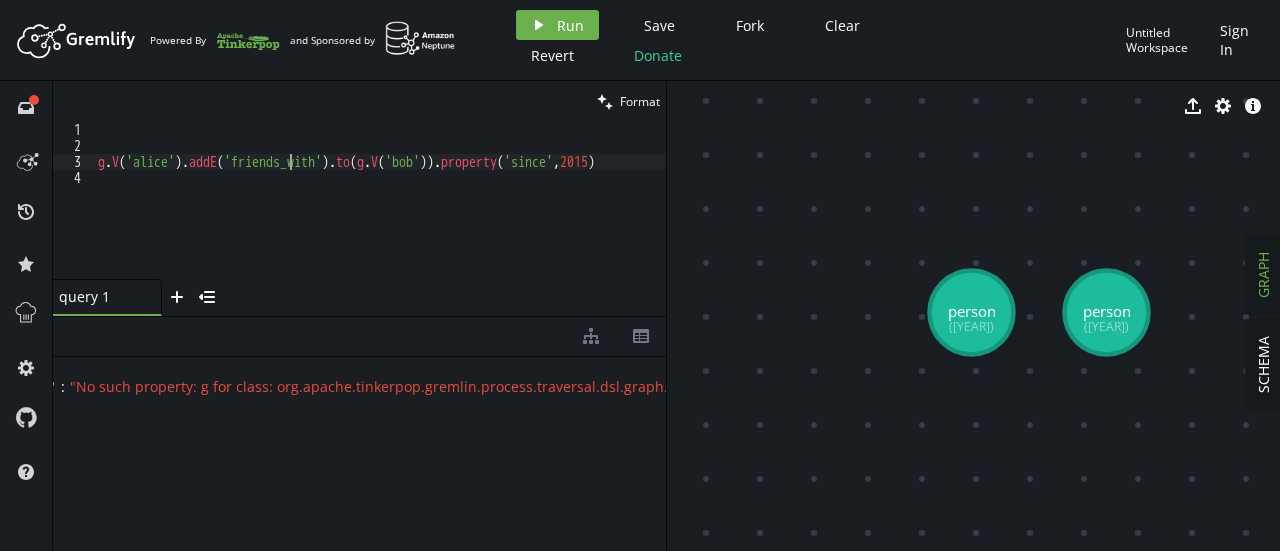 click on "g.V('[NAME]').addE('friends_with').to(g.V('[NAME]')).property('since', [YEAR])" at bounding box center (380, 216) 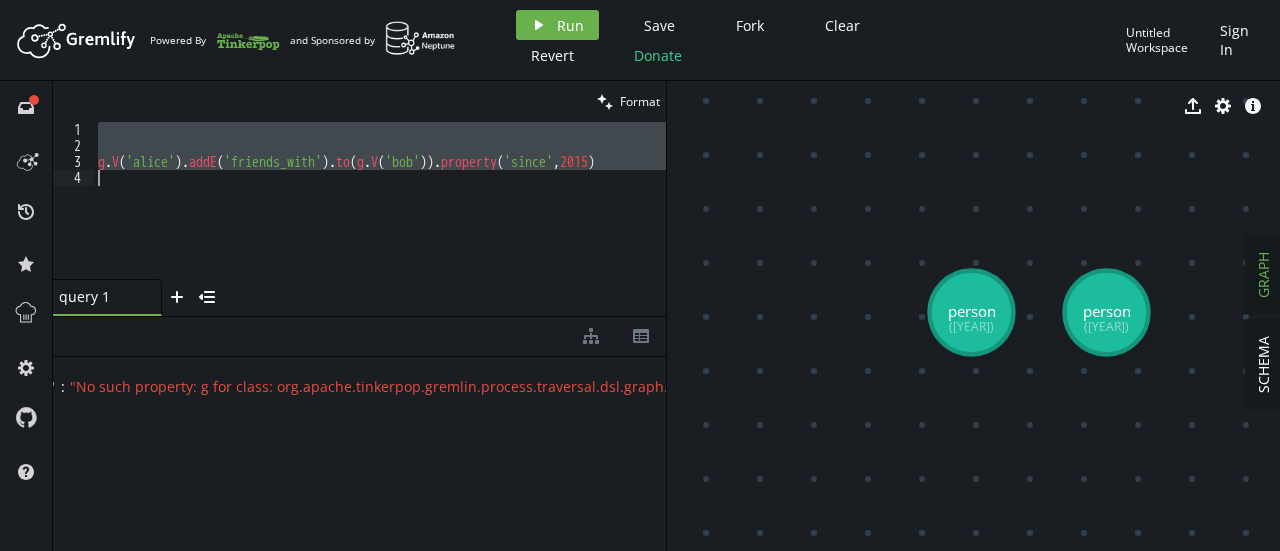 paste 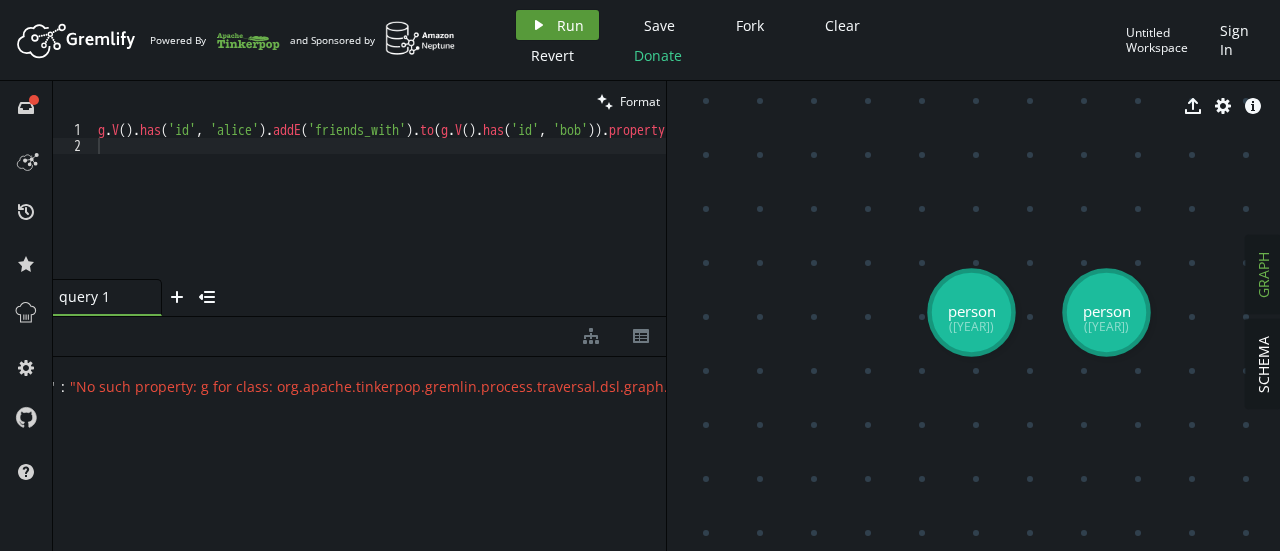 click on "play Run" at bounding box center [557, 25] 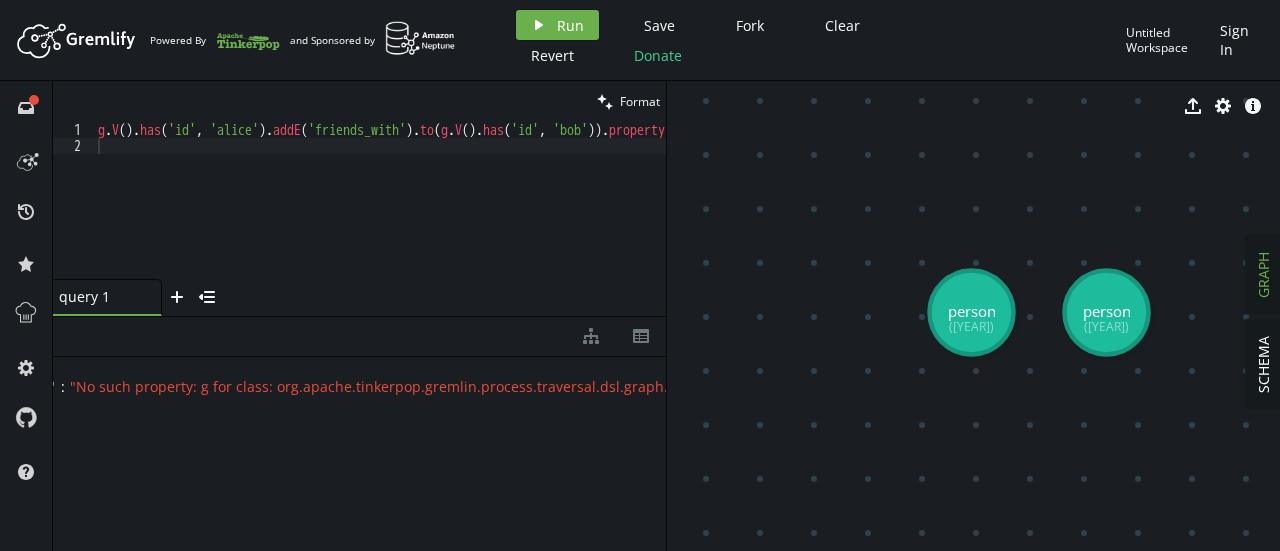 click 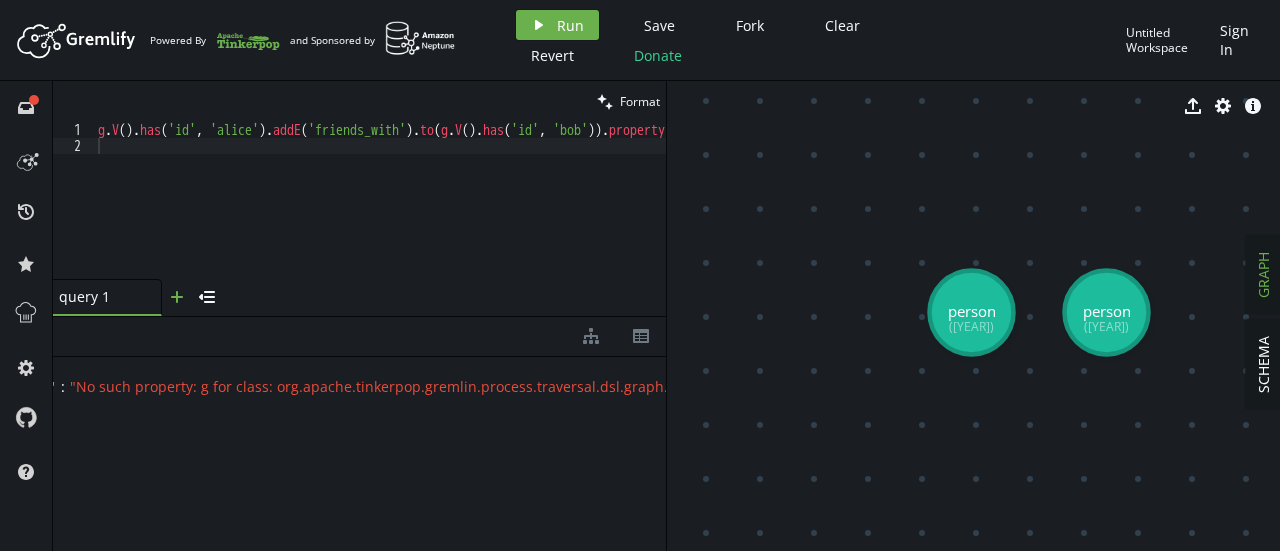 click on "plus" at bounding box center [177, 297] 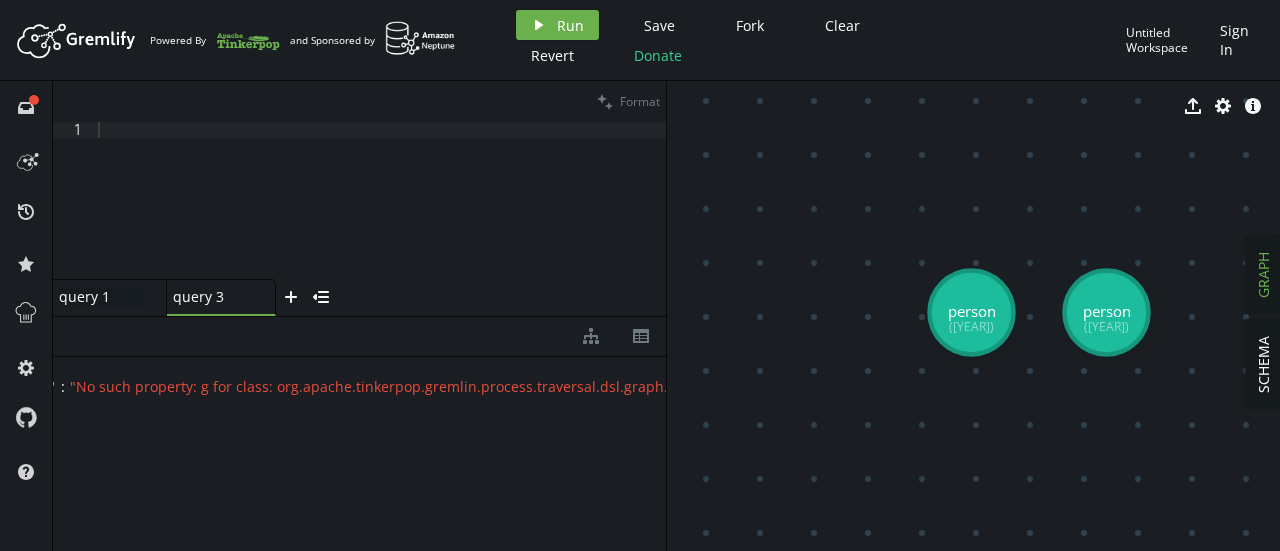 click on "query 1 query 1" at bounding box center [101, 297] 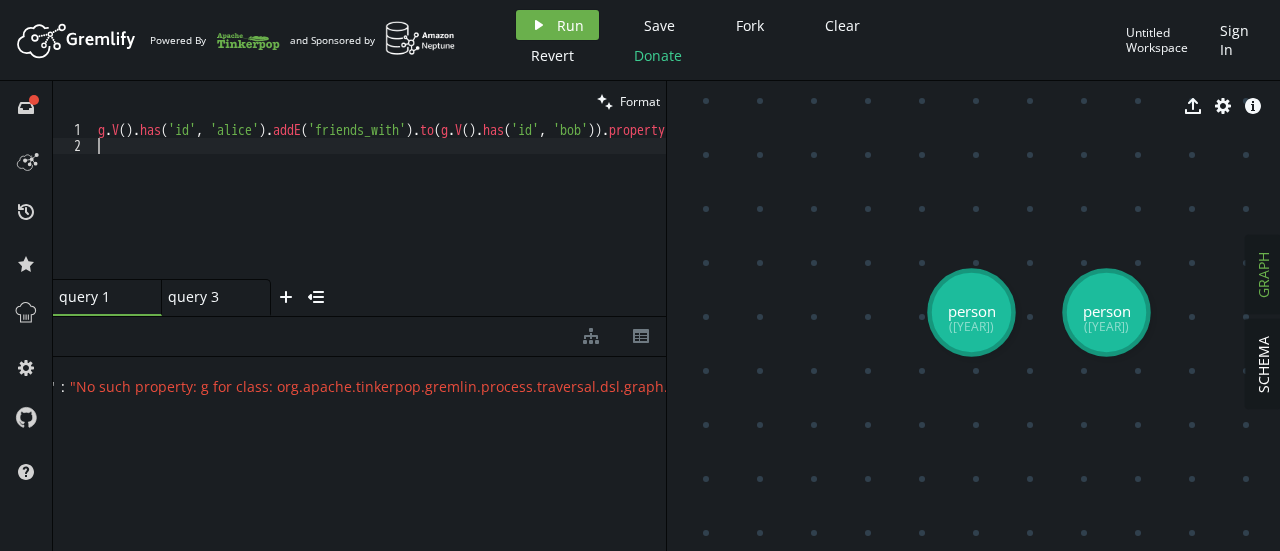 click on "g.V('[NAME]').has('id', '[NAME]').addE('friends_with').to(g.V('[NAME]')).property('since', [YEAR])" at bounding box center (467, 216) 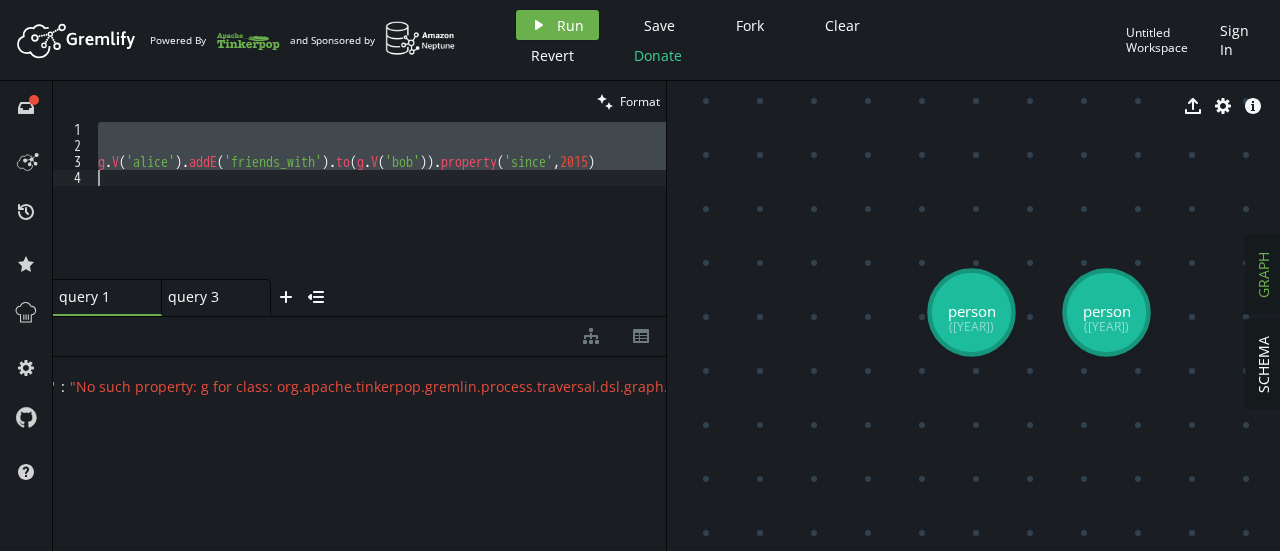 type on "g.addV('person').property('id', '[NAME]').property('name', '[NAME]')" 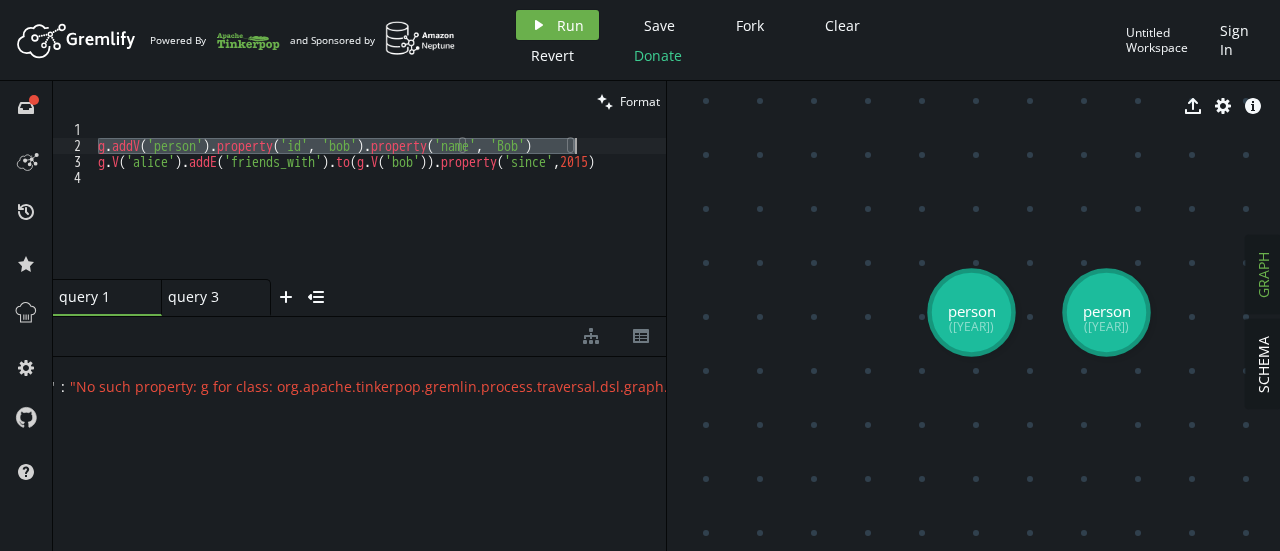 click on "g.addV('person').property('id', '[NAME]').property('name', '[NAME]') g.V('[NAME]').addE('friends_with').to(g.V('[NAME]')).property('since', [YEAR])" at bounding box center (380, 216) 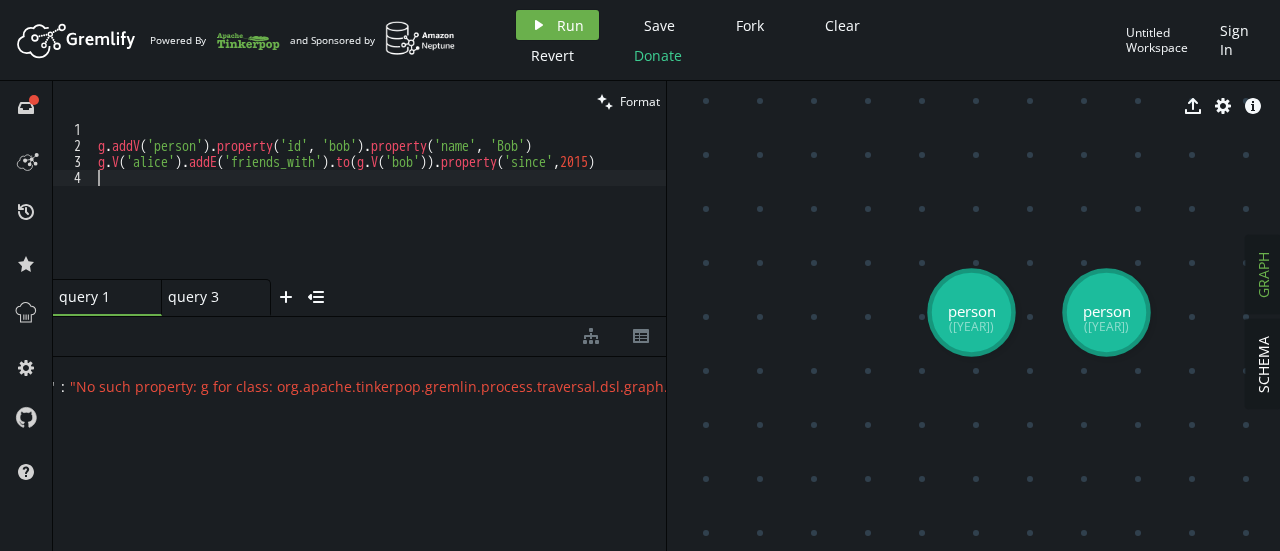 click on "g.addV('person').property('id', '[NAME]').property('name', '[NAME]') g.V('[NAME]').addE('friends_with').to(g.V('[NAME]')).property('since', [YEAR])" at bounding box center [380, 216] 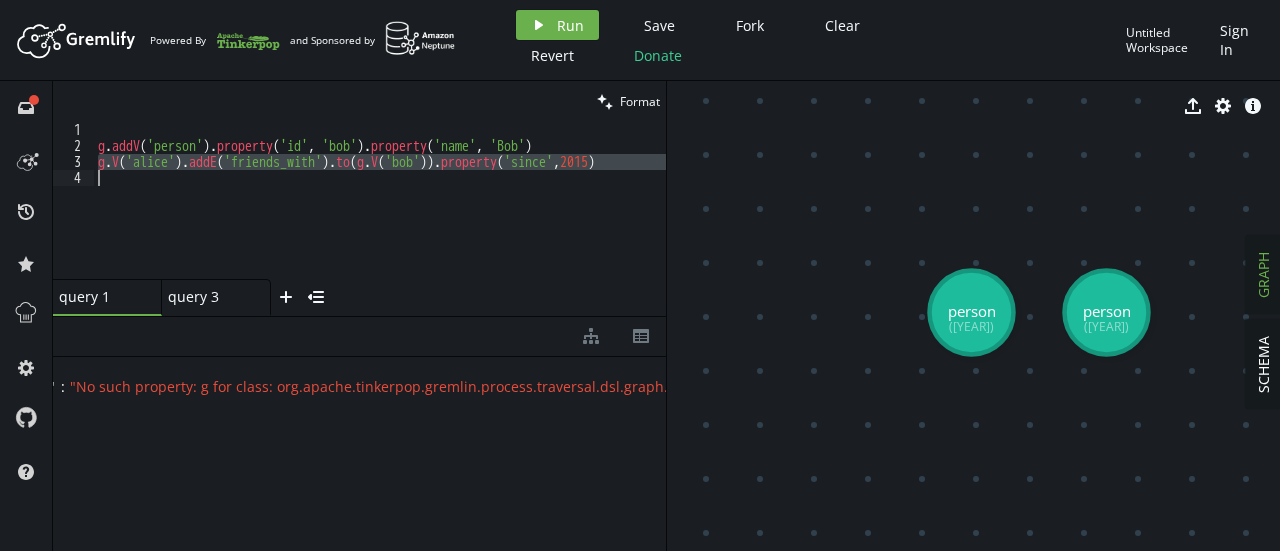 drag, startPoint x: 95, startPoint y: 166, endPoint x: 634, endPoint y: 173, distance: 539.0455 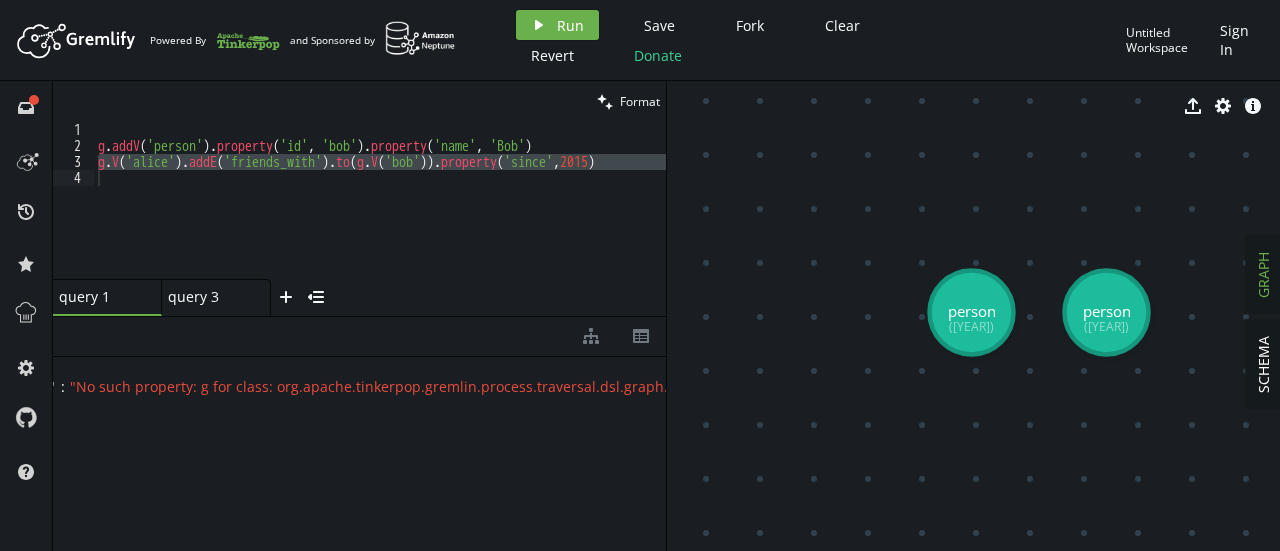 click on "query 3 small-cross" at bounding box center (216, 297) 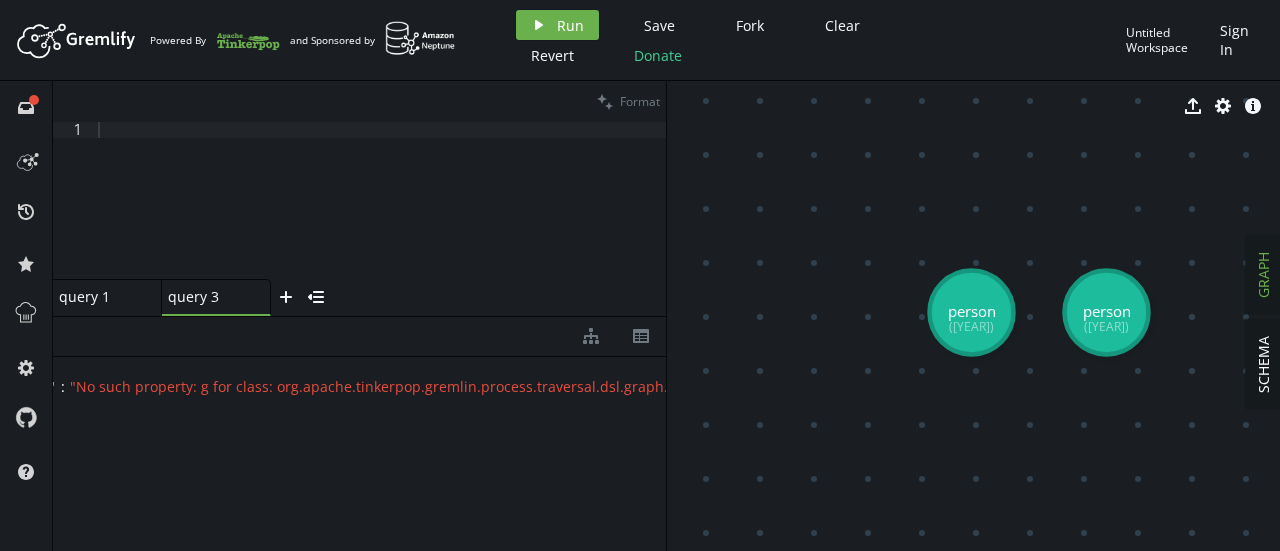 type 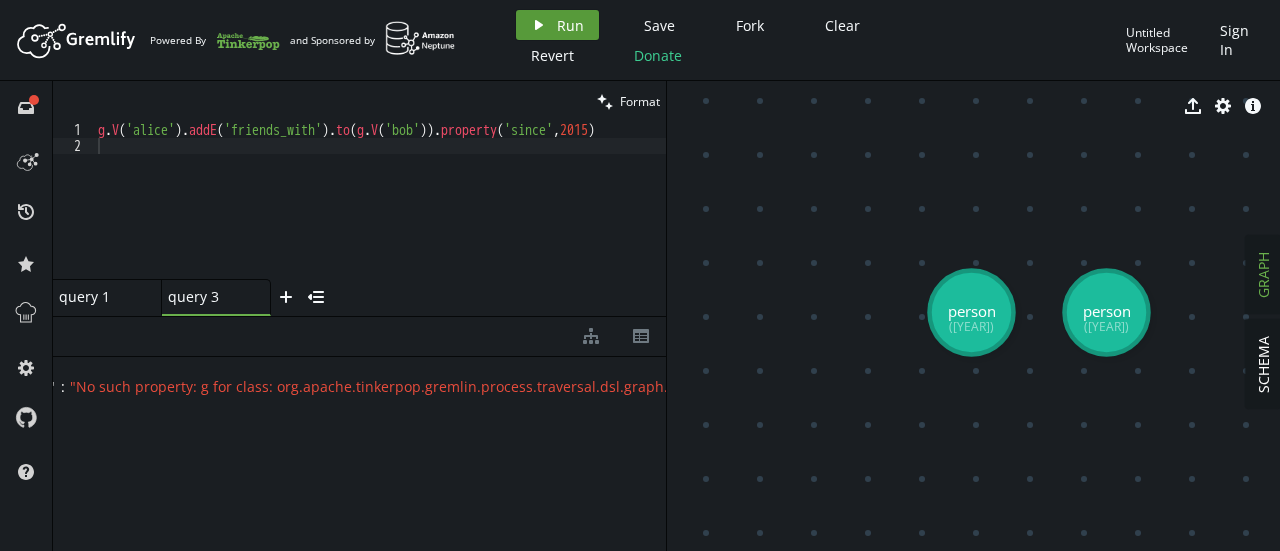 click on "play Run" at bounding box center [557, 25] 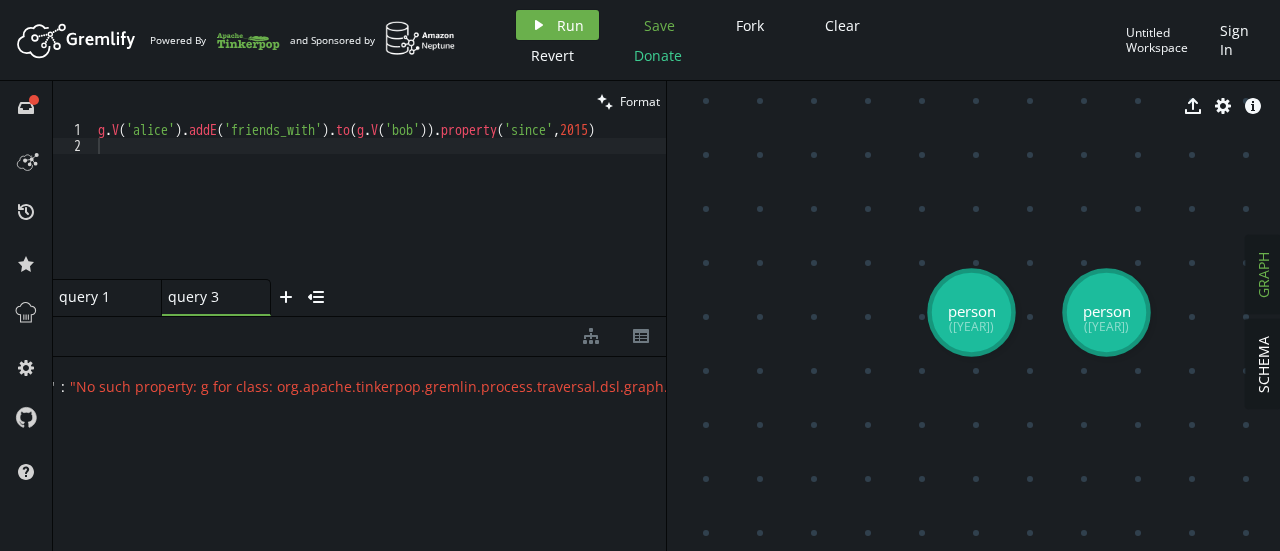 click on "Save" at bounding box center (659, 25) 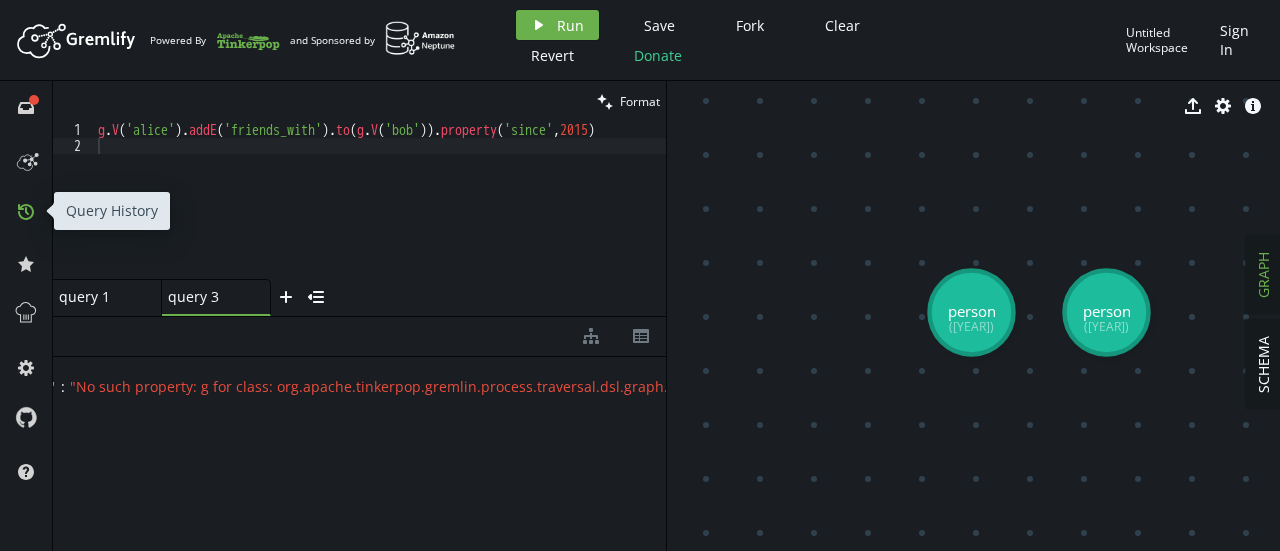 click on "history" at bounding box center [26, 211] 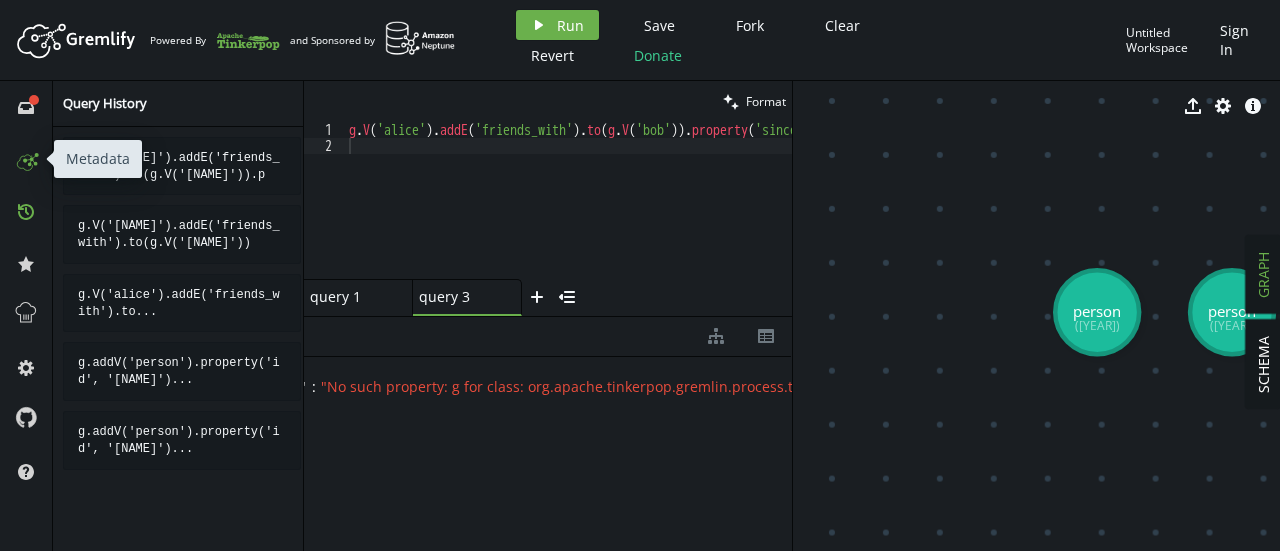 click 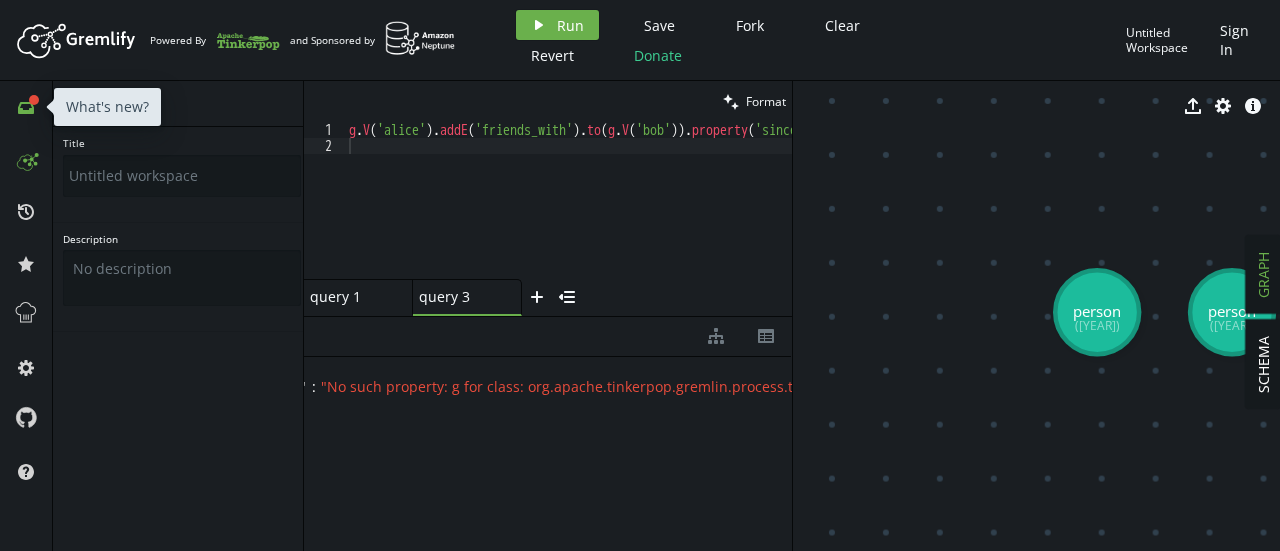click on "inbox" 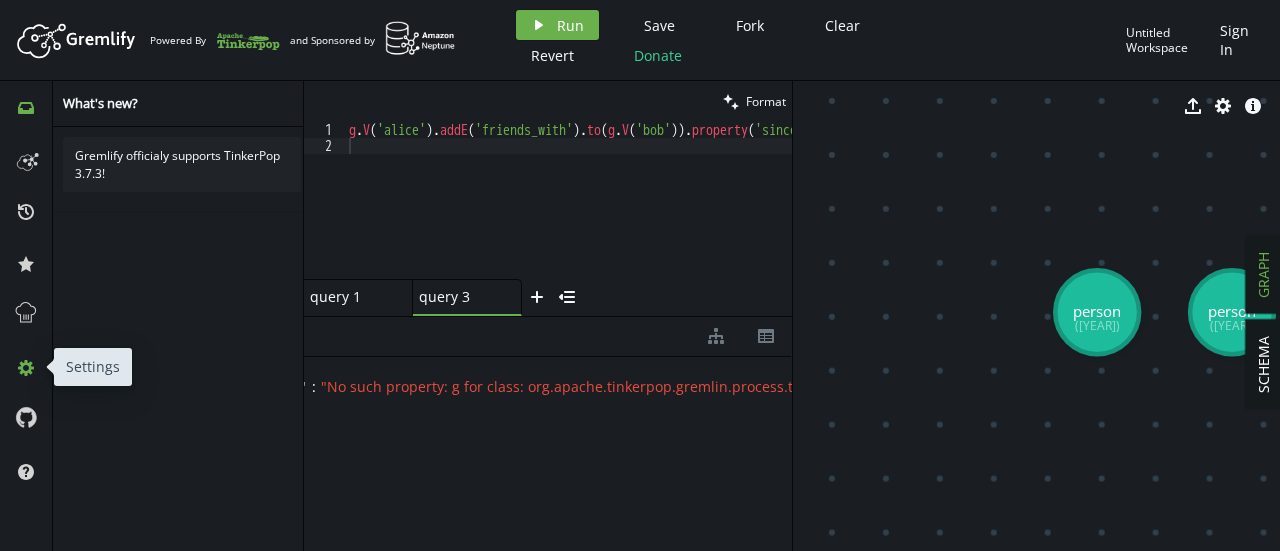 click 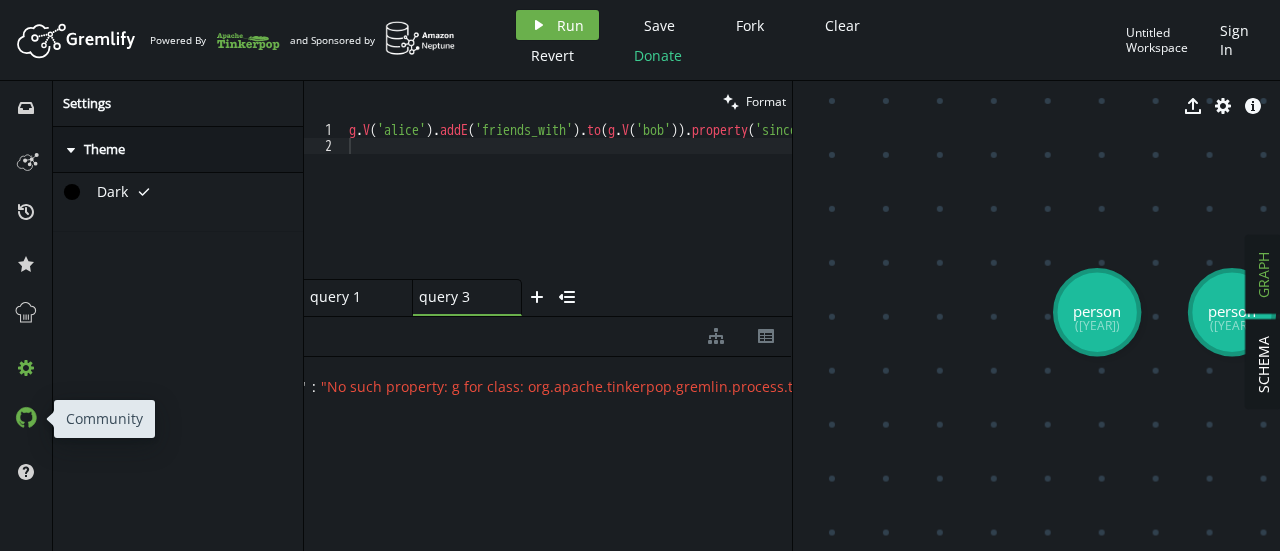 click 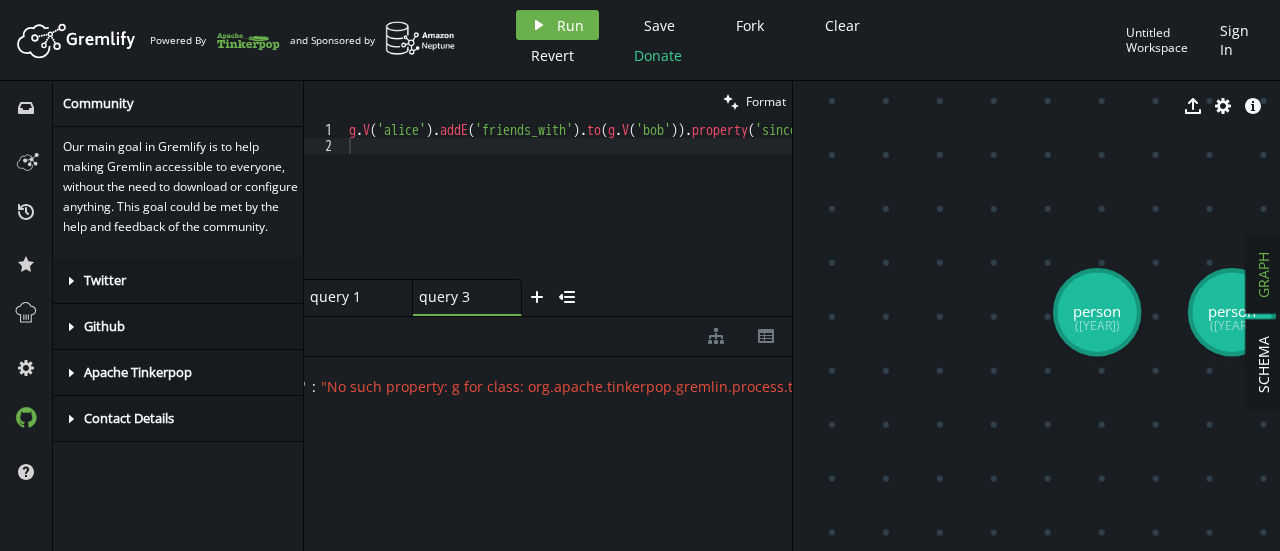 click on "Apache Tinkerpop" at bounding box center [138, 372] 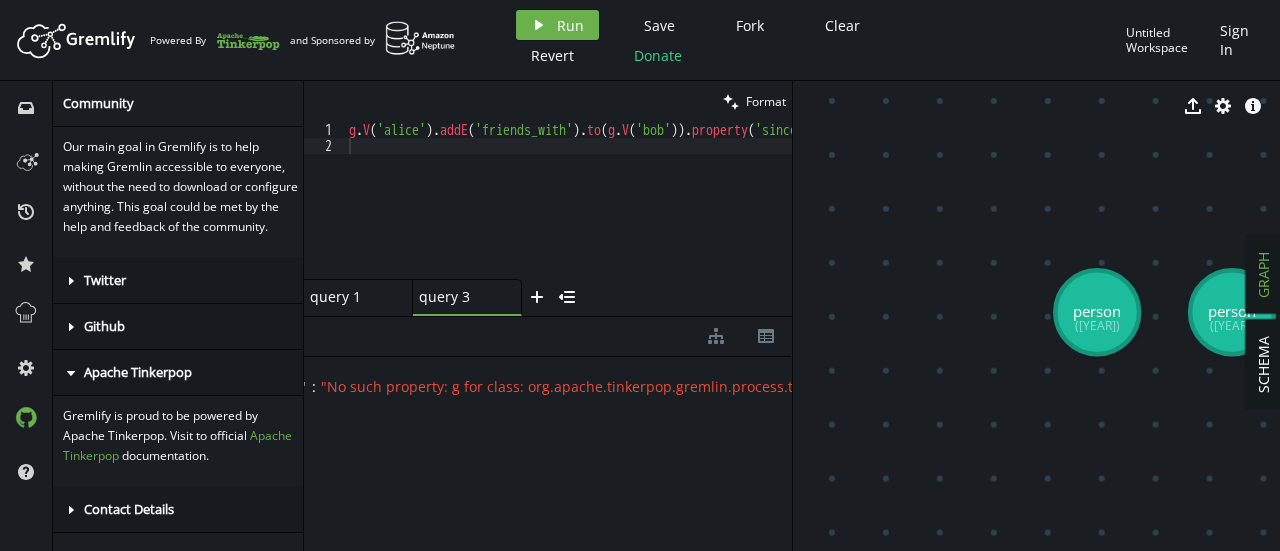 click on "Artboard Created with Sketch. Powered By and Sponsored by play Run Save Fork Clear Revert Donate Untitled Workspace Sign In" at bounding box center (640, 40) 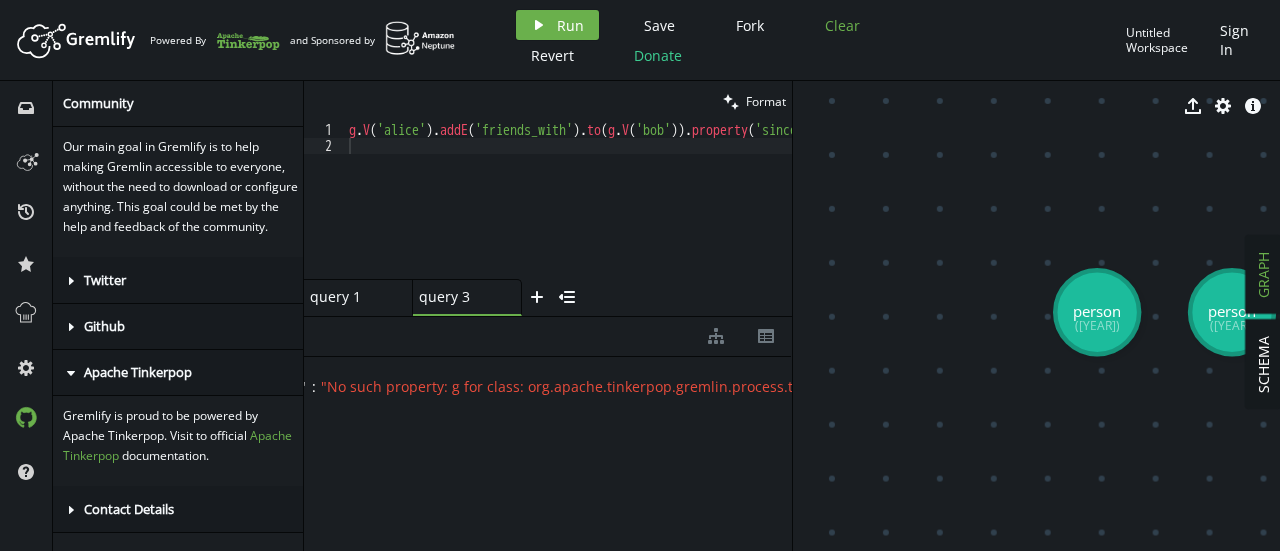 click on "Clear" at bounding box center (842, 25) 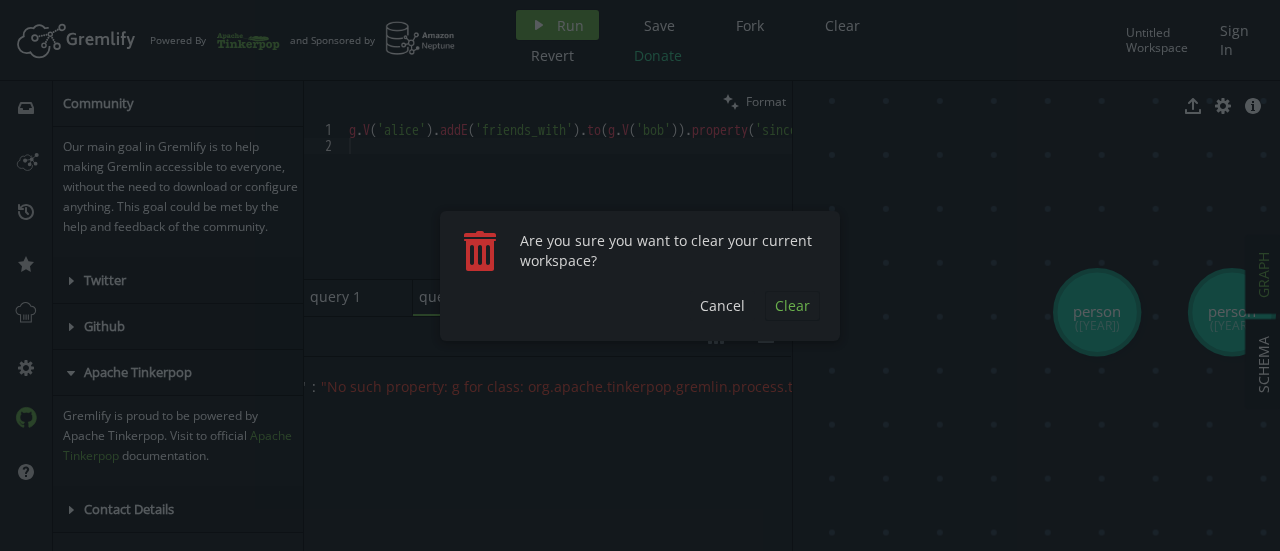 click on "Clear" at bounding box center (792, 306) 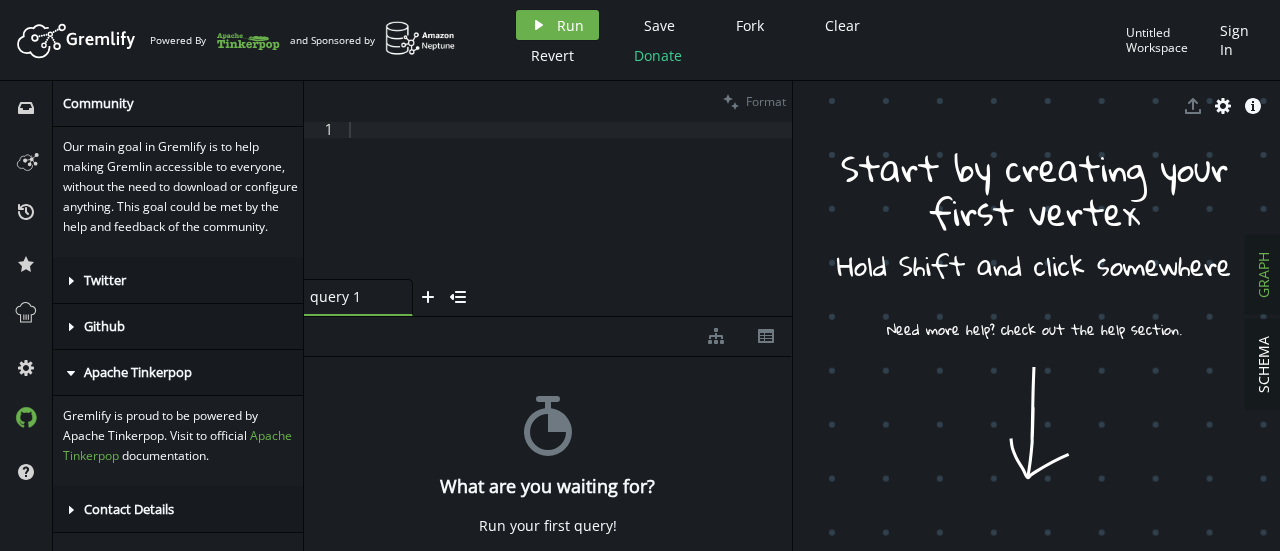 scroll, scrollTop: 0, scrollLeft: 0, axis: both 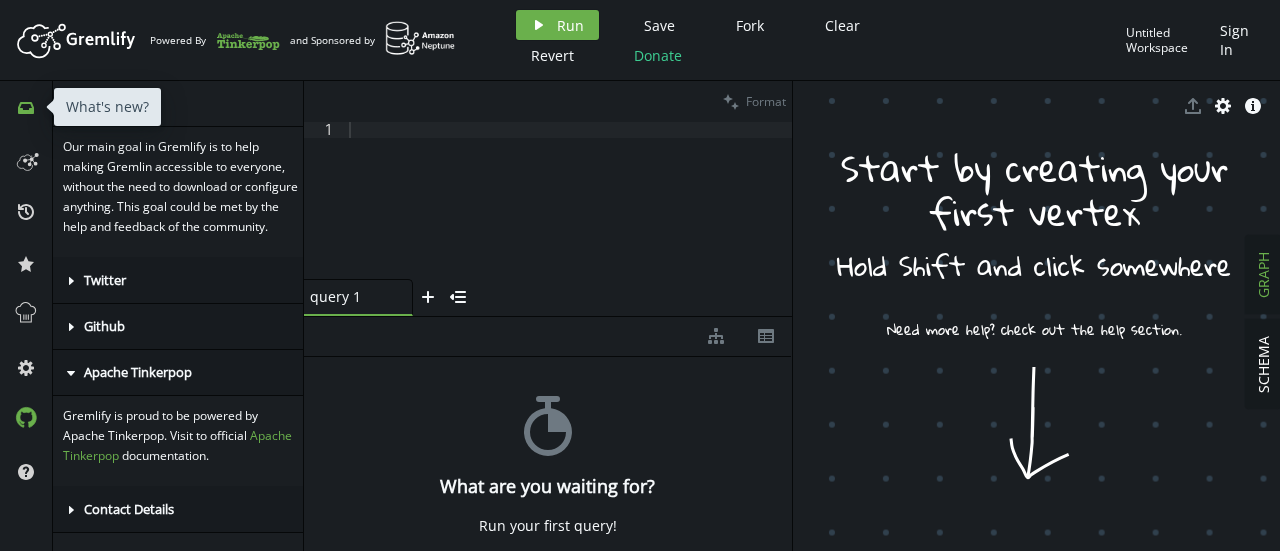 click on "inbox" at bounding box center [26, 107] 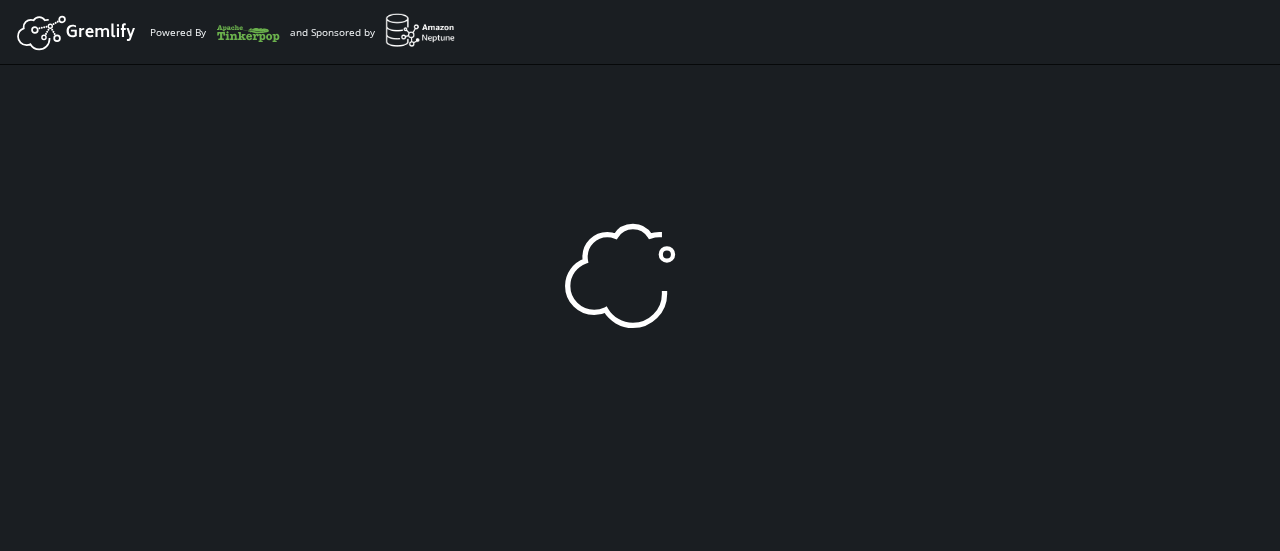scroll, scrollTop: 0, scrollLeft: 0, axis: both 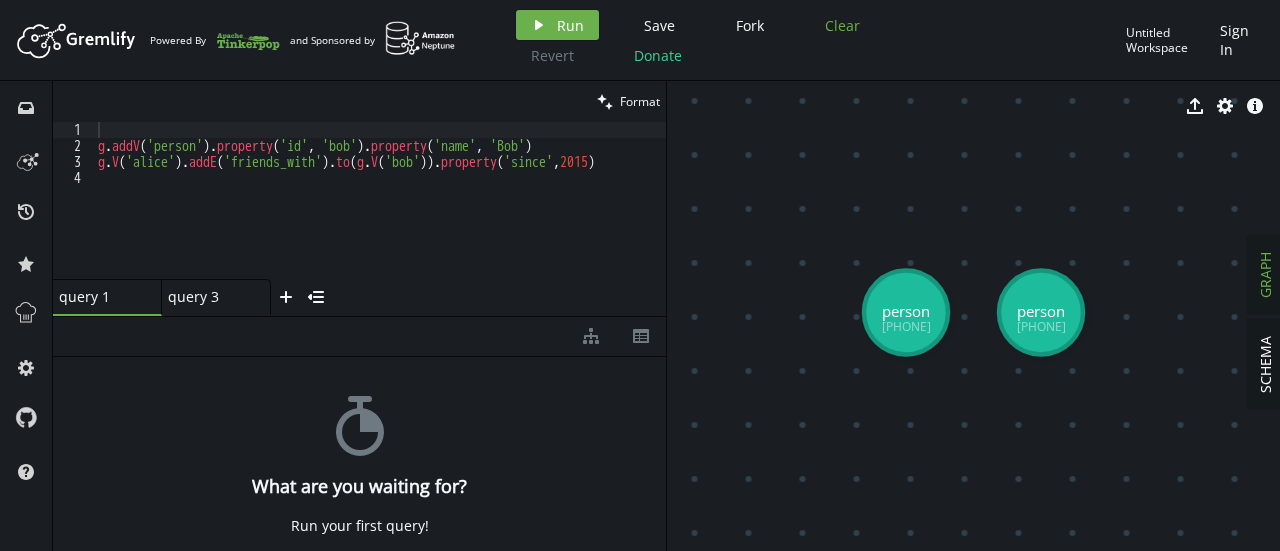 click on "Clear" at bounding box center (842, 25) 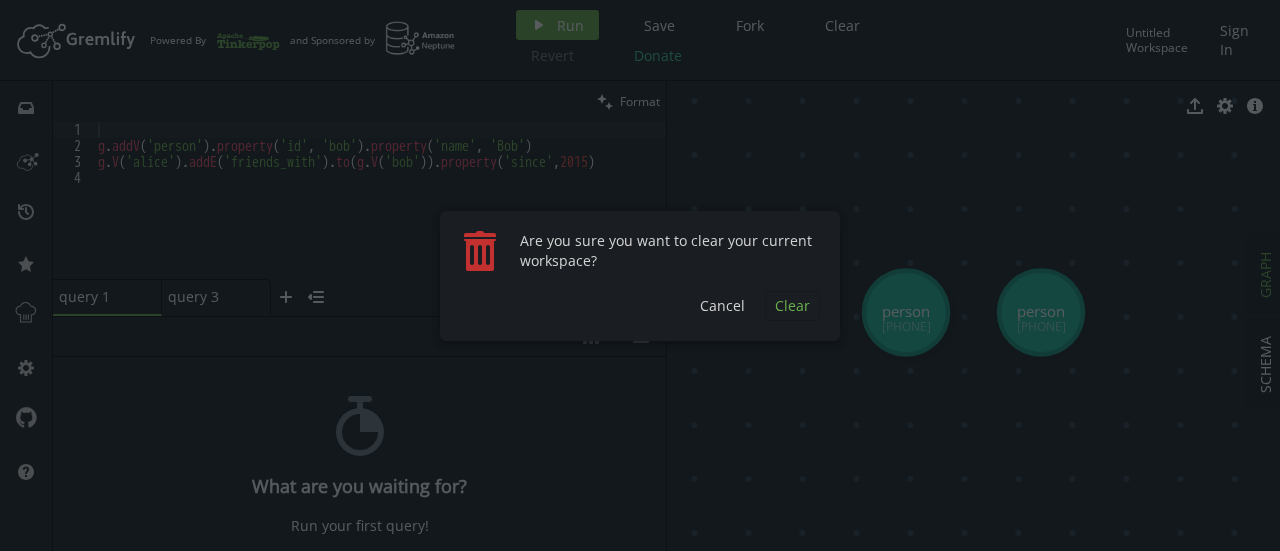 click on "Clear" at bounding box center [792, 305] 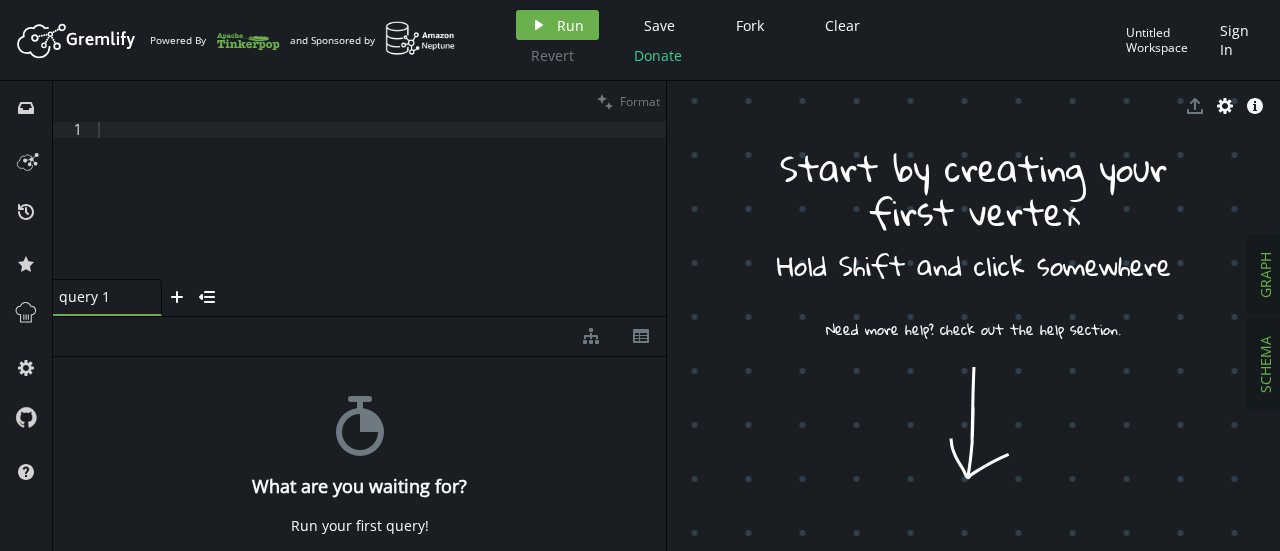 click on "SCHEMA" at bounding box center (1265, 364) 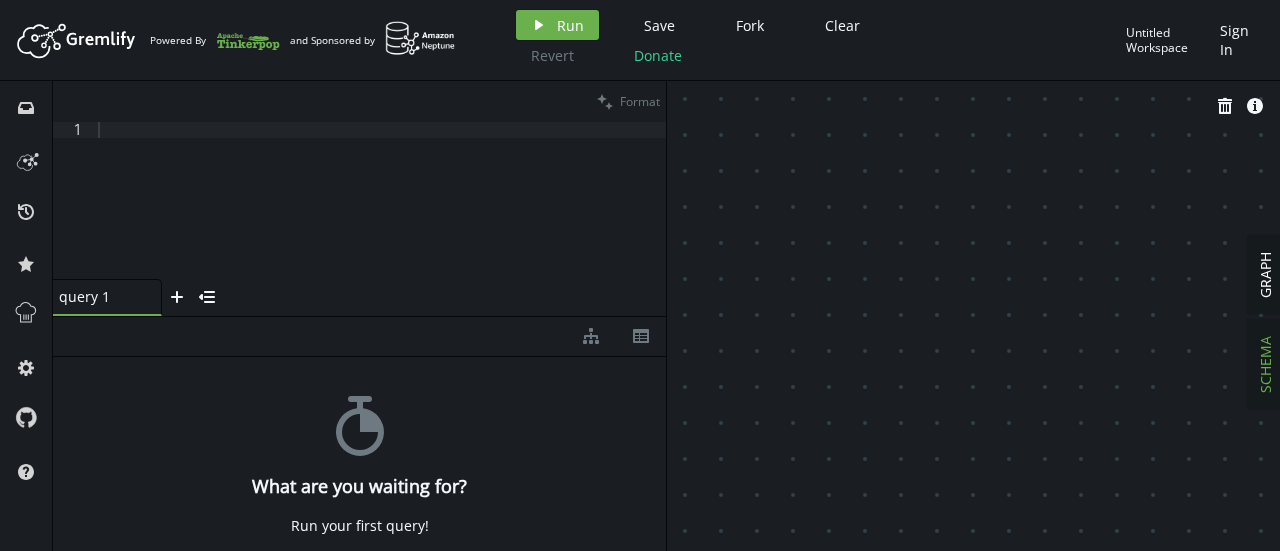 click 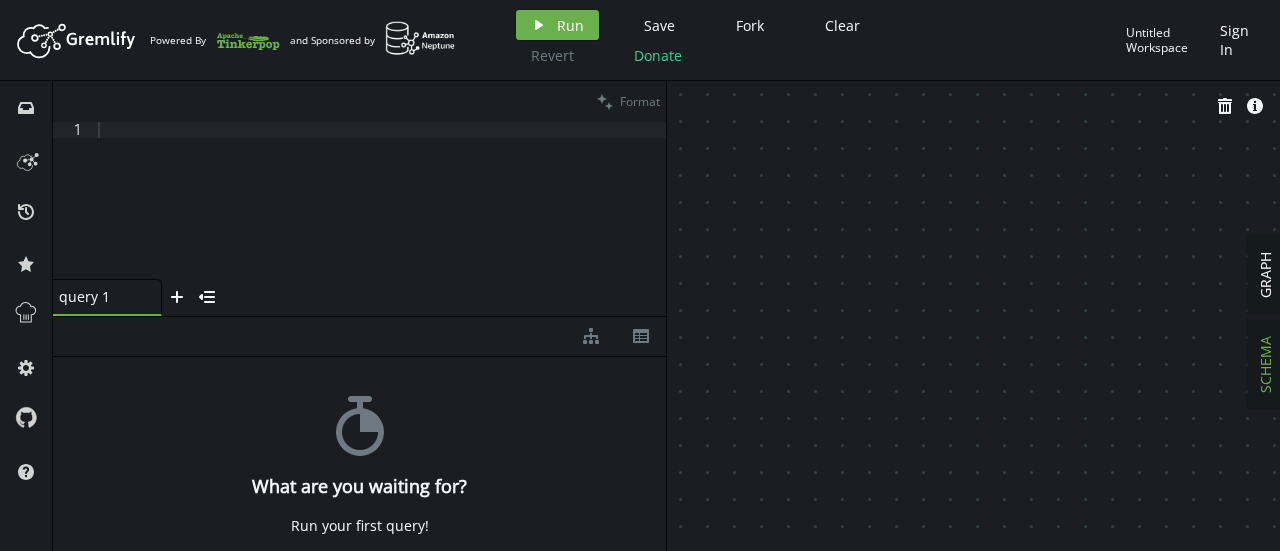 click 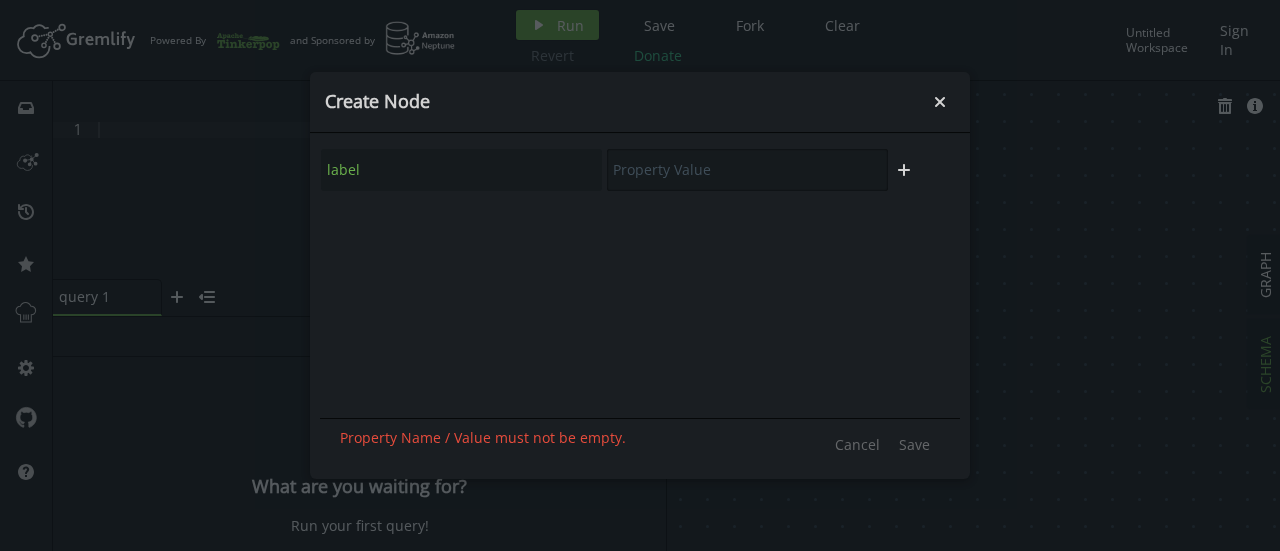 click at bounding box center (747, 170) 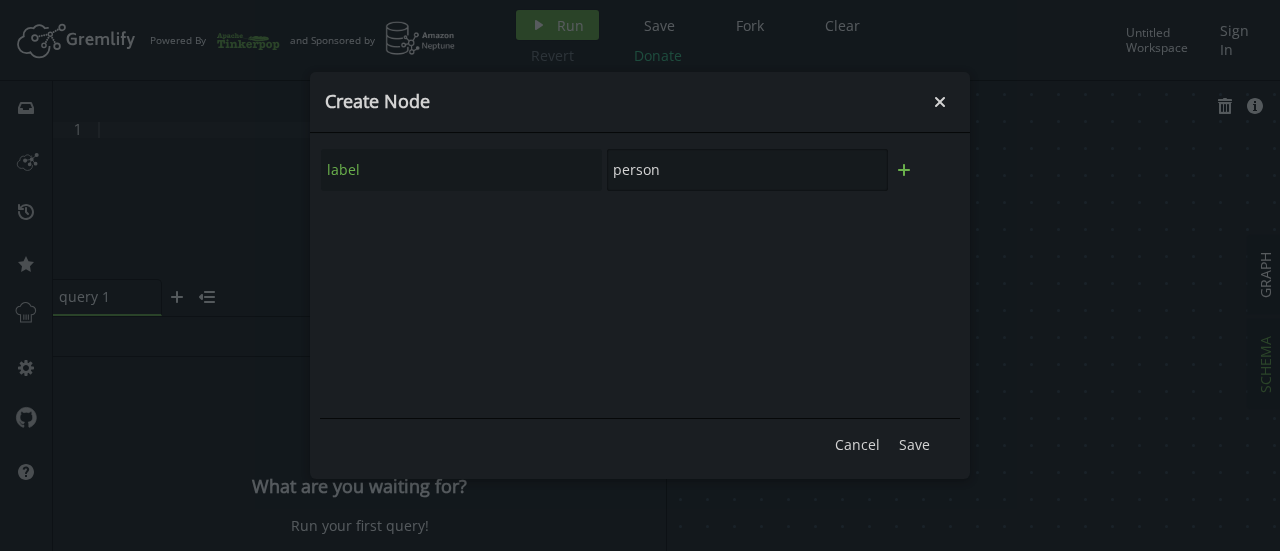 type on "person" 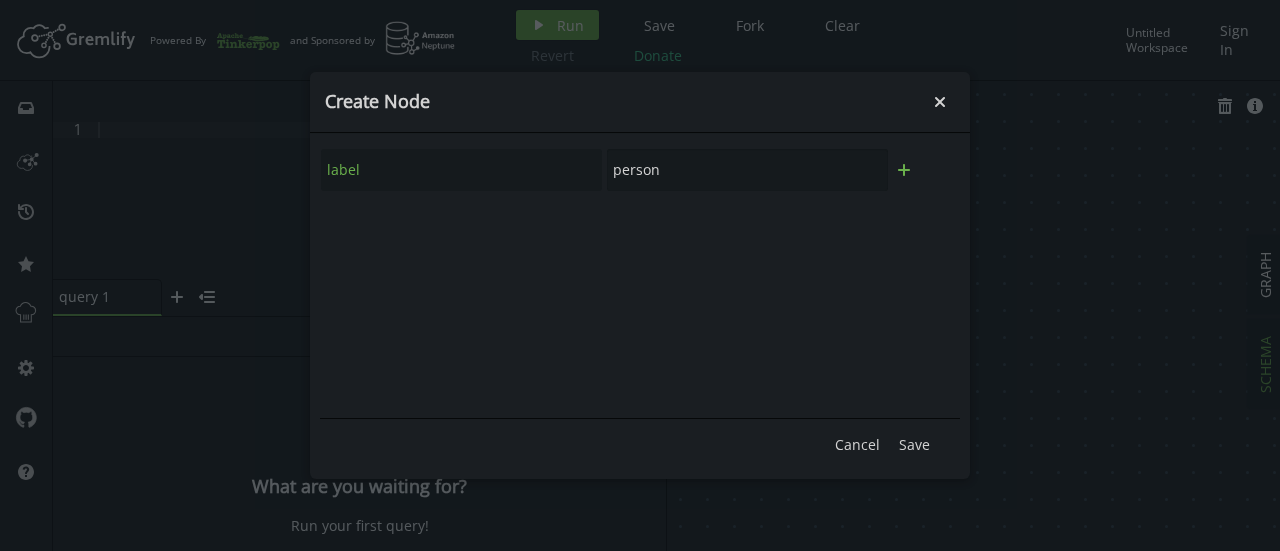click 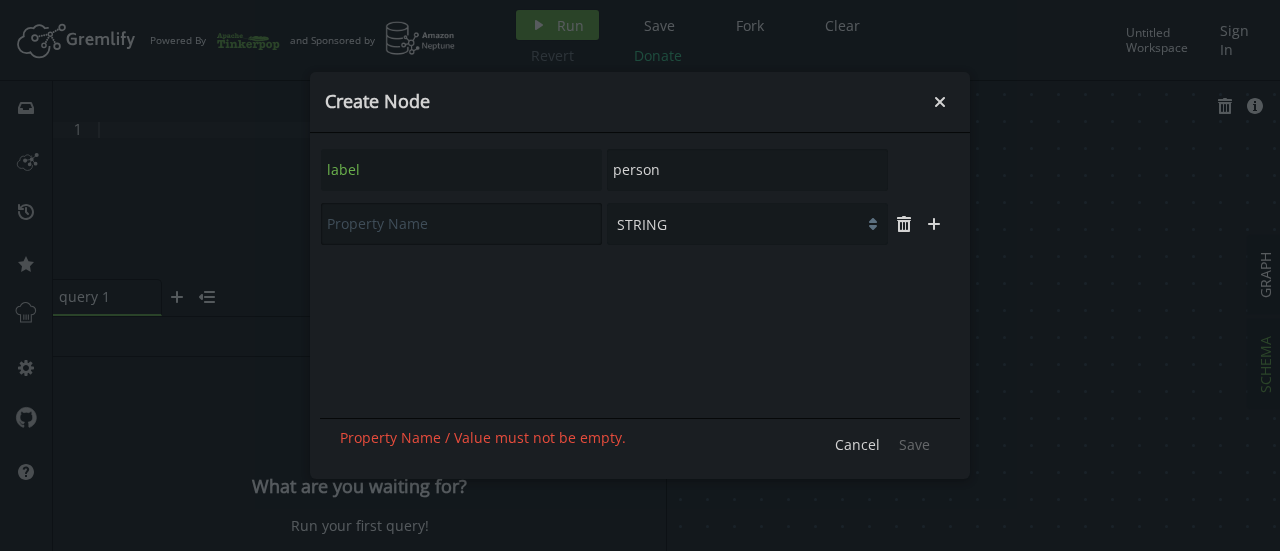 click at bounding box center [461, 224] 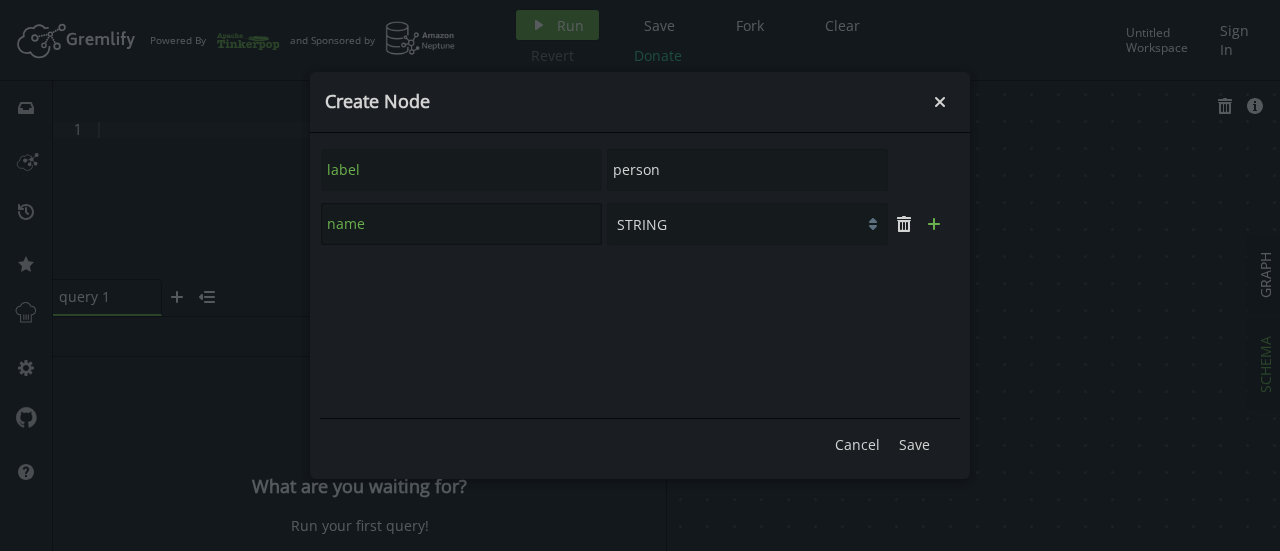 type on "name" 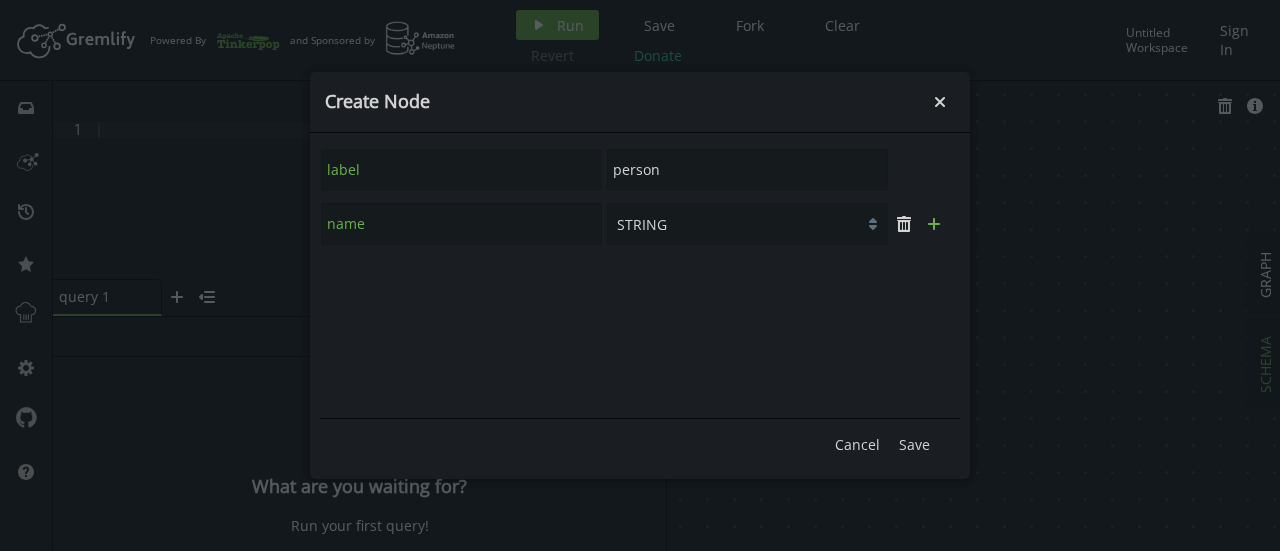 click on "plus" 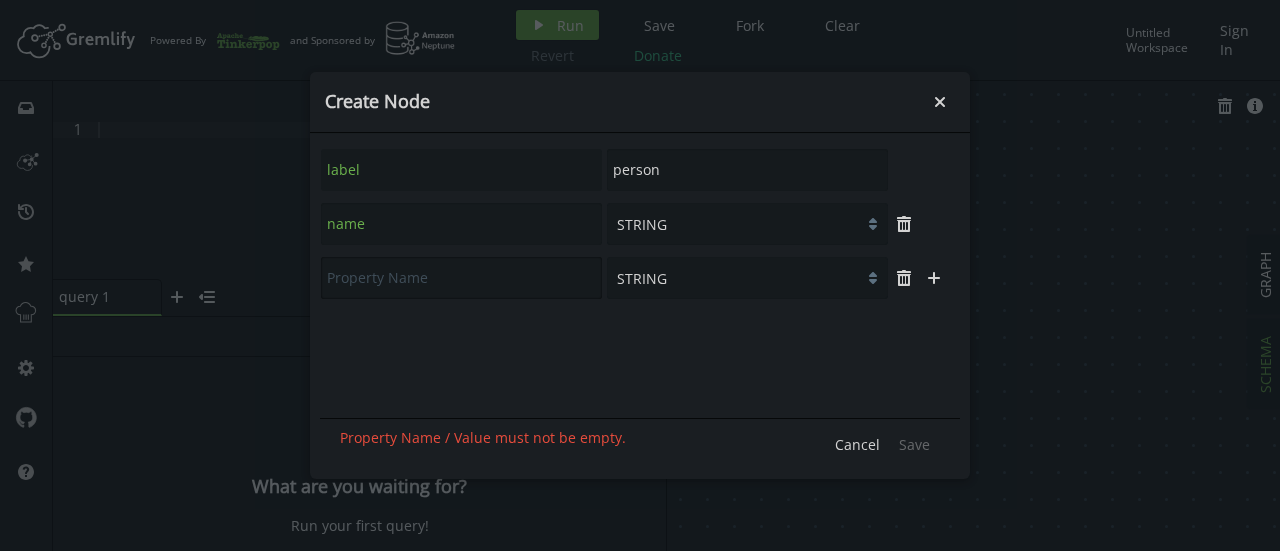click at bounding box center (461, 278) 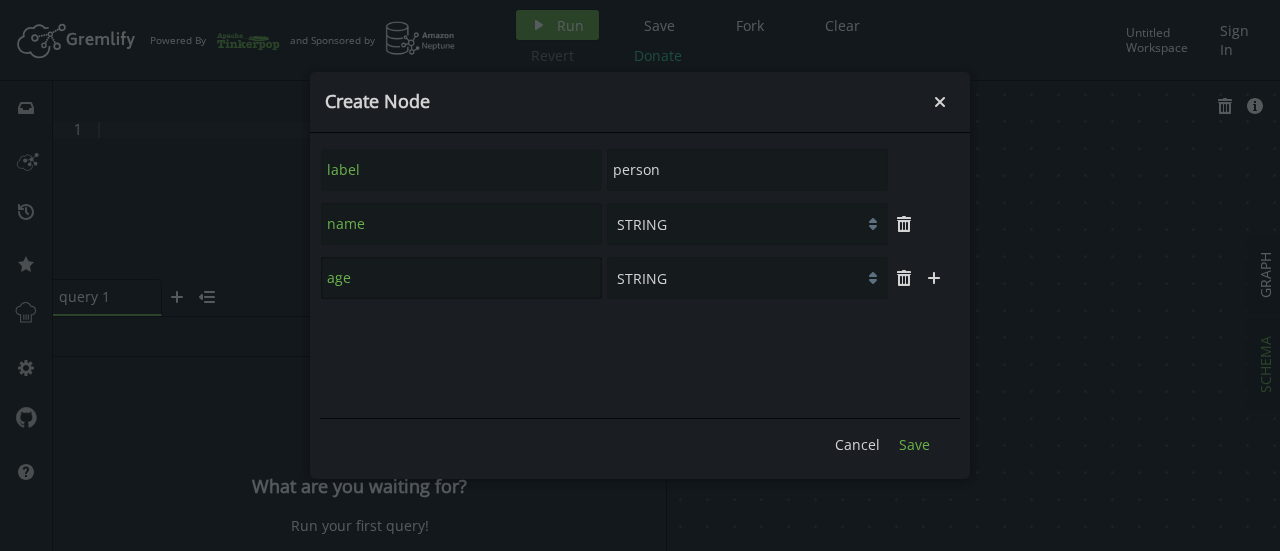 type on "age" 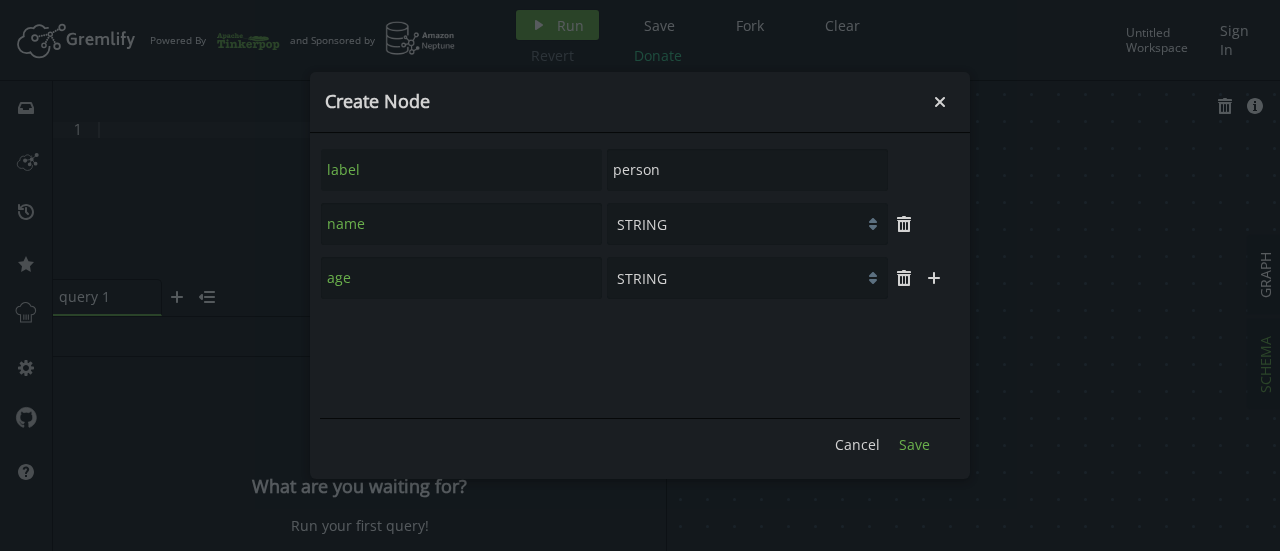 click on "Save" at bounding box center (914, 444) 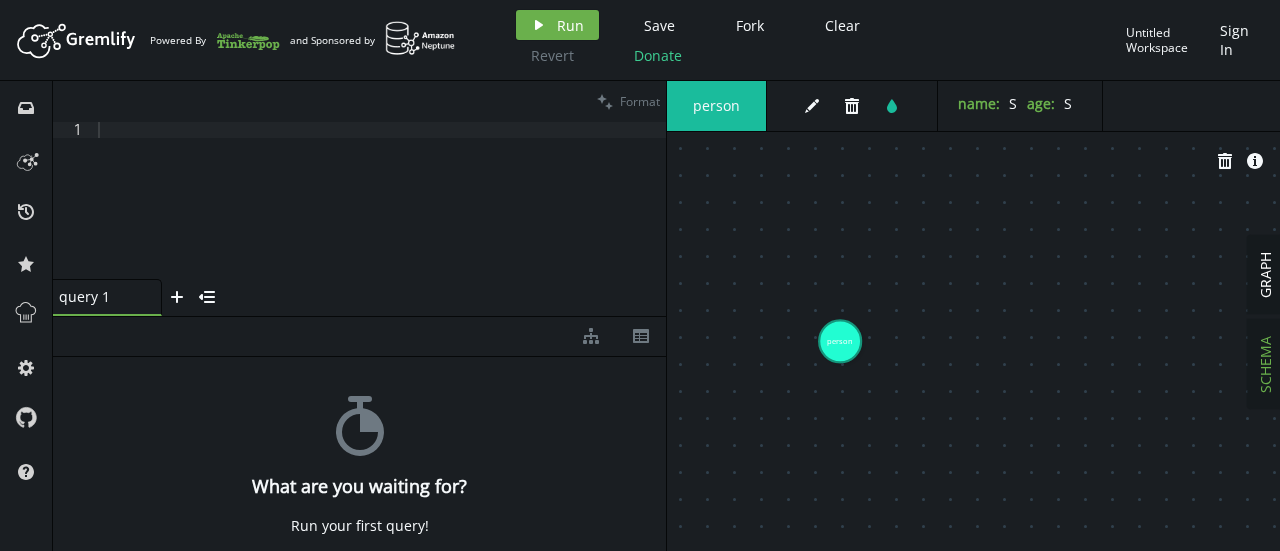 click 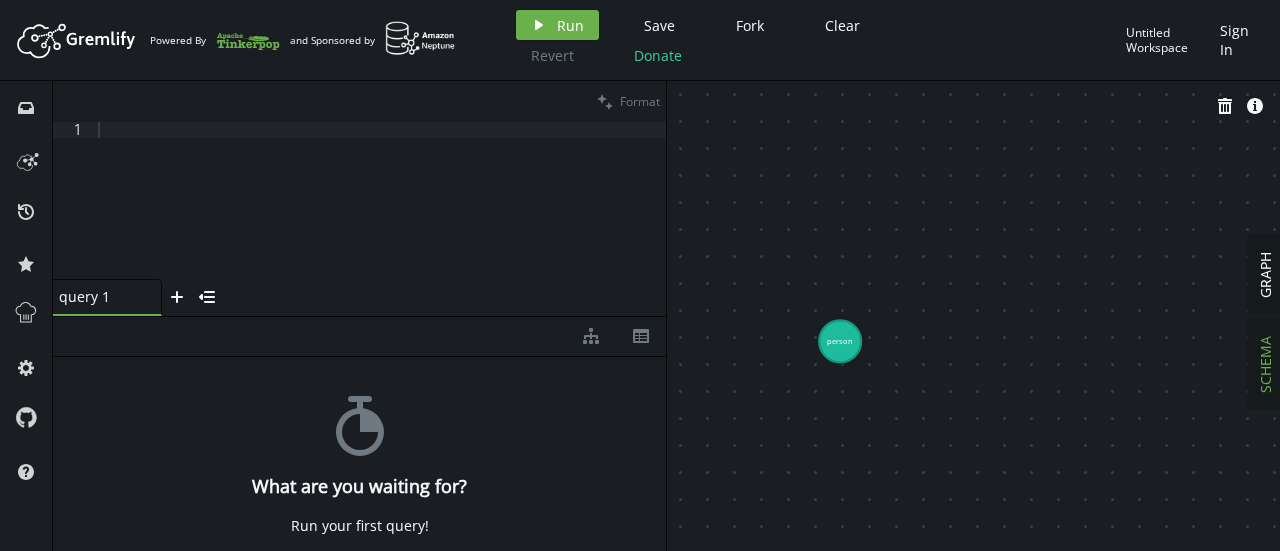 click 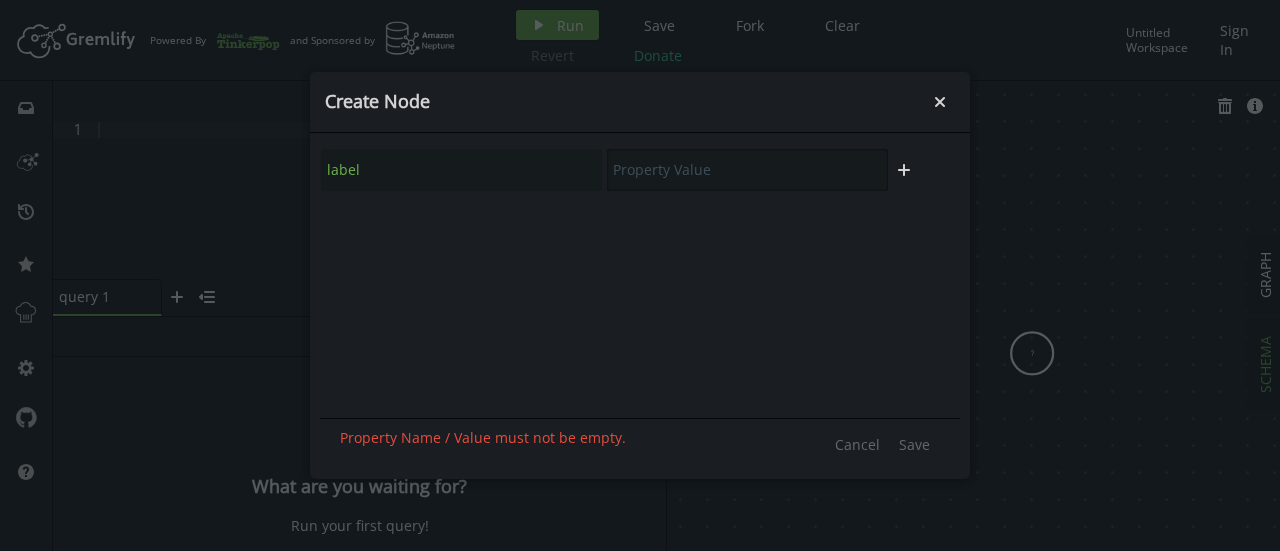 click at bounding box center (747, 170) 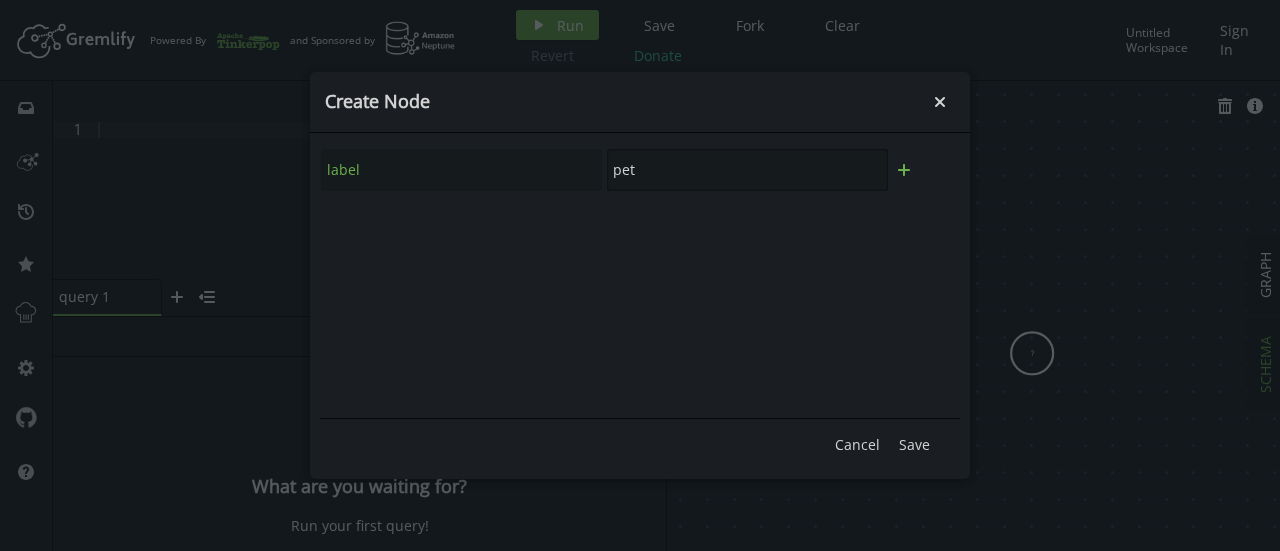 type on "pet" 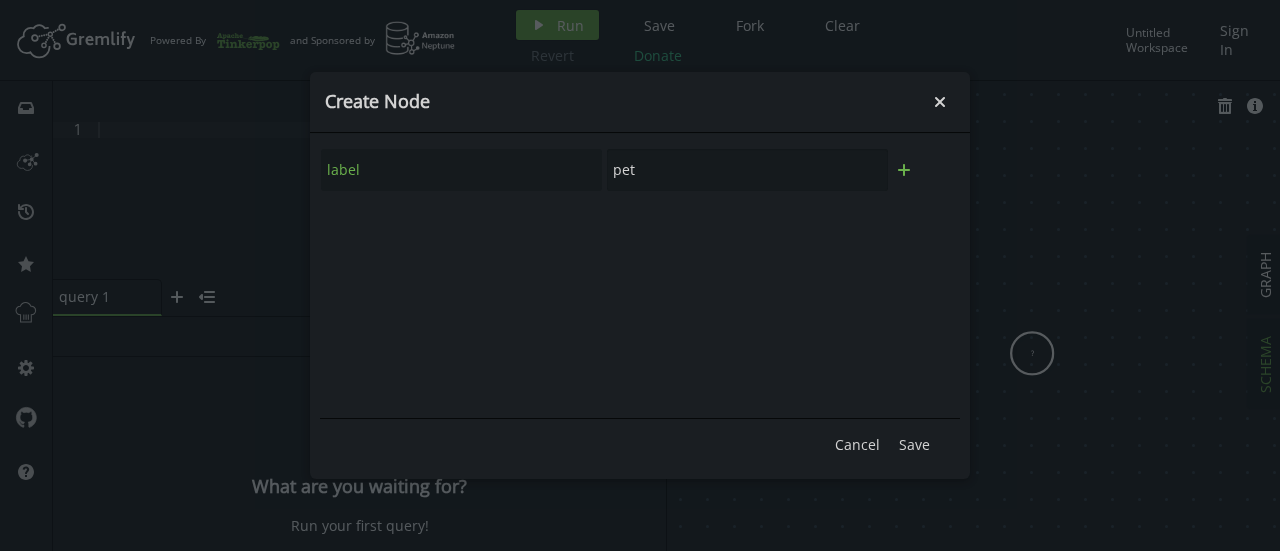 click on "plus" 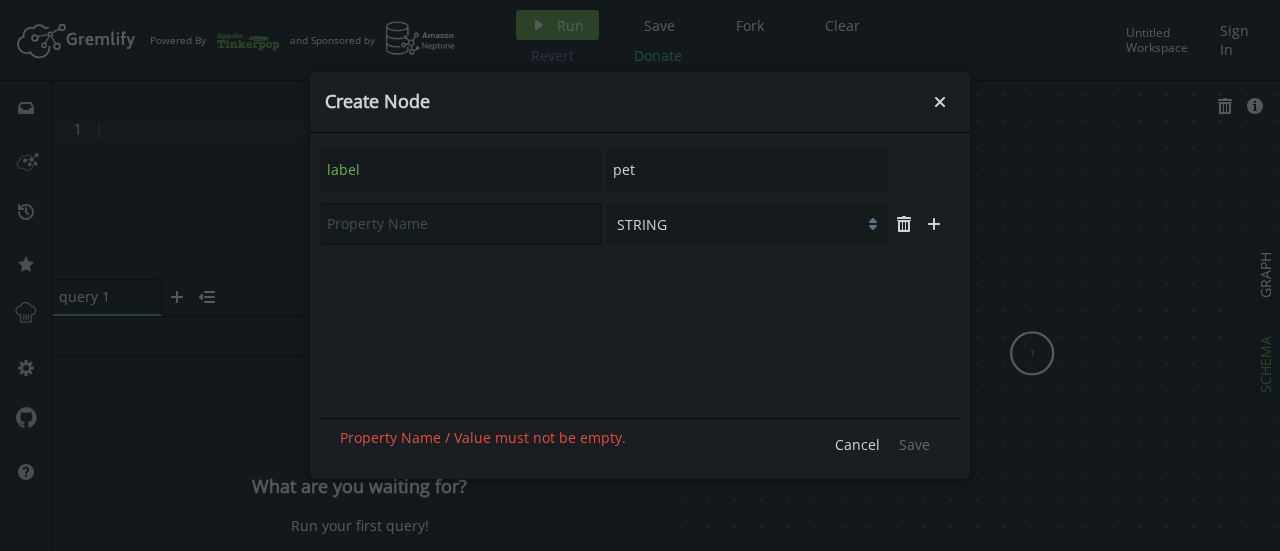 click at bounding box center [461, 224] 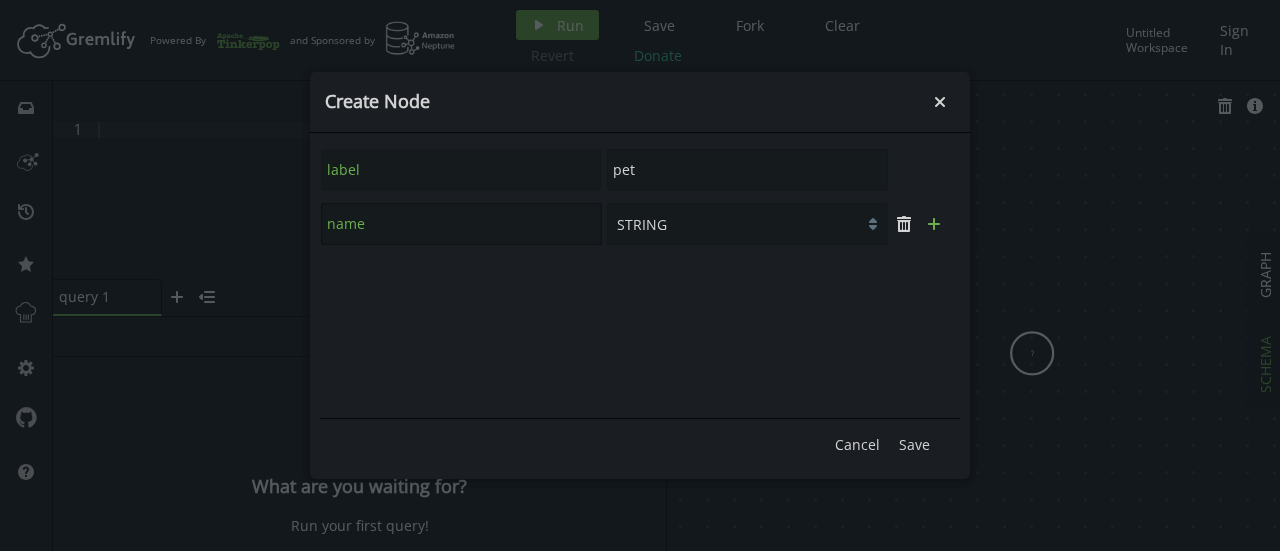 type on "name" 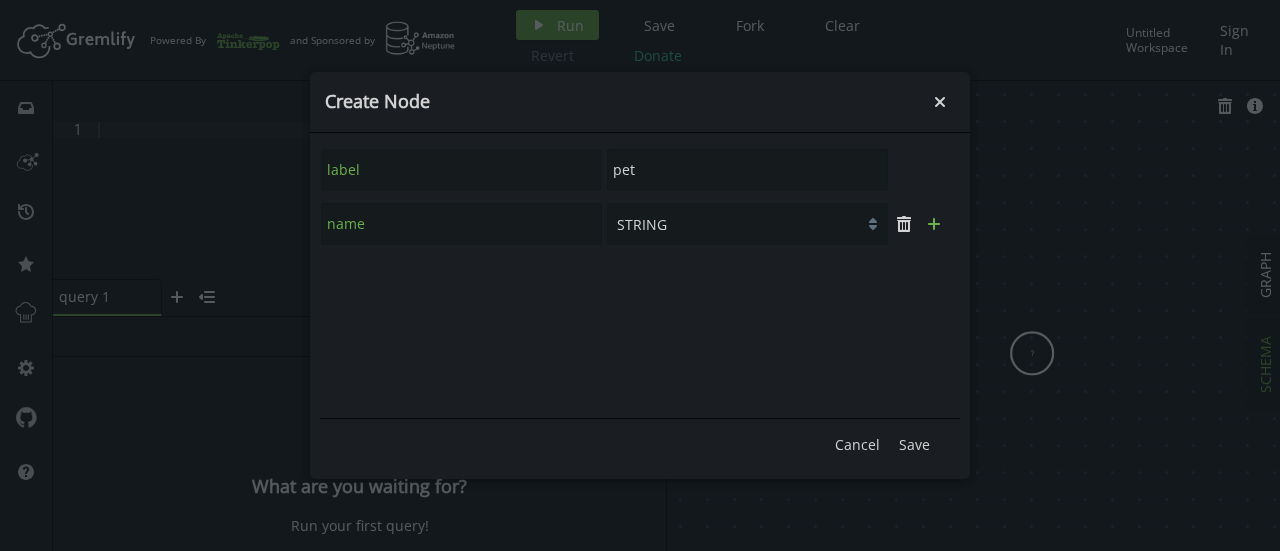 click on "plus" 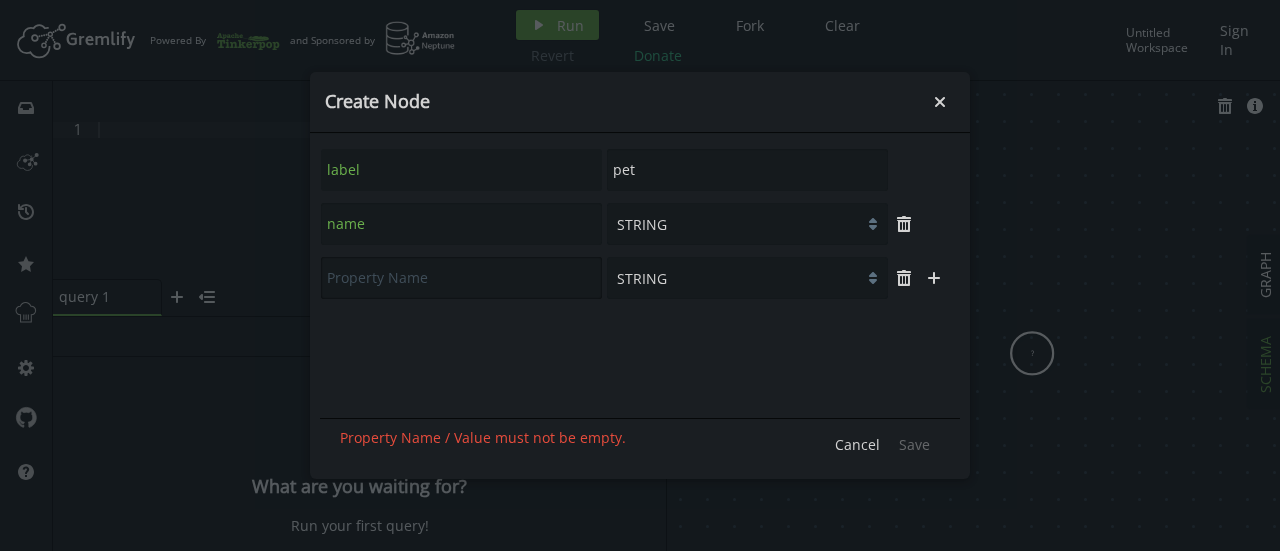click at bounding box center [461, 278] 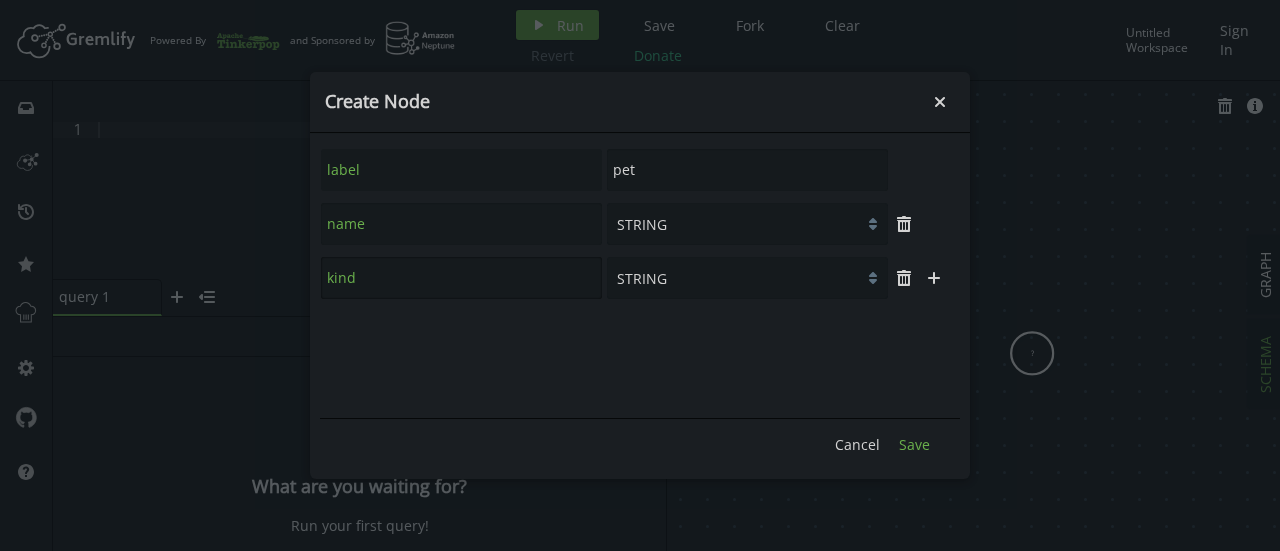 type on "kind" 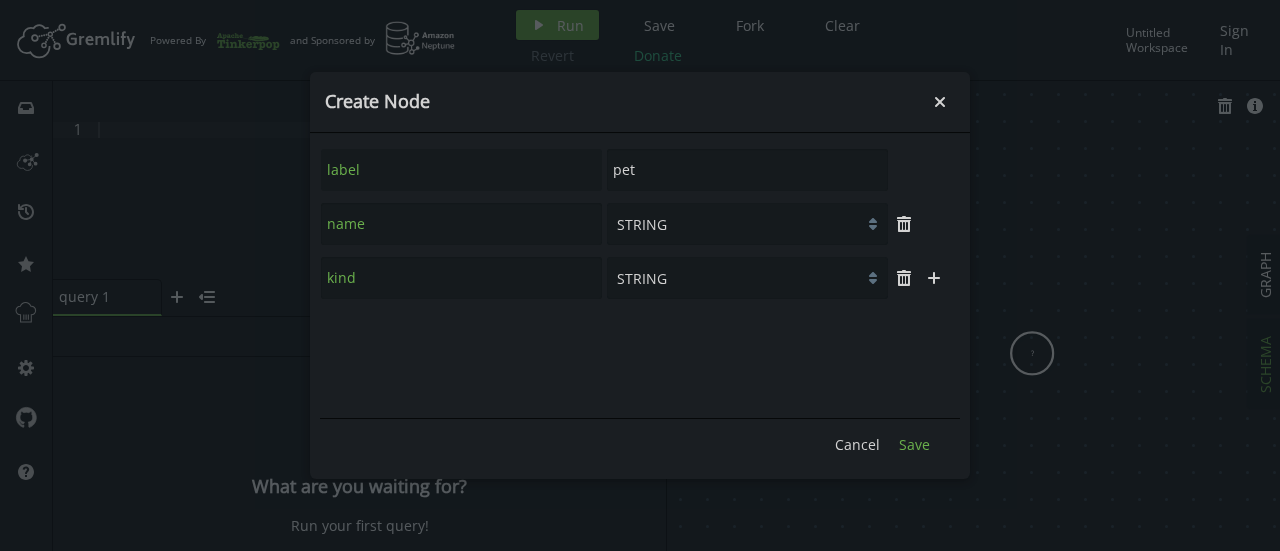 click on "Save" at bounding box center (914, 444) 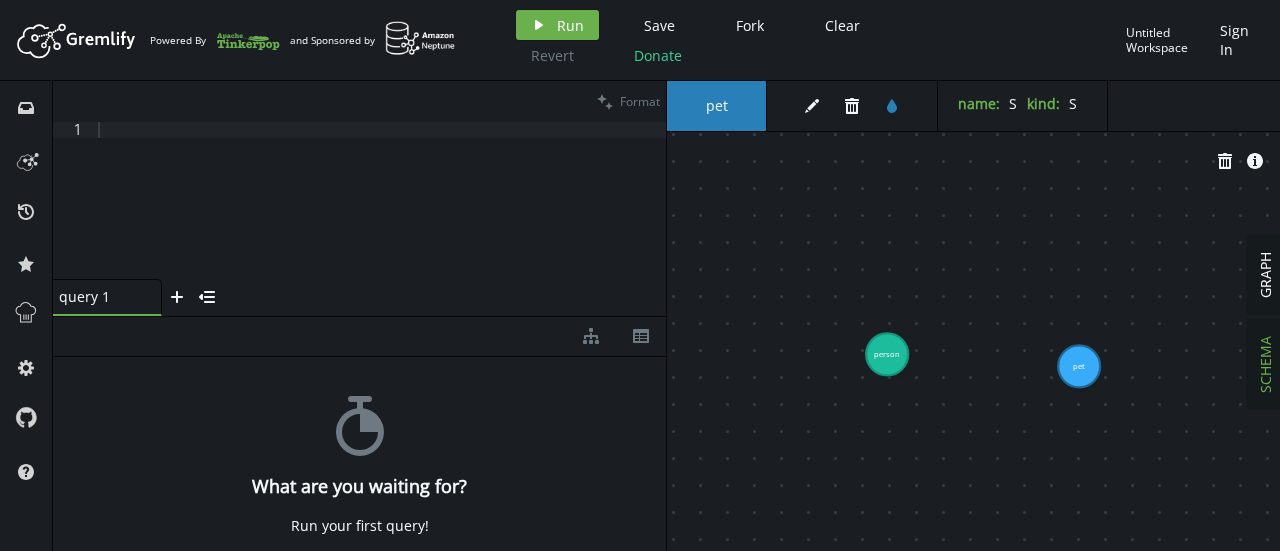 drag, startPoint x: 864, startPoint y: 339, endPoint x: 904, endPoint y: 349, distance: 41.231056 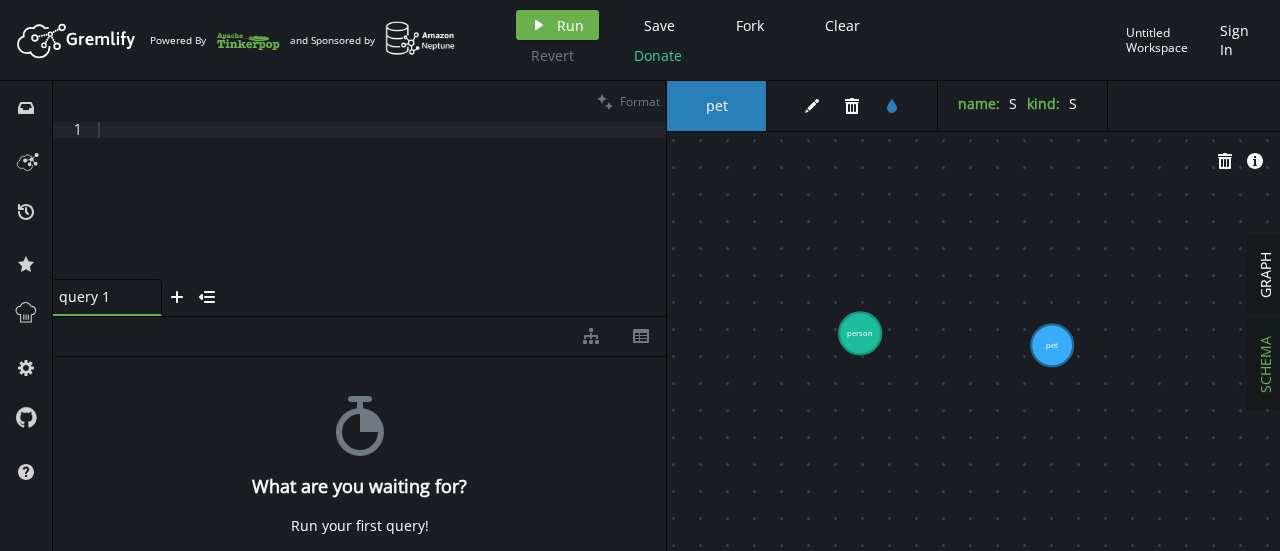 drag, startPoint x: 904, startPoint y: 355, endPoint x: 882, endPoint y: 336, distance: 29.068884 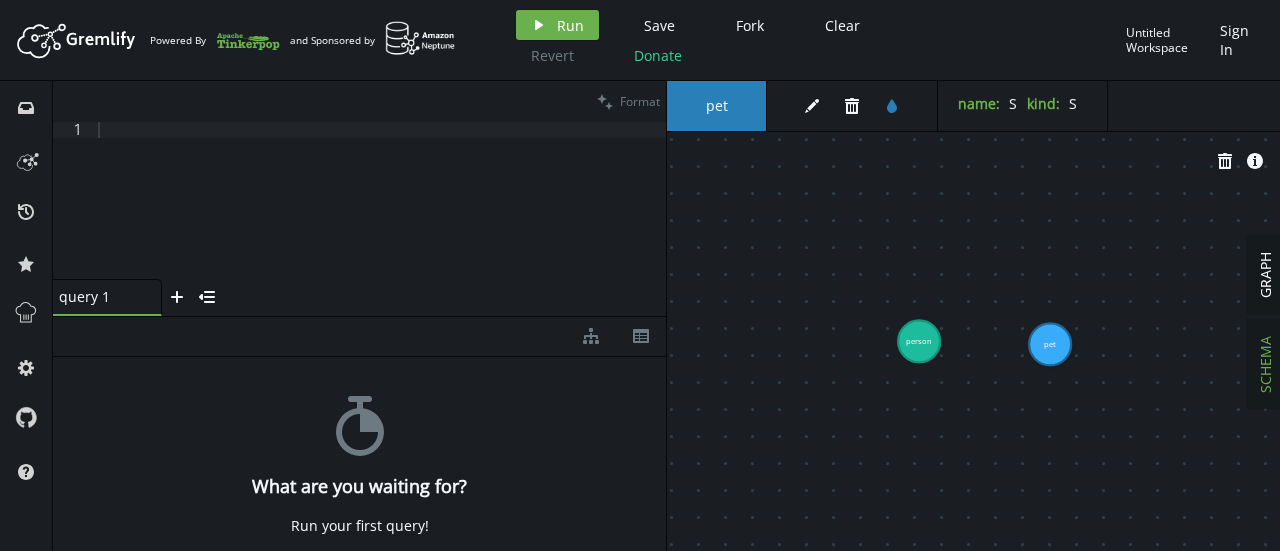 drag, startPoint x: 880, startPoint y: 332, endPoint x: 917, endPoint y: 350, distance: 41.14608 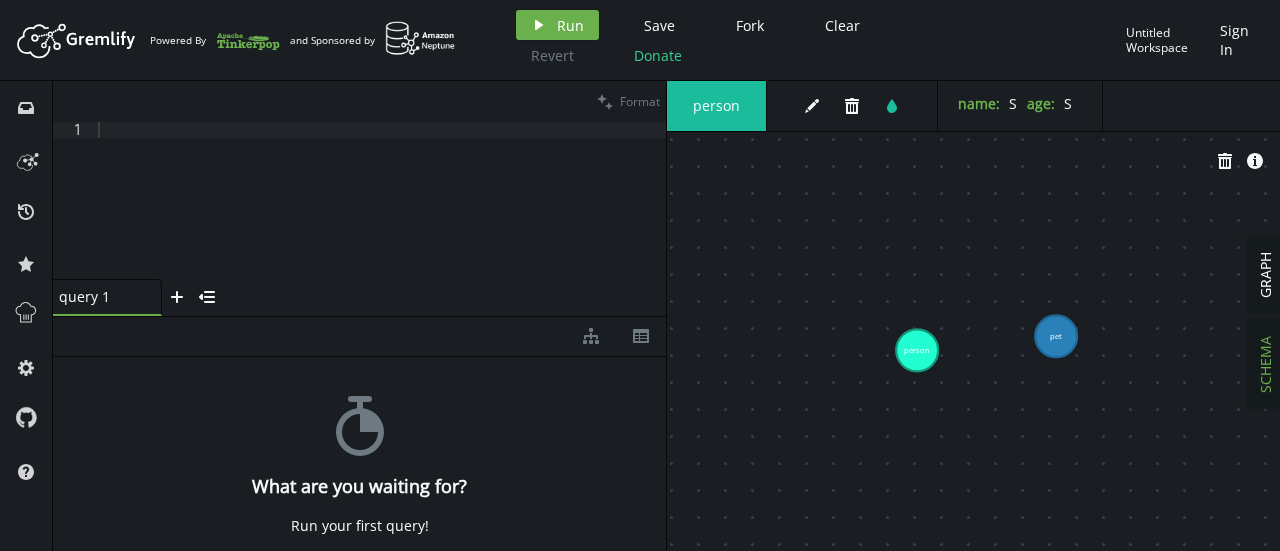 drag, startPoint x: 1030, startPoint y: 347, endPoint x: 1060, endPoint y: 335, distance: 32.31099 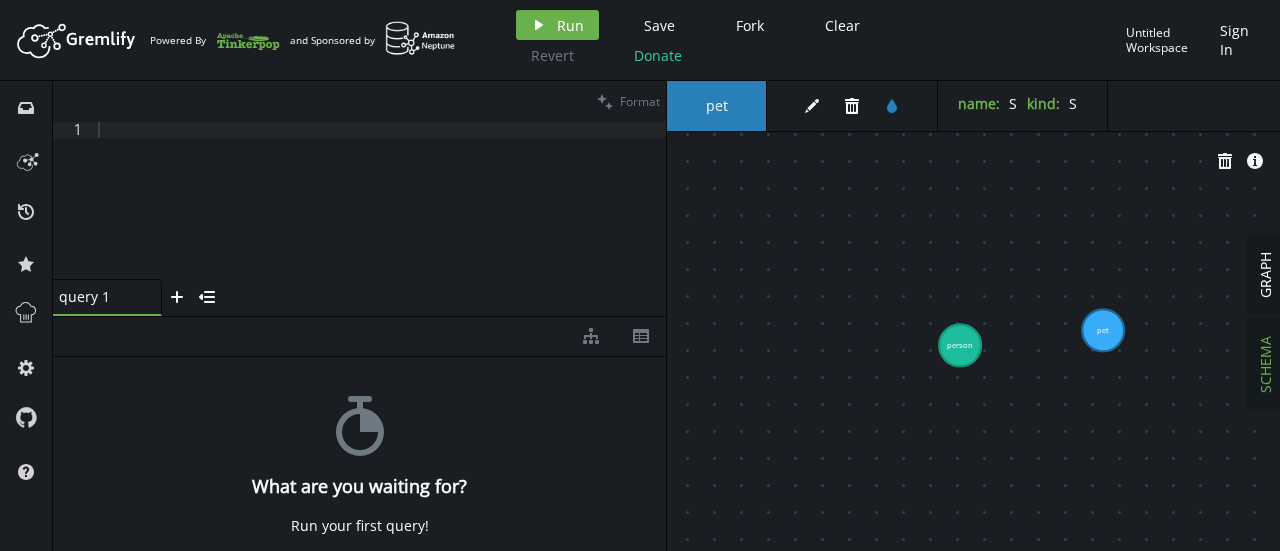 drag, startPoint x: 953, startPoint y: 346, endPoint x: 986, endPoint y: 345, distance: 33.01515 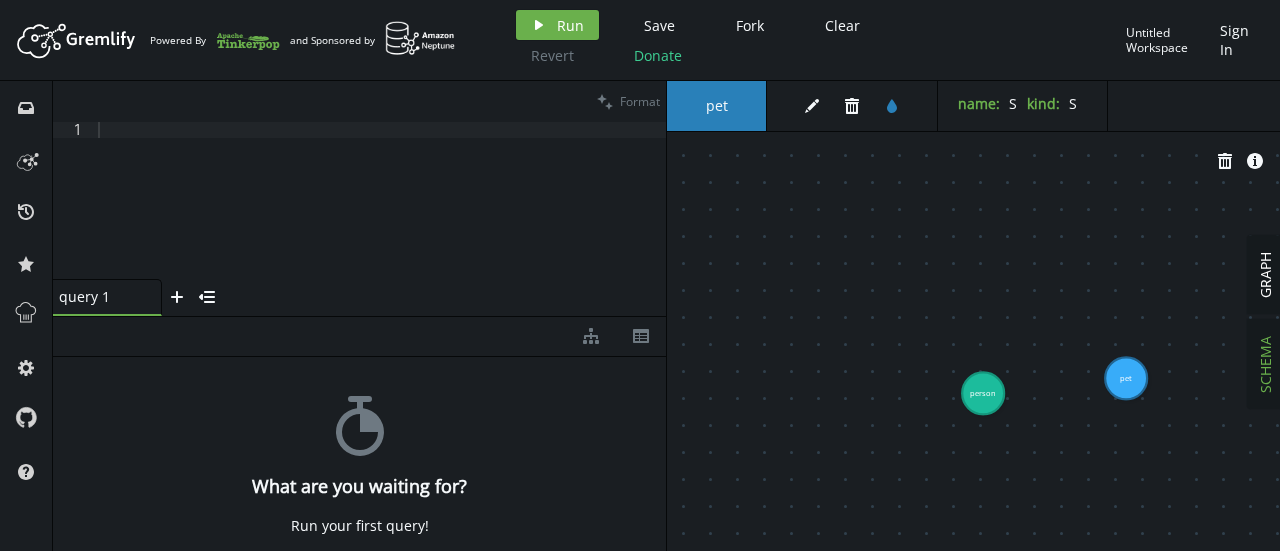 drag, startPoint x: 964, startPoint y: 366, endPoint x: 984, endPoint y: 398, distance: 37.735924 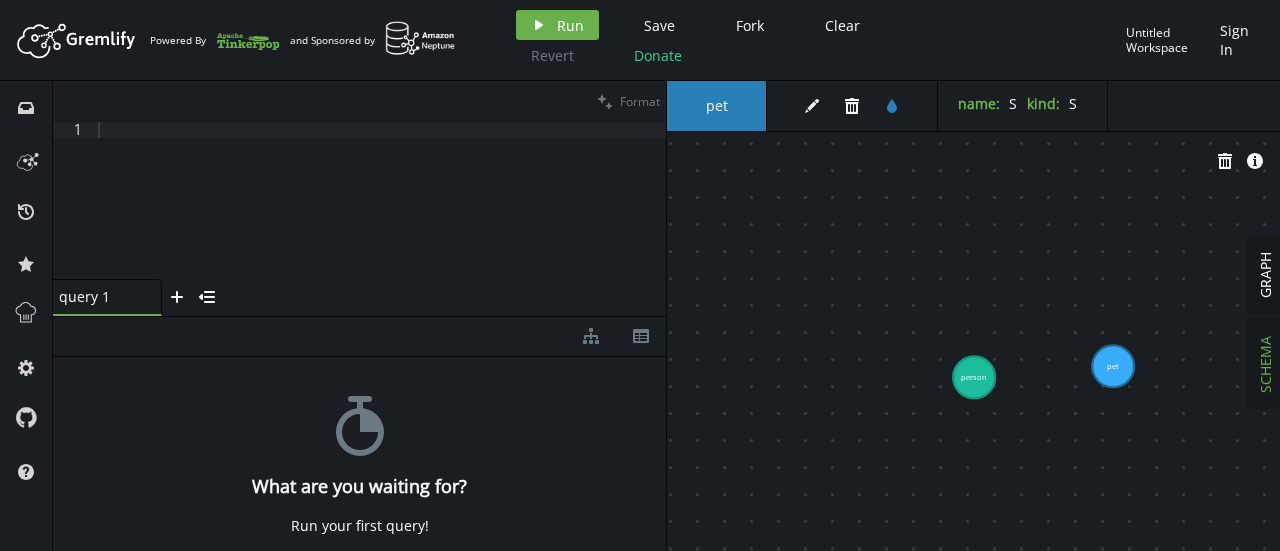 drag, startPoint x: 989, startPoint y: 375, endPoint x: 965, endPoint y: 375, distance: 24 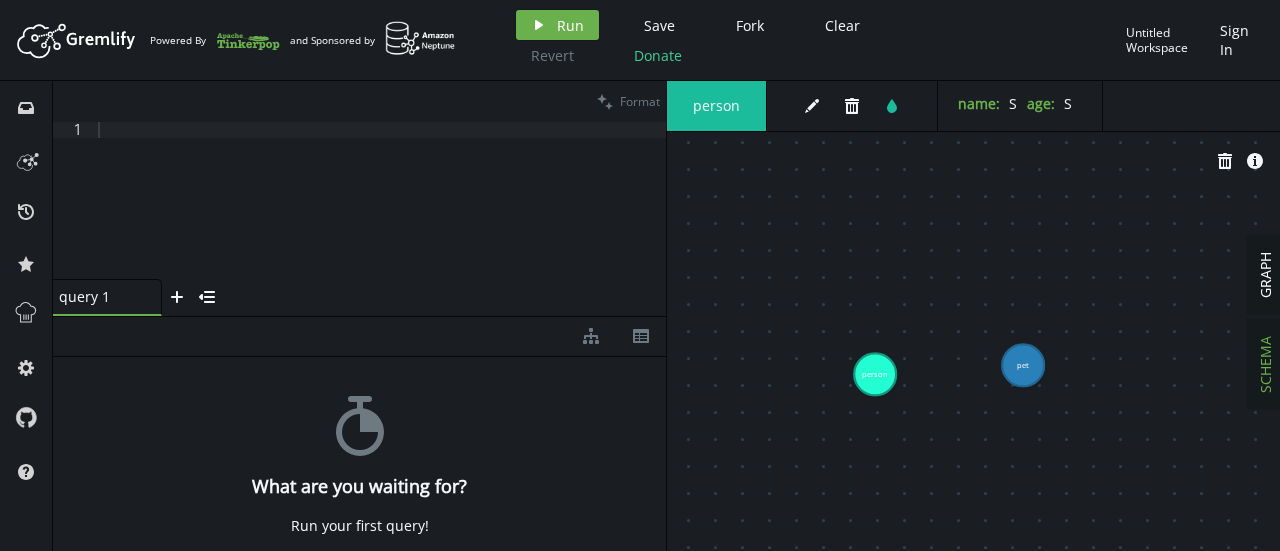 drag, startPoint x: 1085, startPoint y: 365, endPoint x: 995, endPoint y: 364, distance: 90.005554 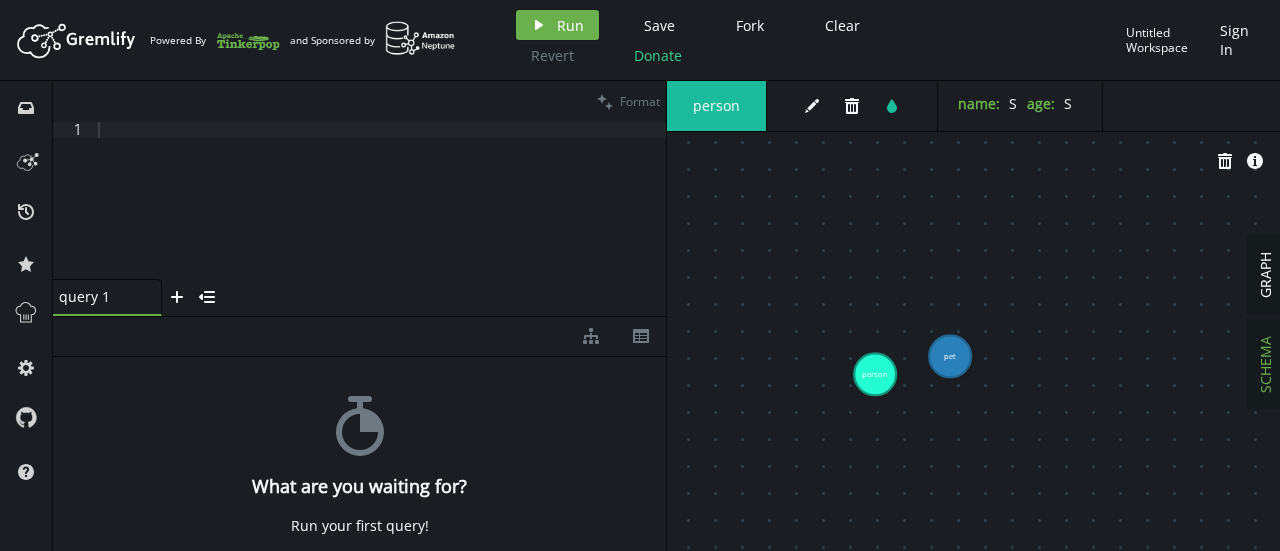 drag, startPoint x: 1010, startPoint y: 363, endPoint x: 969, endPoint y: 332, distance: 51.40039 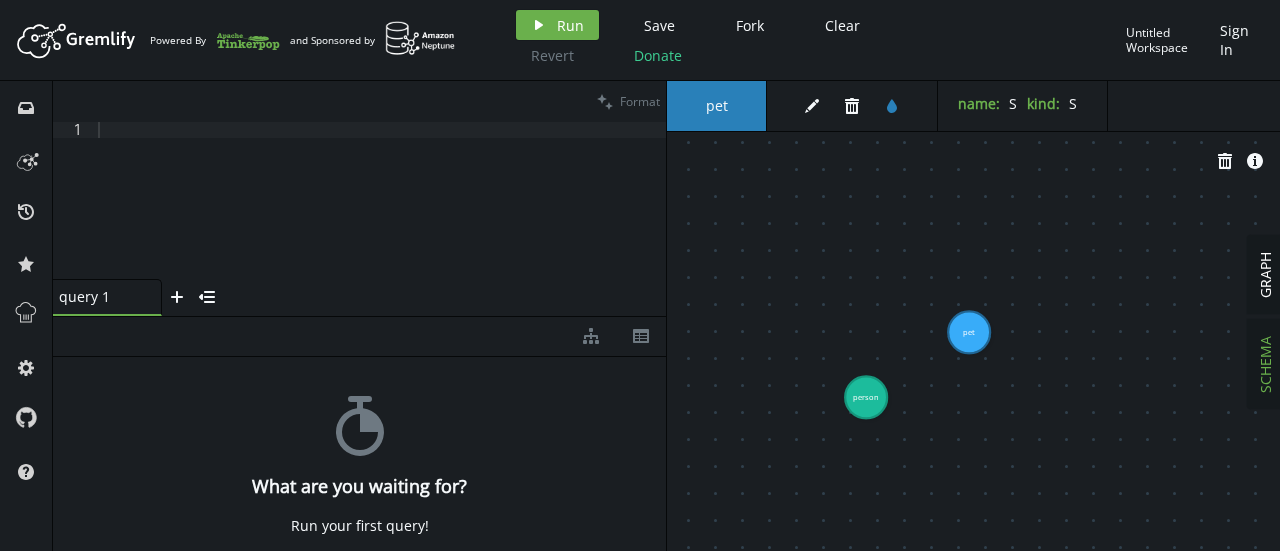 drag, startPoint x: 870, startPoint y: 367, endPoint x: 866, endPoint y: 399, distance: 32.24903 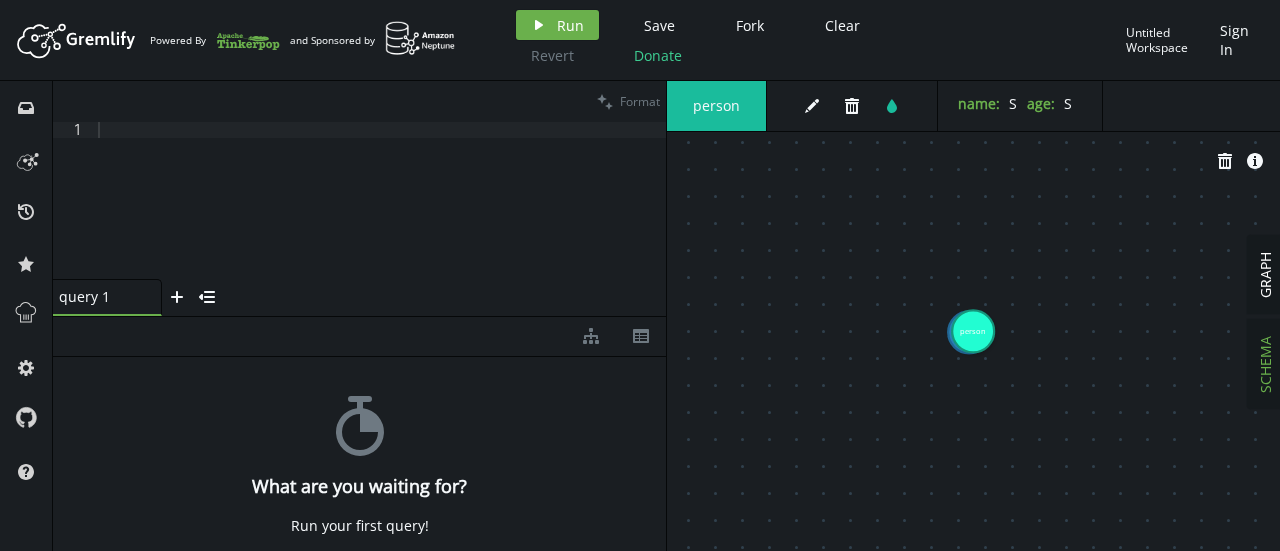 drag, startPoint x: 871, startPoint y: 408, endPoint x: 973, endPoint y: 331, distance: 127.80063 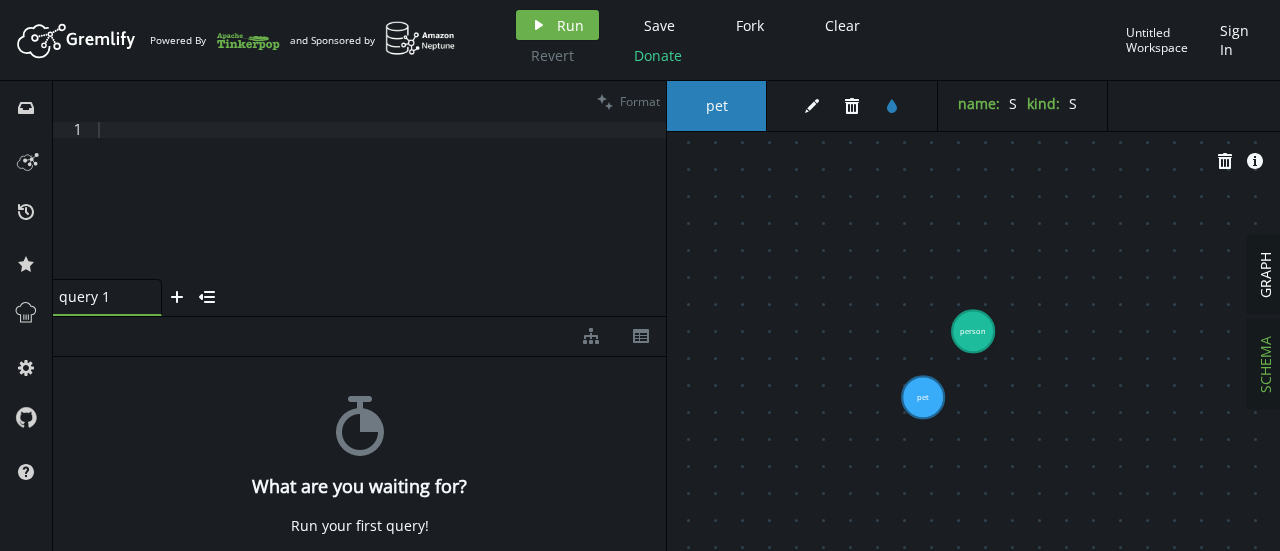 drag, startPoint x: 974, startPoint y: 332, endPoint x: 922, endPoint y: 397, distance: 83.240616 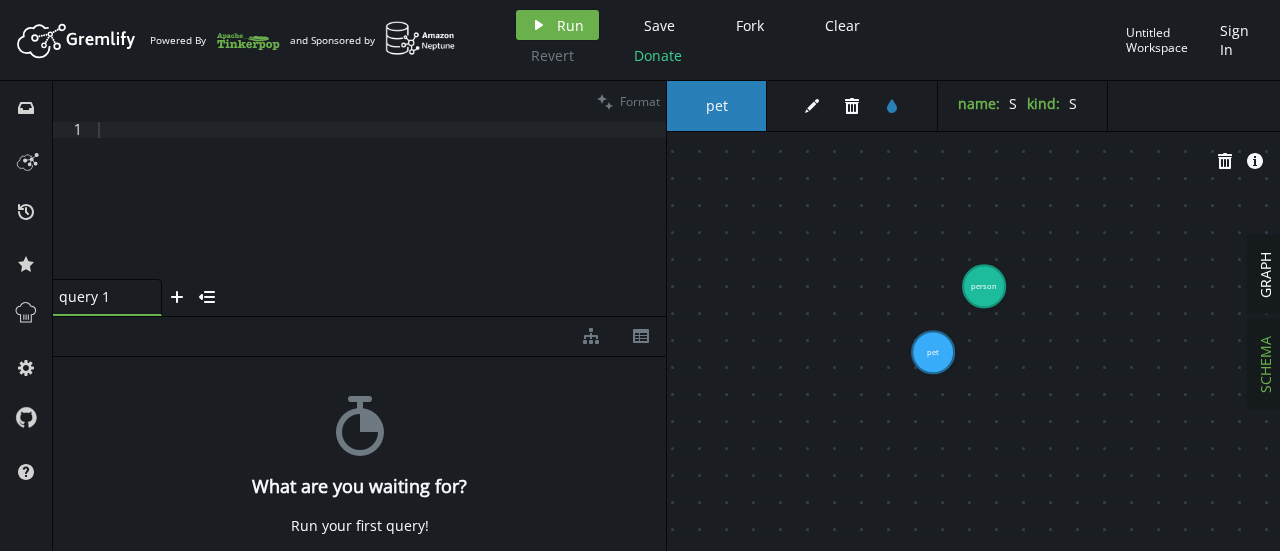 drag, startPoint x: 941, startPoint y: 384, endPoint x: 952, endPoint y: 339, distance: 46.32494 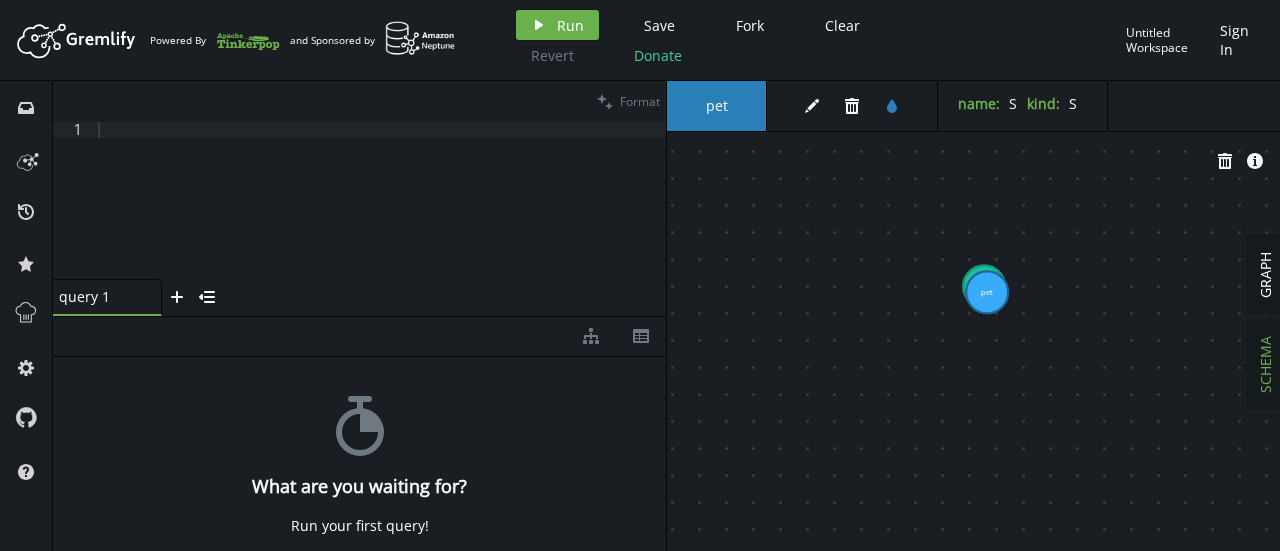 drag, startPoint x: 950, startPoint y: 341, endPoint x: 984, endPoint y: 289, distance: 62.1289 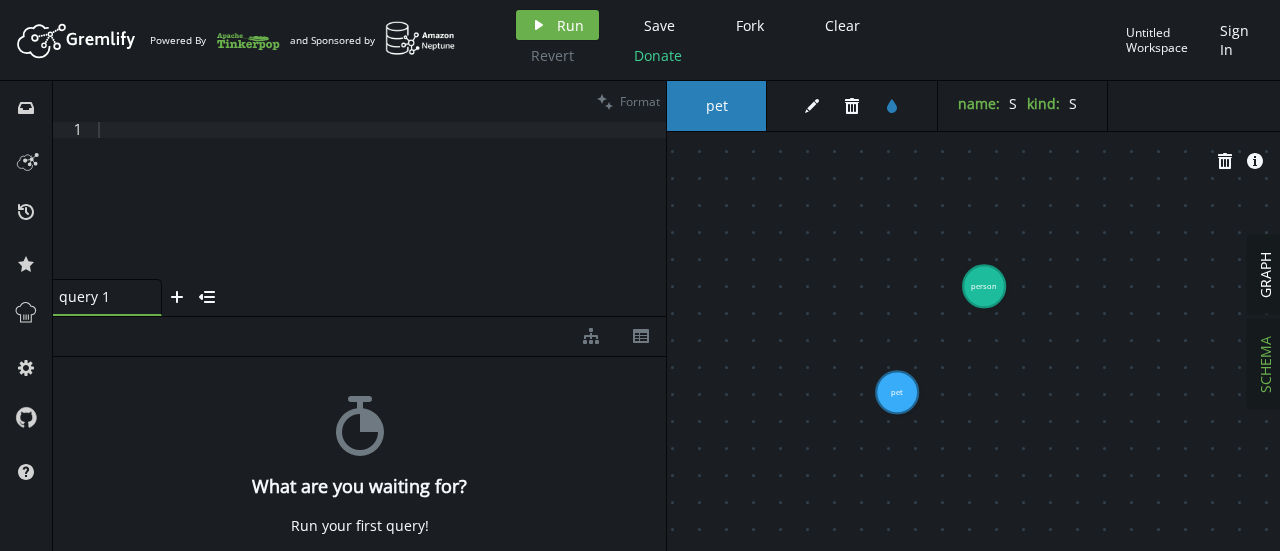 drag, startPoint x: 973, startPoint y: 293, endPoint x: 893, endPoint y: 393, distance: 128.06248 